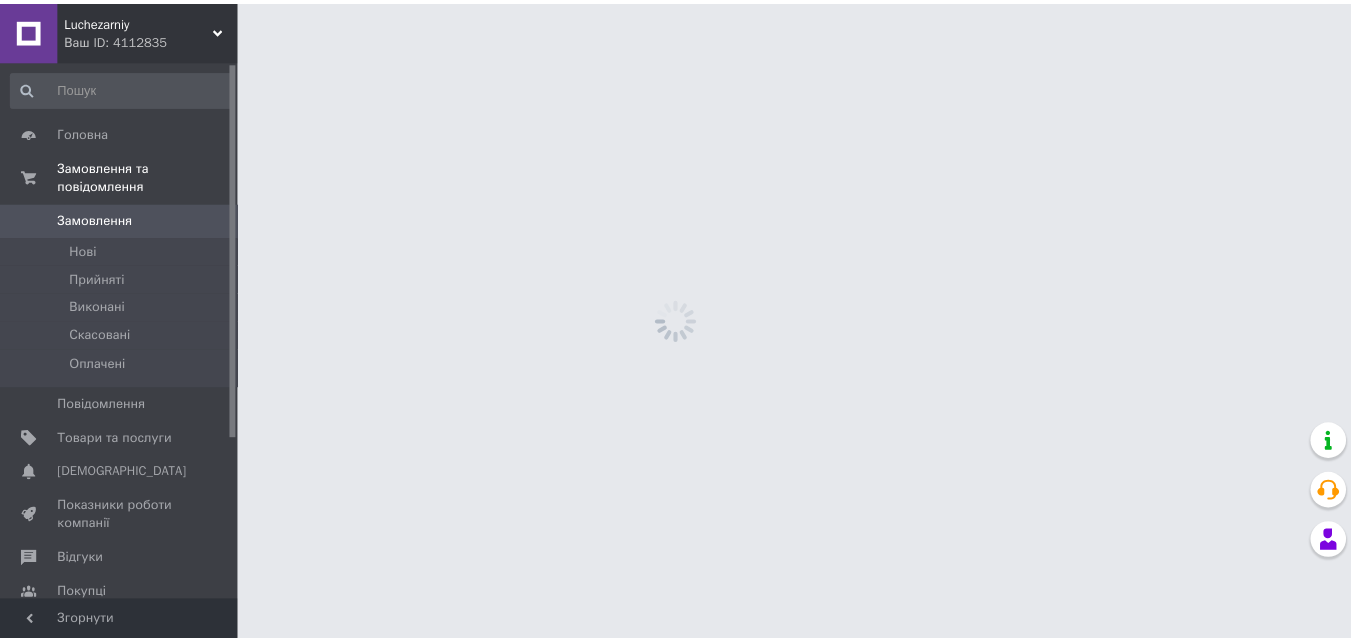 scroll, scrollTop: 0, scrollLeft: 0, axis: both 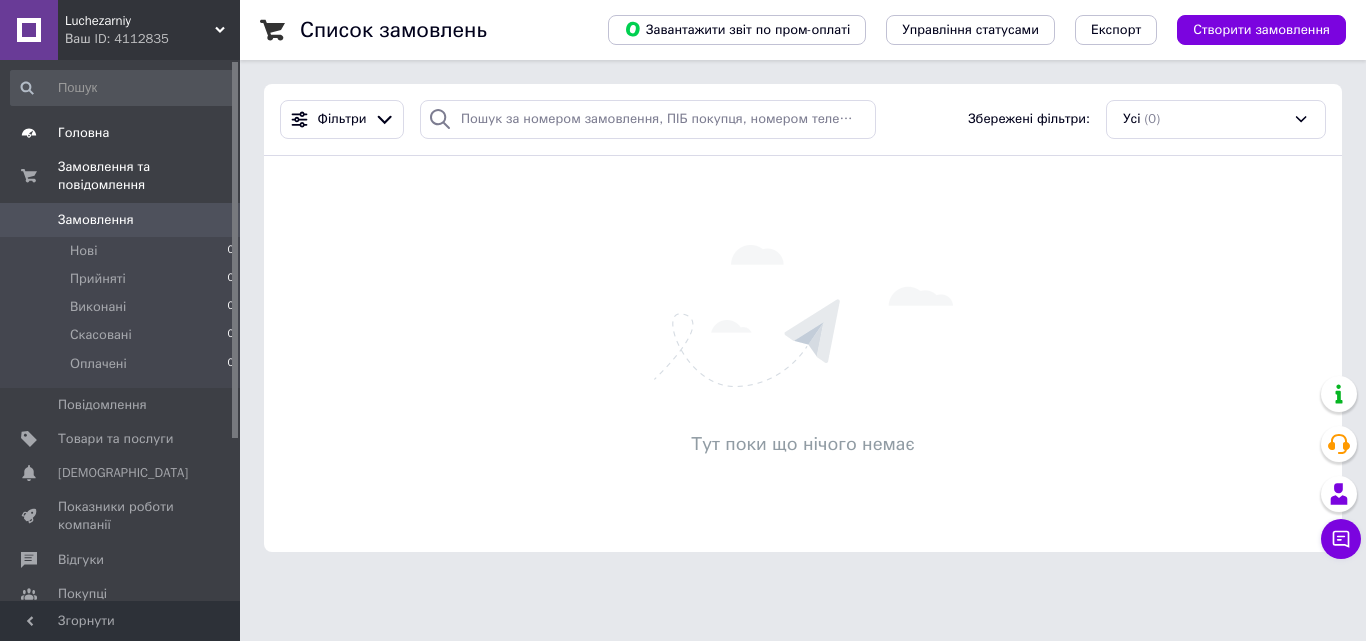 click on "Головна" at bounding box center (83, 133) 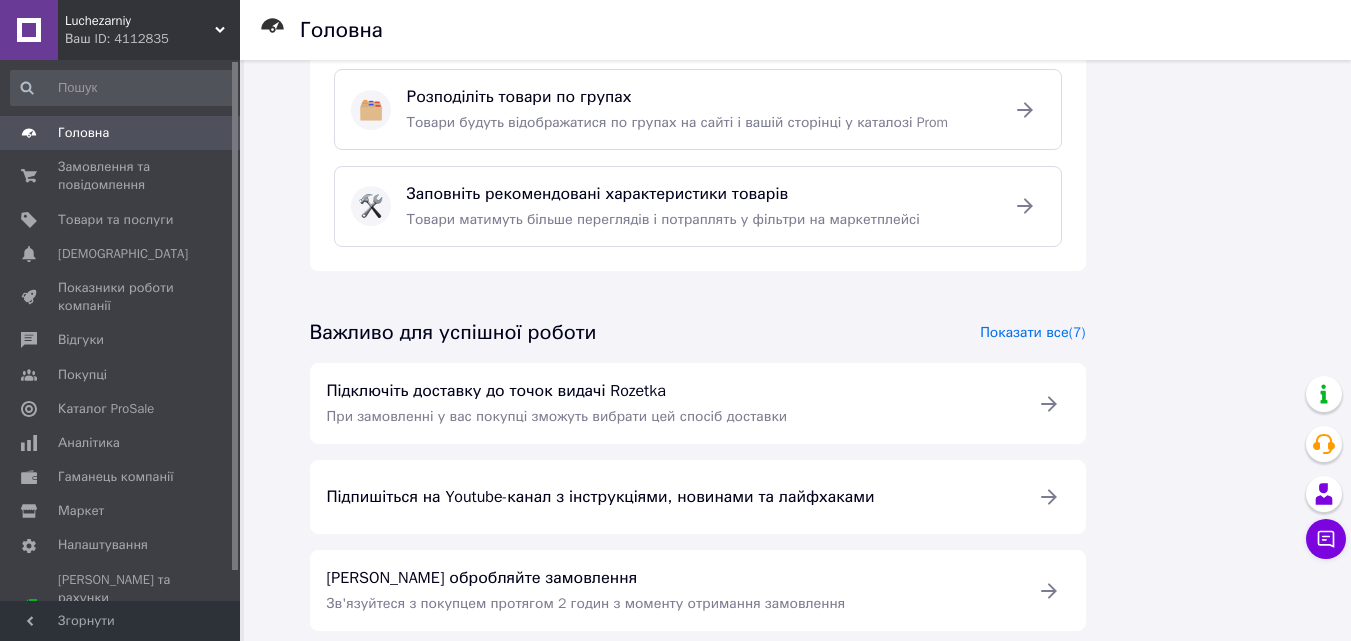 scroll, scrollTop: 1027, scrollLeft: 0, axis: vertical 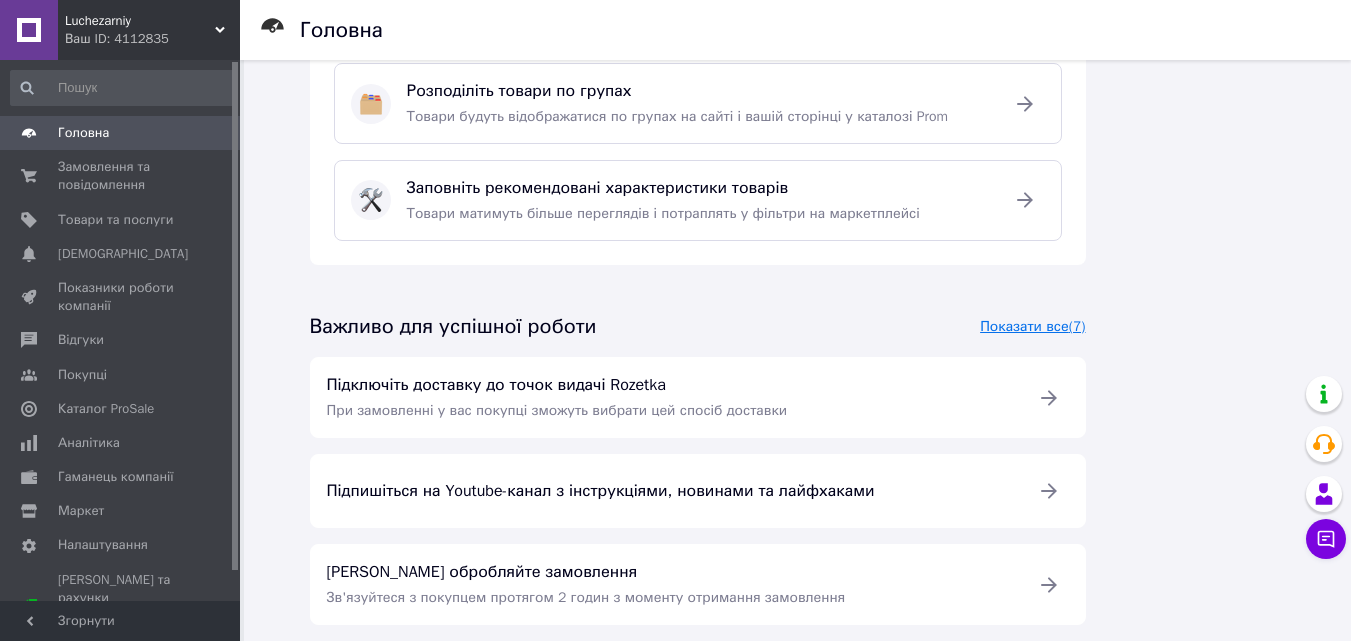 click on "Показати все  (7)" at bounding box center (1032, 326) 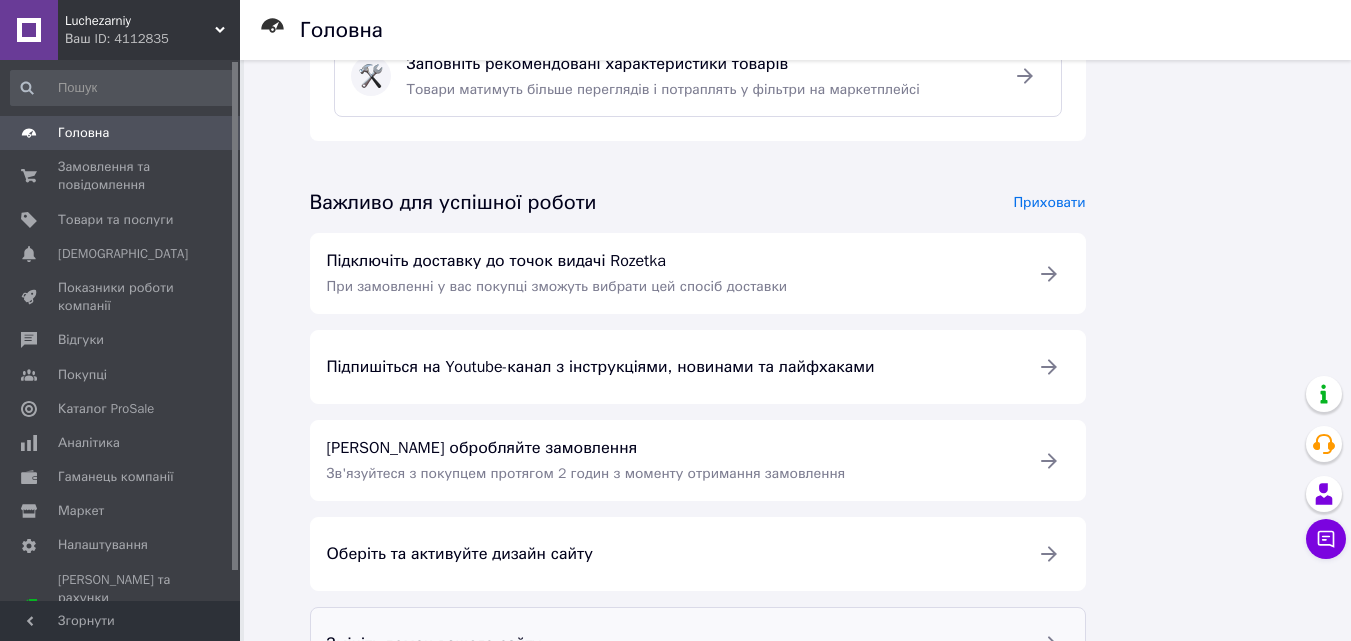 scroll, scrollTop: 1394, scrollLeft: 0, axis: vertical 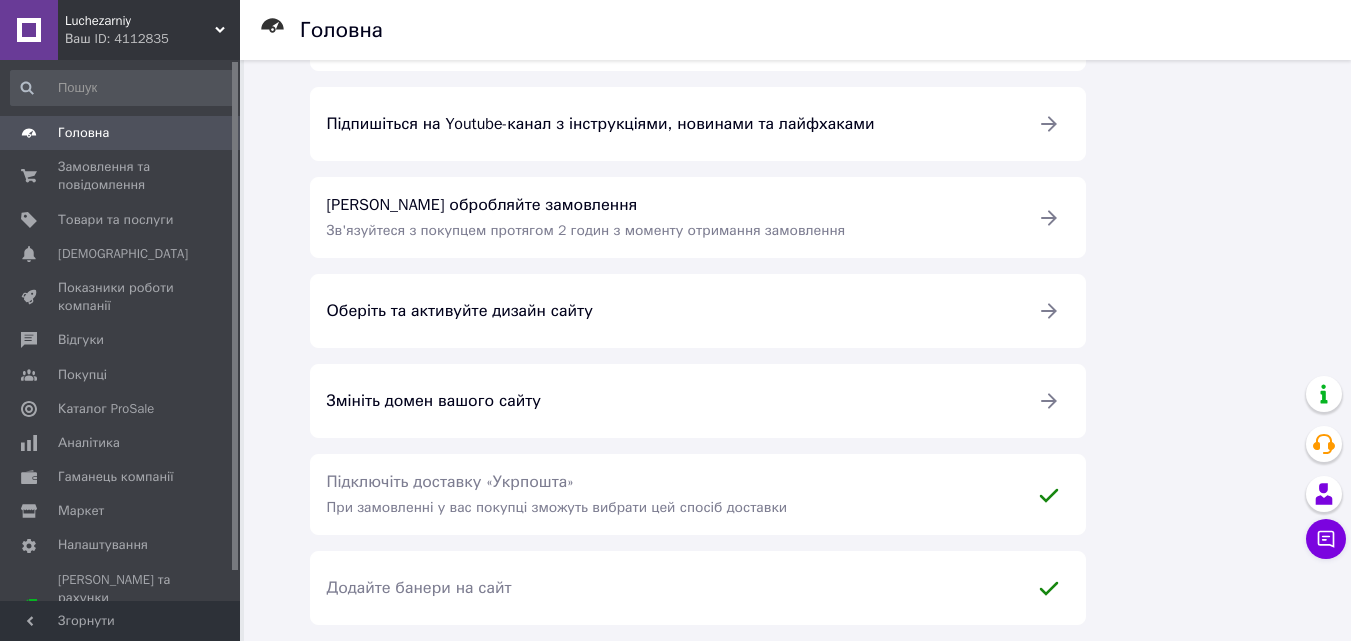 click on "Головна" at bounding box center [83, 133] 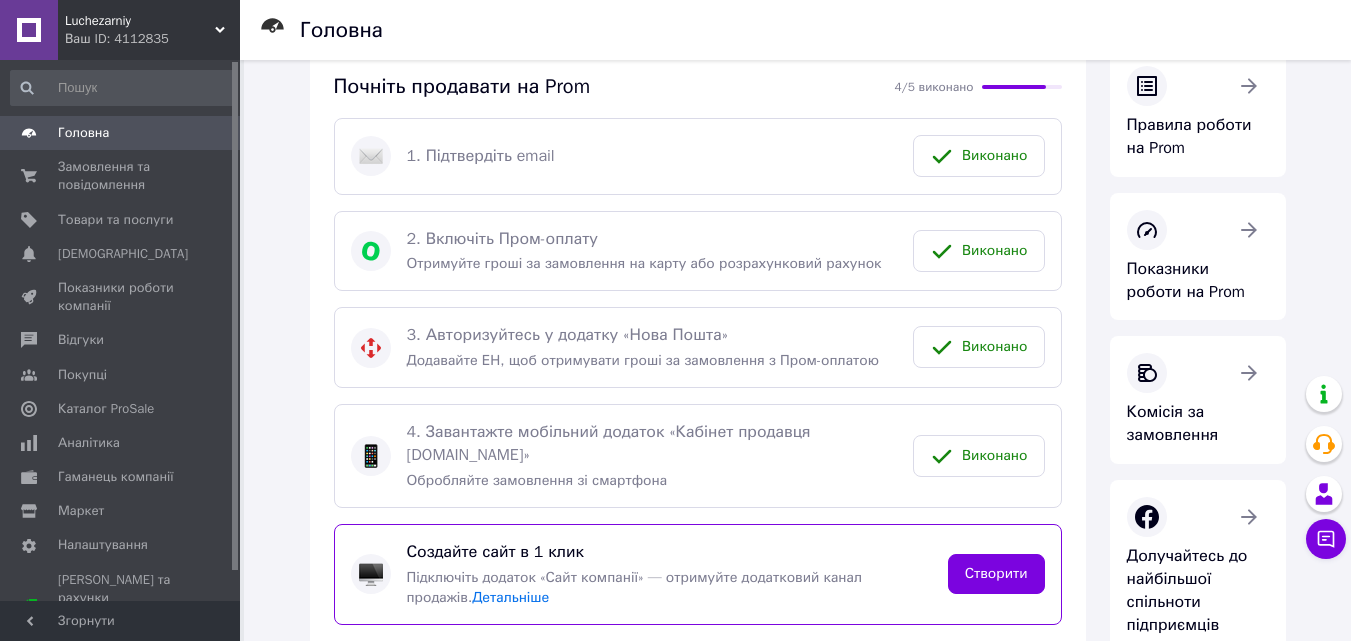 scroll, scrollTop: 100, scrollLeft: 0, axis: vertical 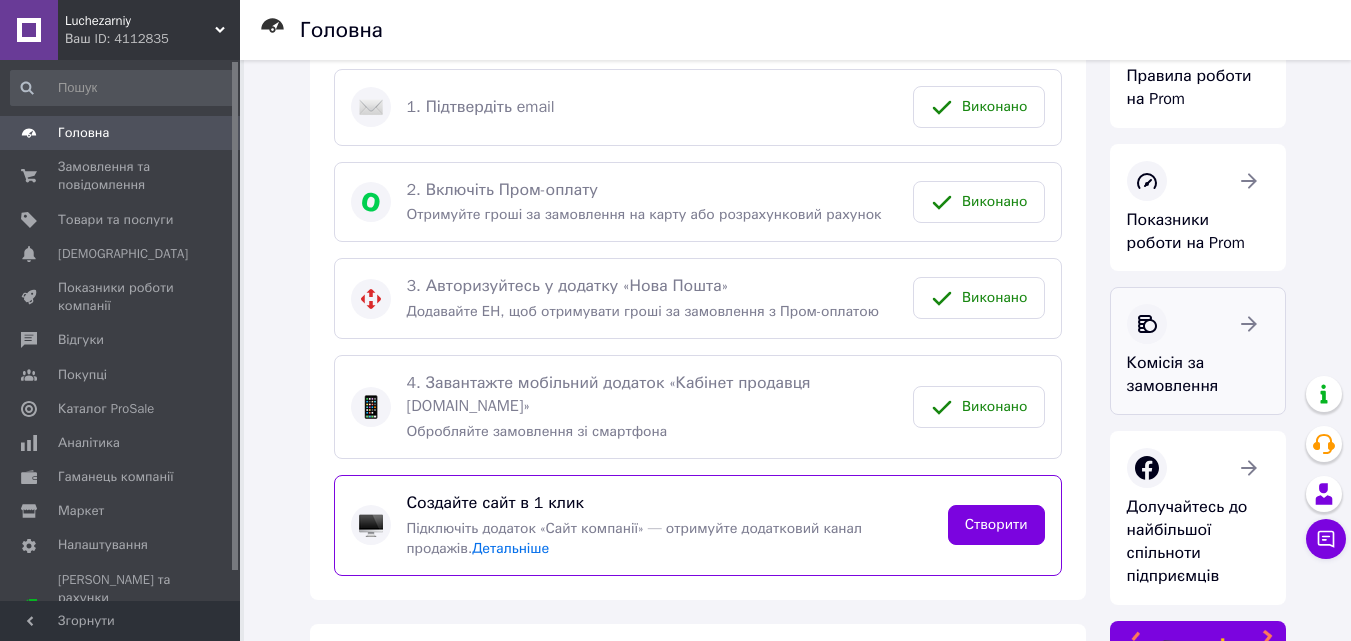 click 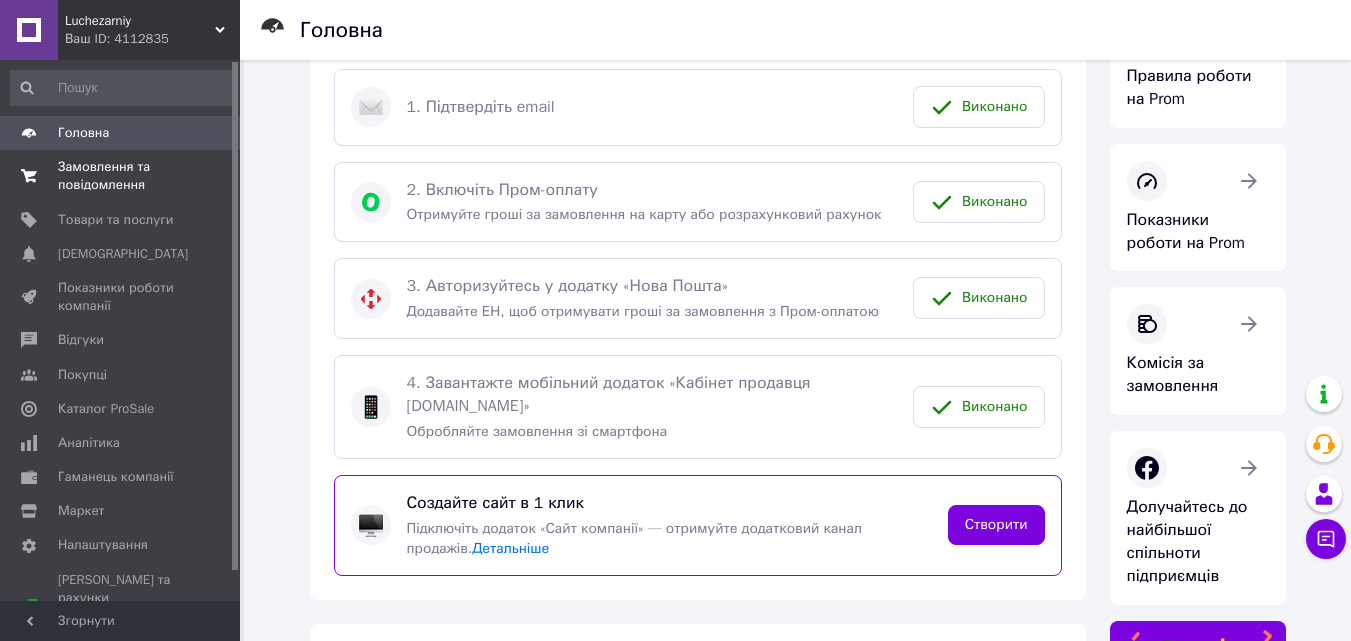 scroll, scrollTop: 0, scrollLeft: 0, axis: both 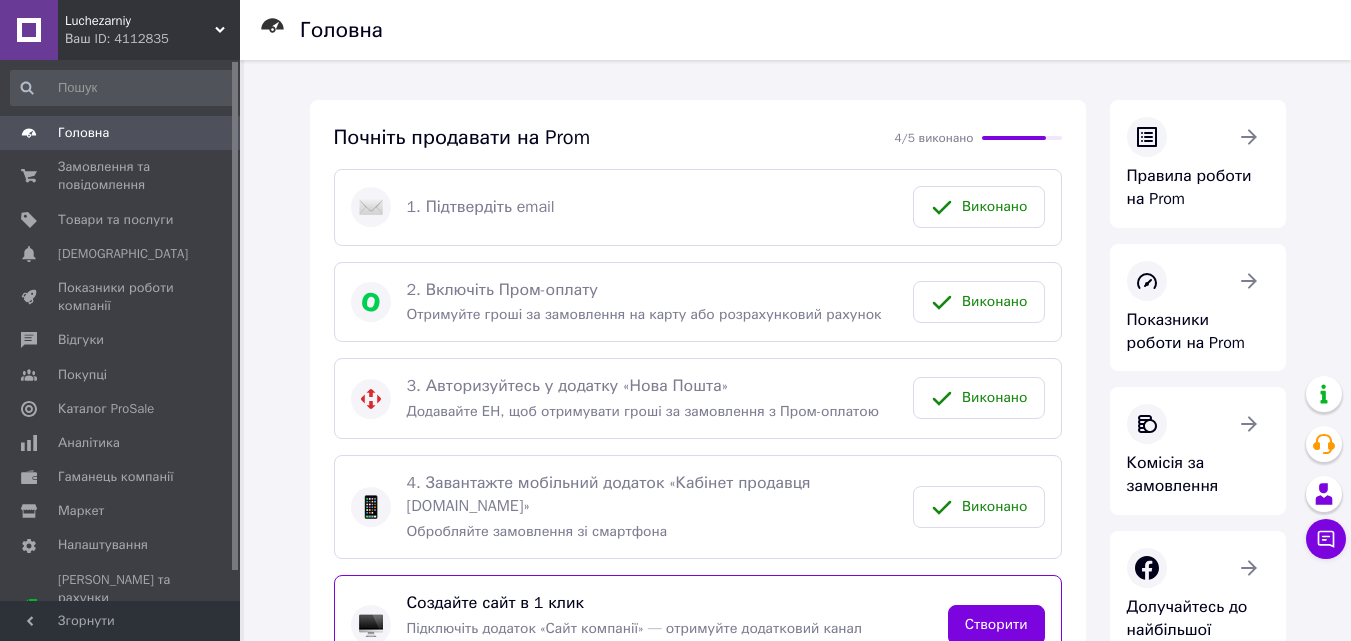 click 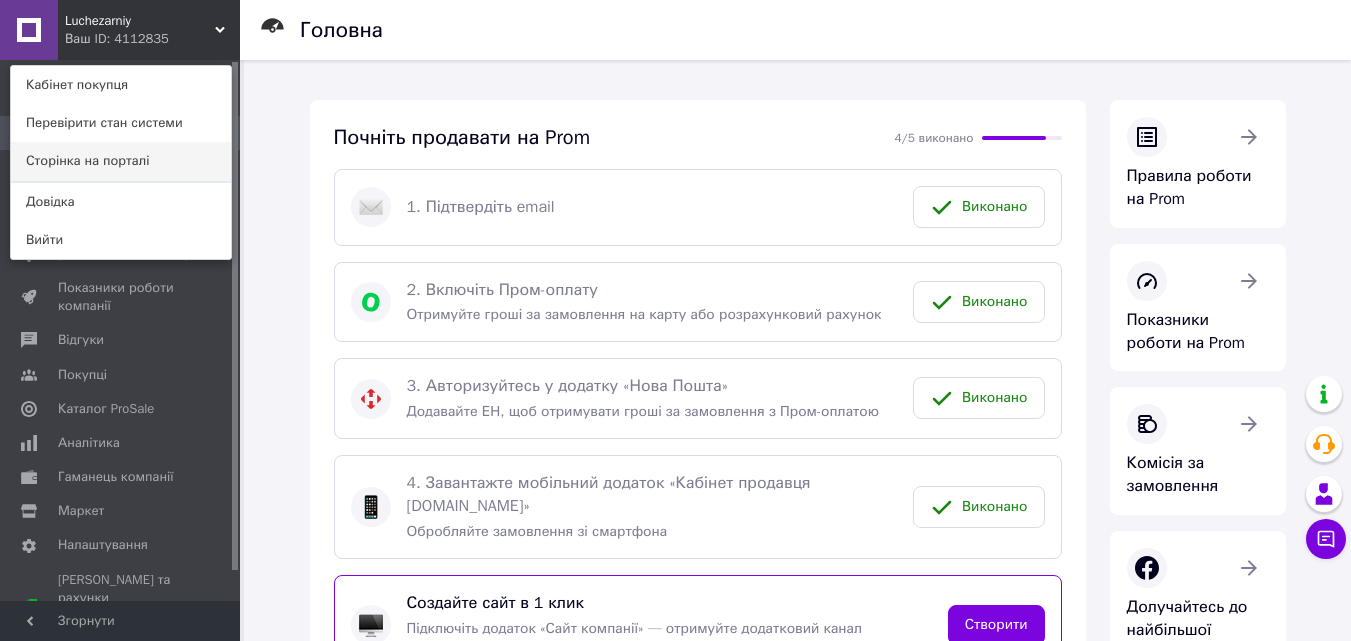 click on "Сторінка на порталі" at bounding box center [121, 161] 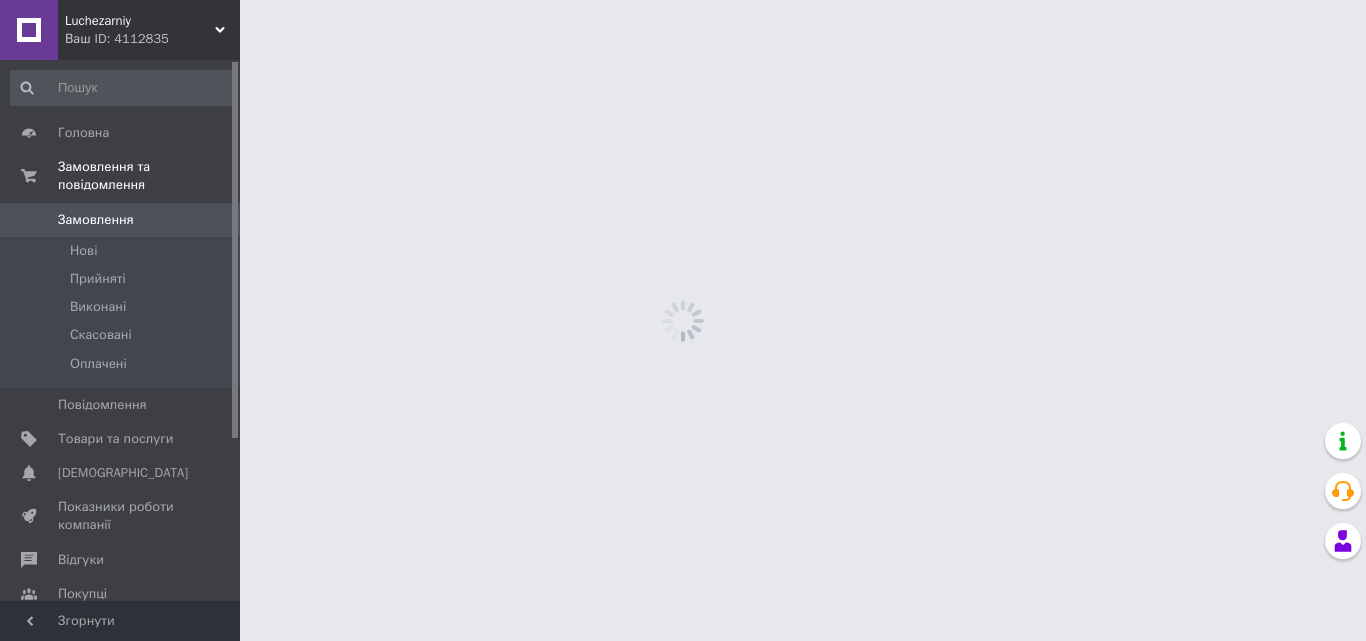 scroll, scrollTop: 0, scrollLeft: 0, axis: both 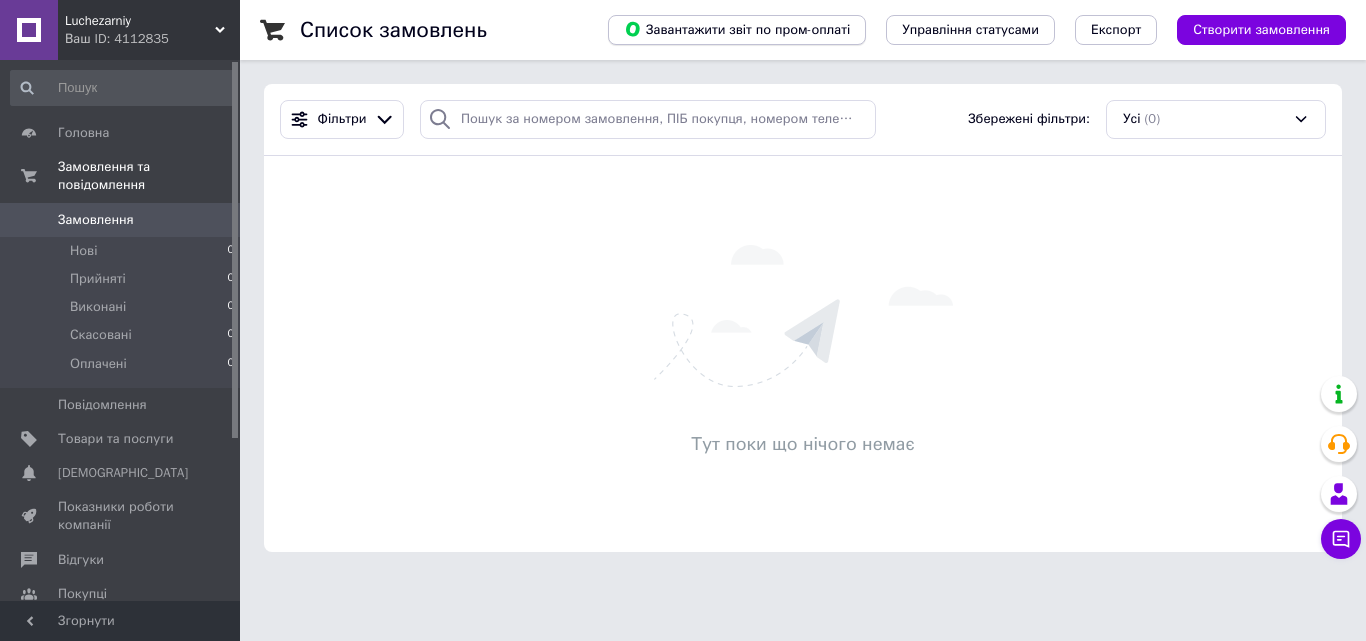 click on "Завантажити звіт по пром-оплаті" at bounding box center (737, 29) 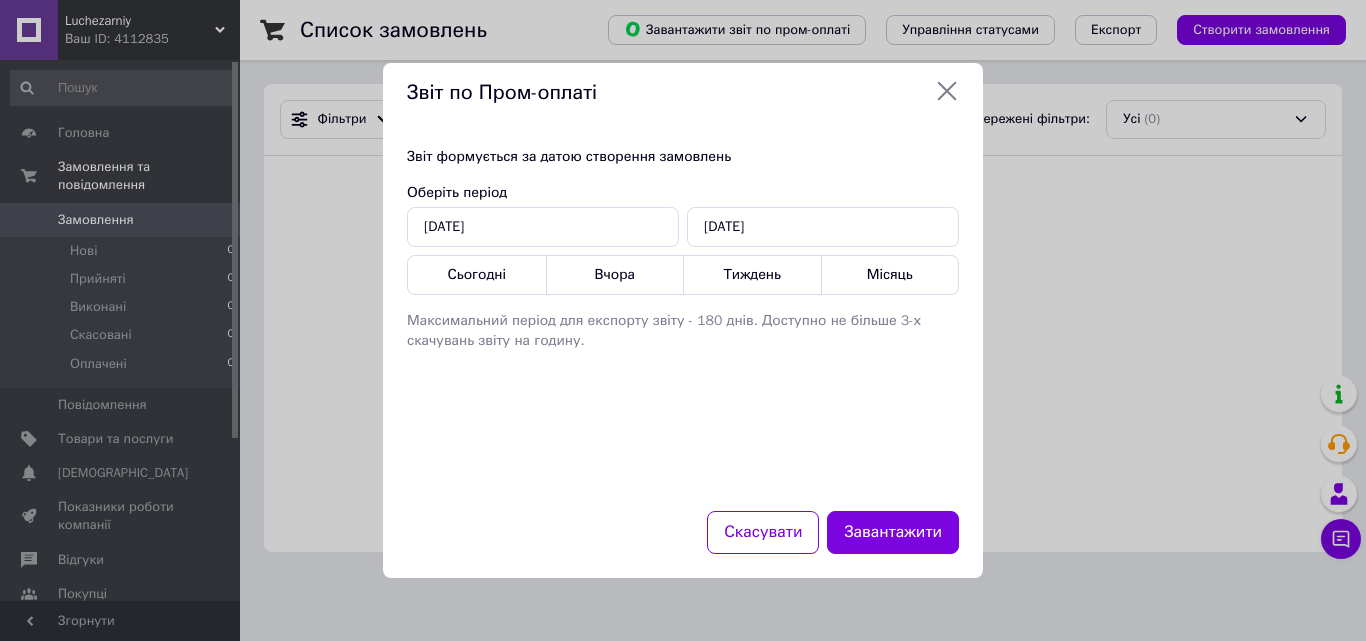 click 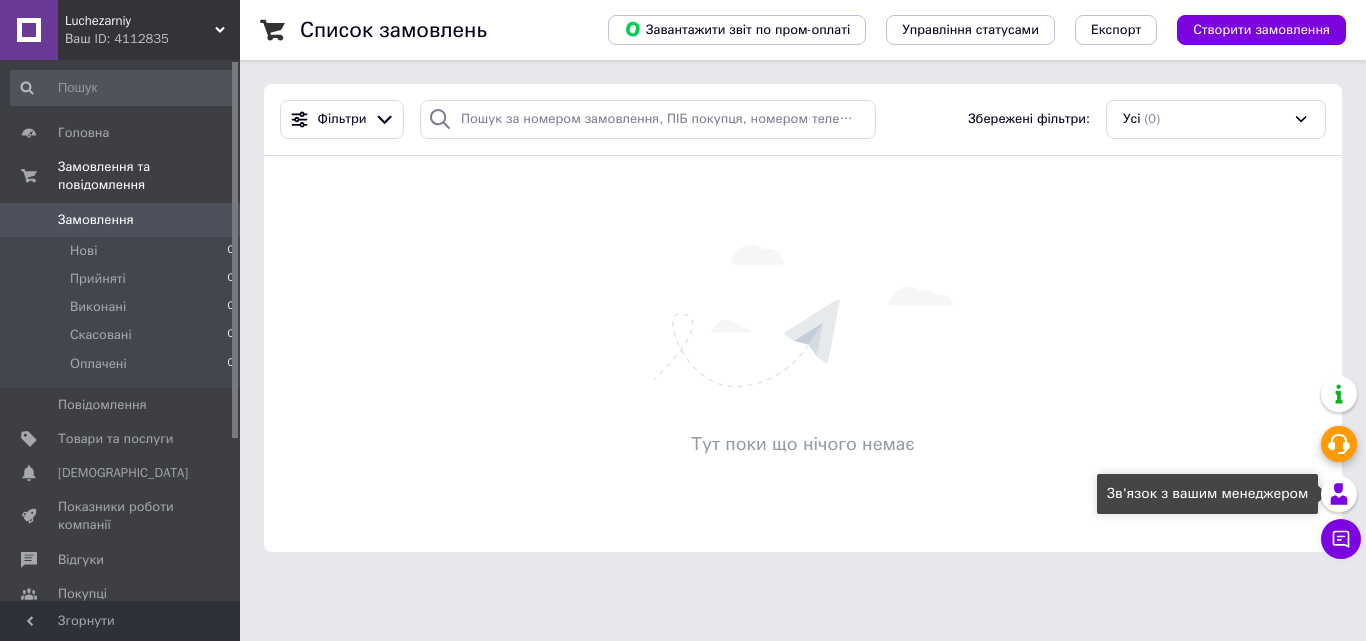 click 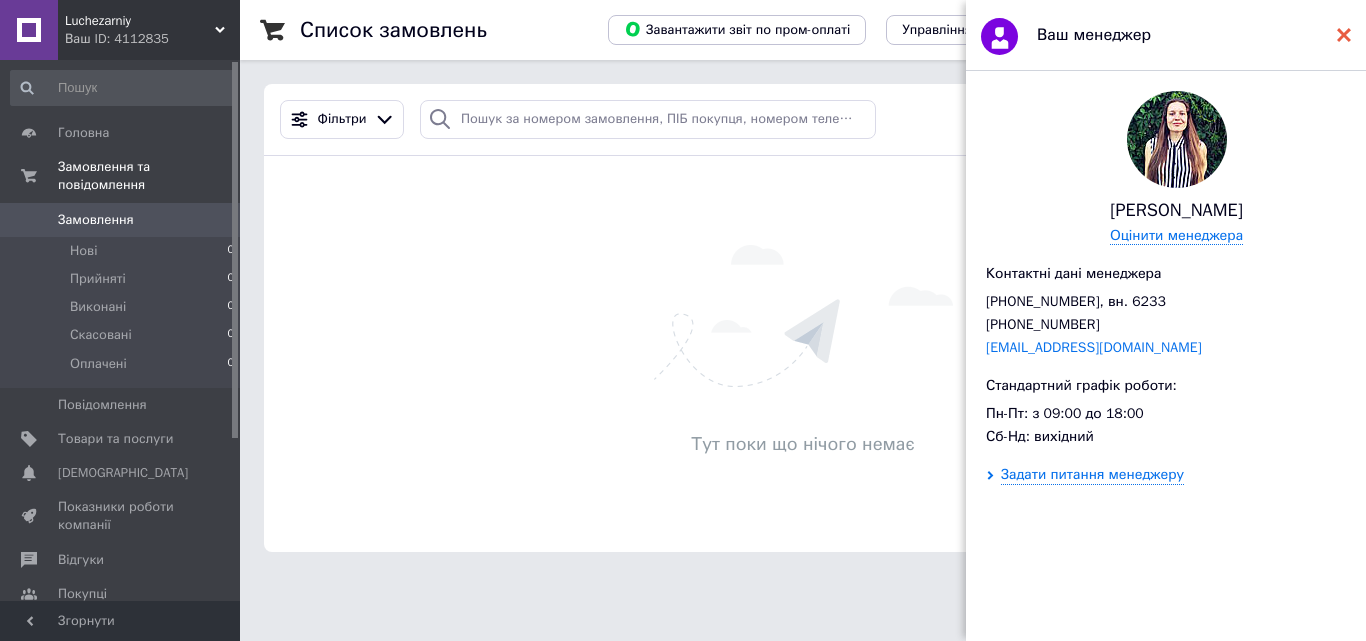 click 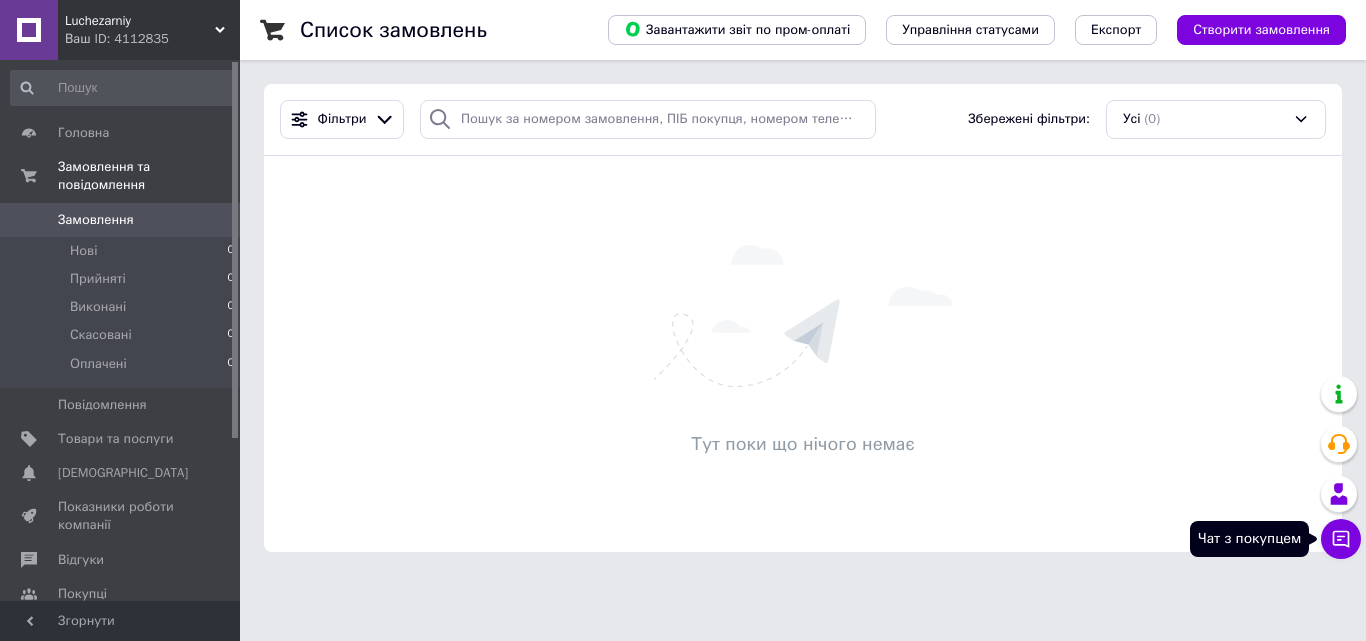 click on "Чат з покупцем" at bounding box center (1341, 539) 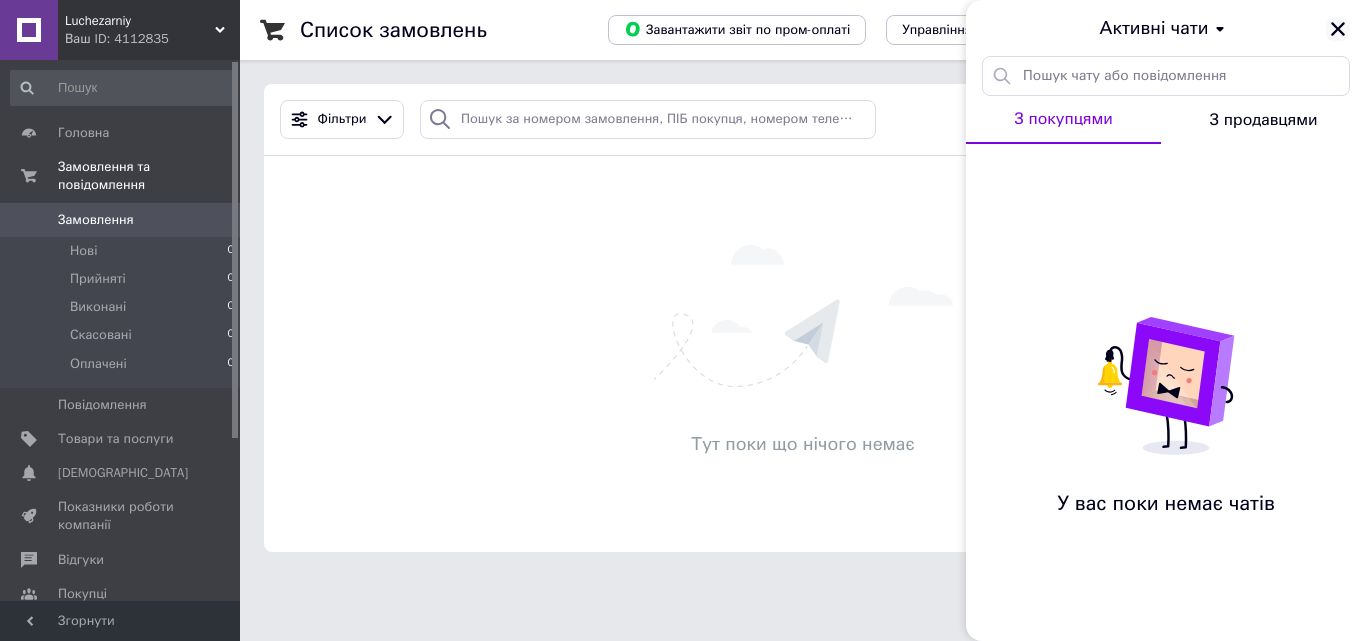 click 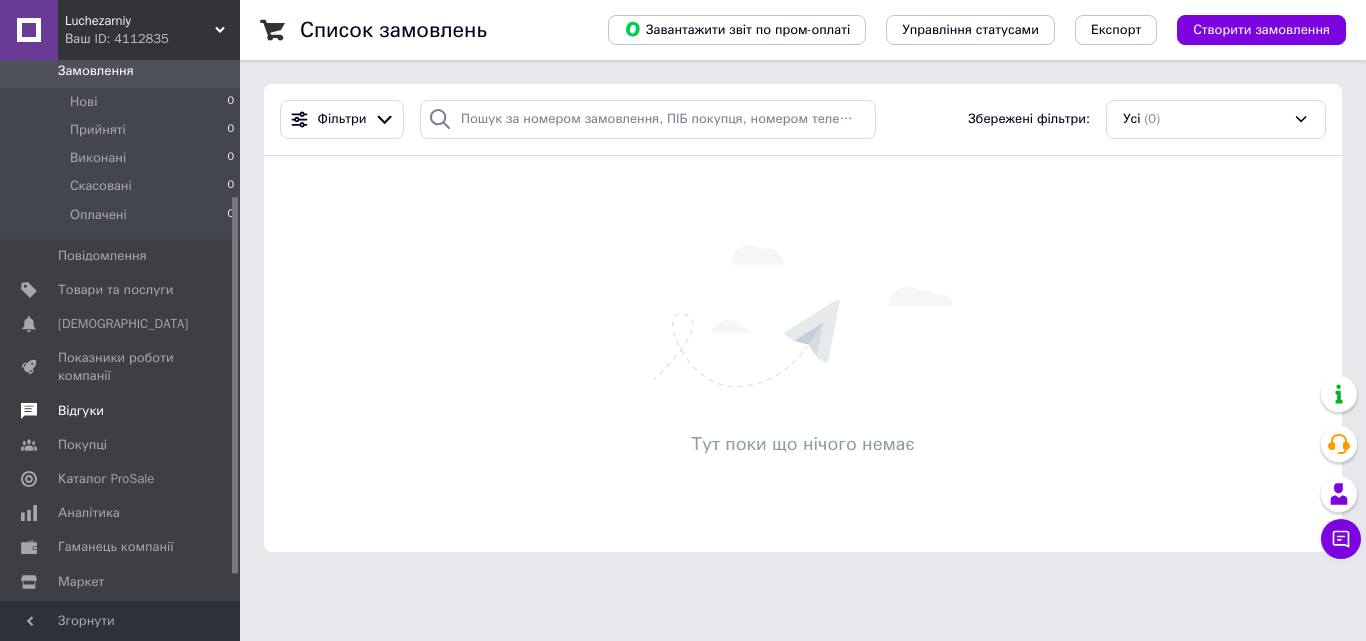 scroll, scrollTop: 200, scrollLeft: 0, axis: vertical 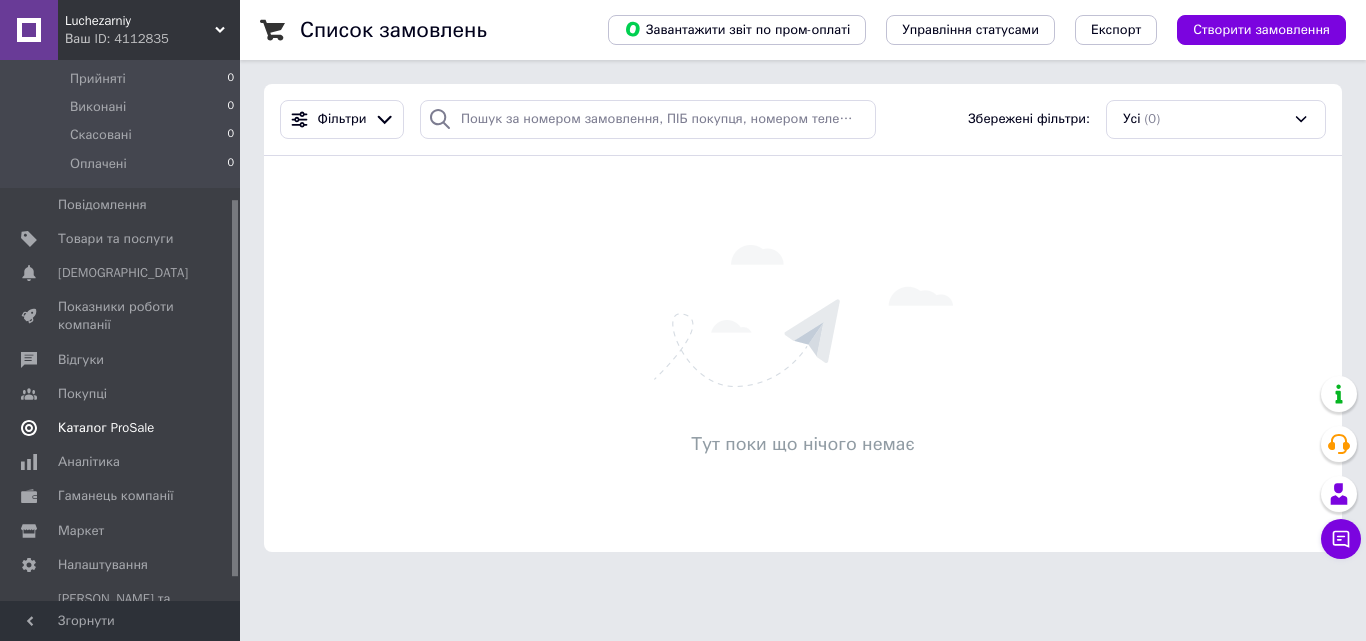 click on "Каталог ProSale" at bounding box center (106, 428) 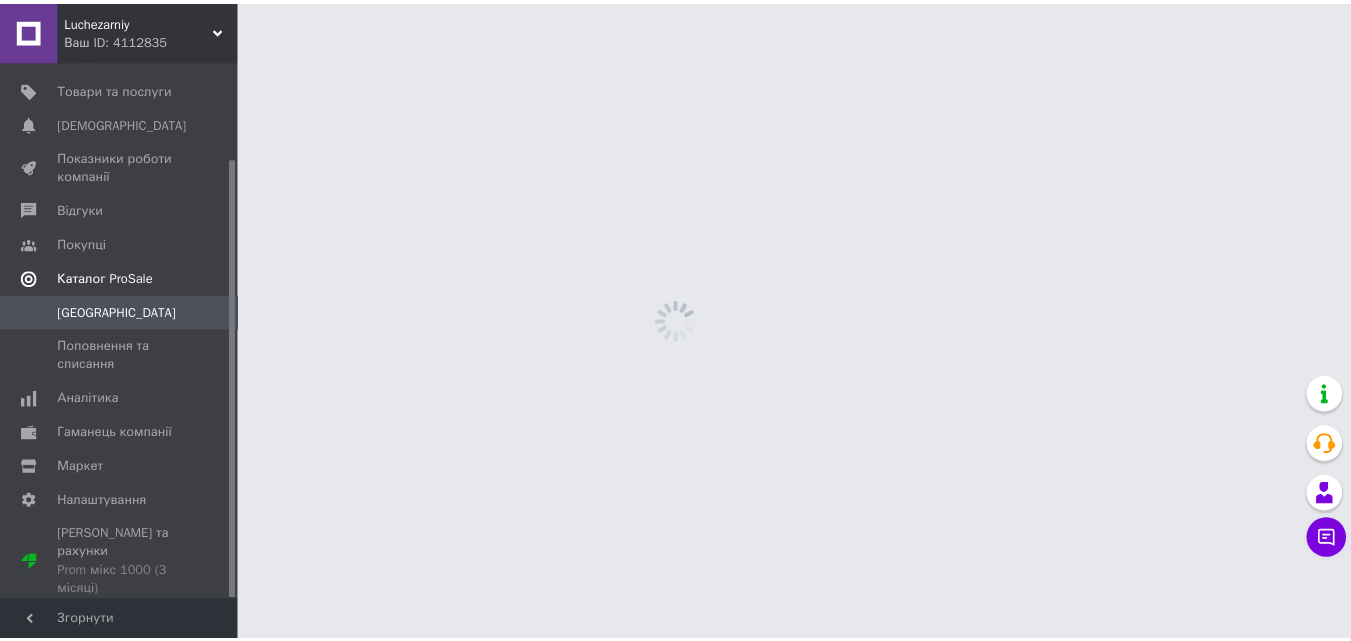scroll, scrollTop: 119, scrollLeft: 0, axis: vertical 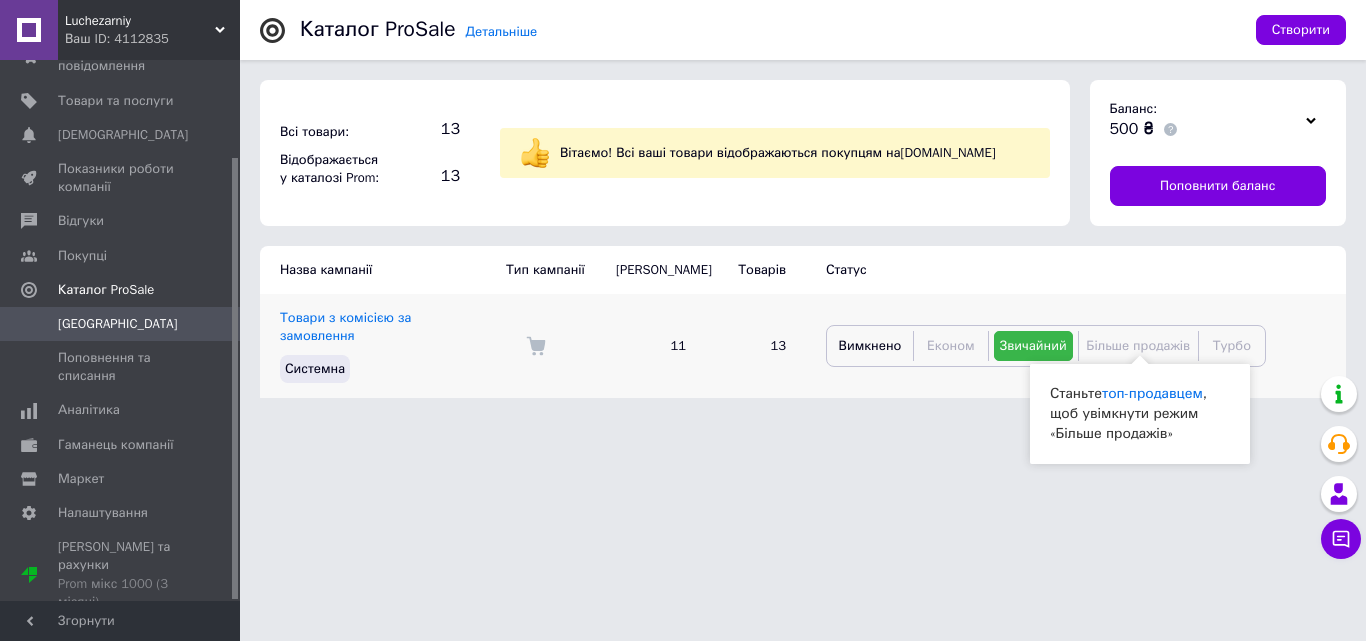 click on "Більше продажів" at bounding box center (1138, 345) 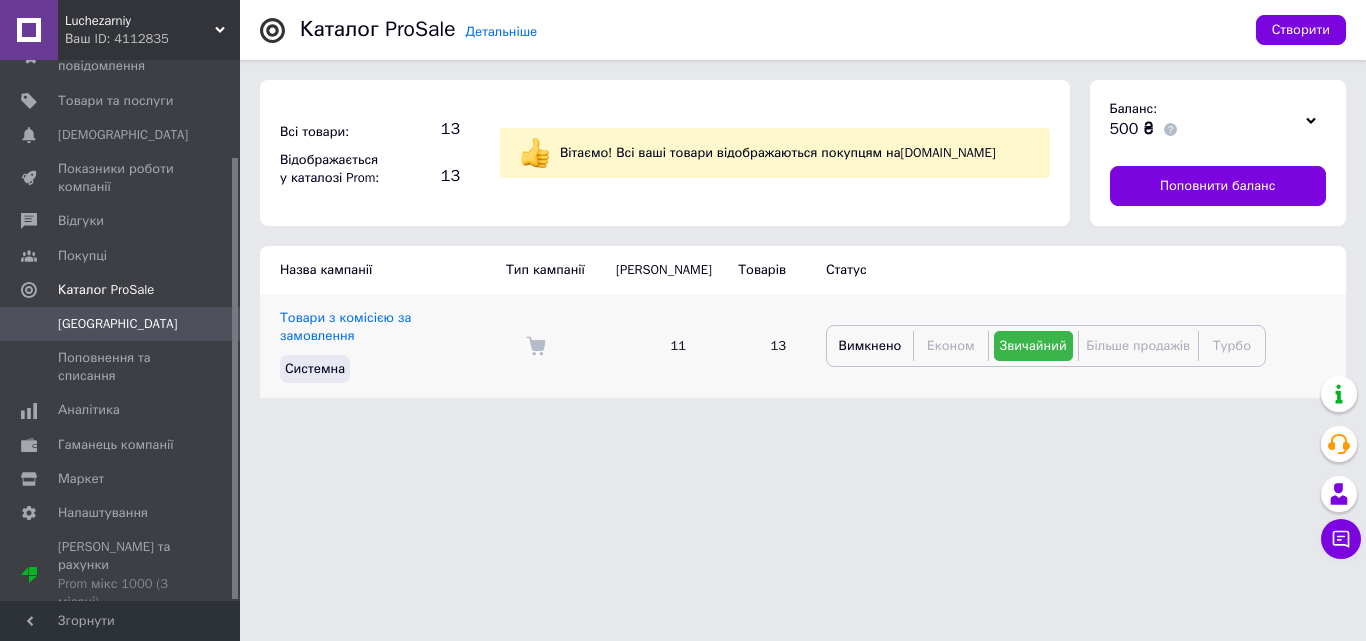 click on "Більше продажів" at bounding box center [1138, 345] 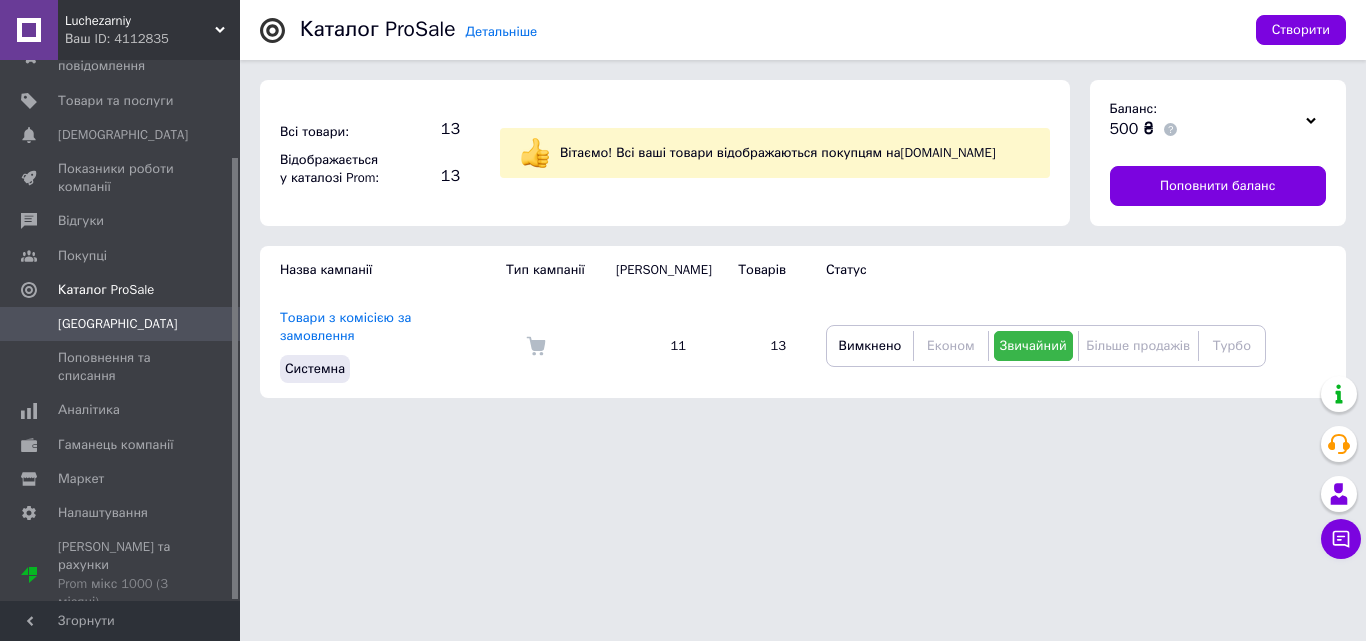 click at bounding box center (1311, 120) 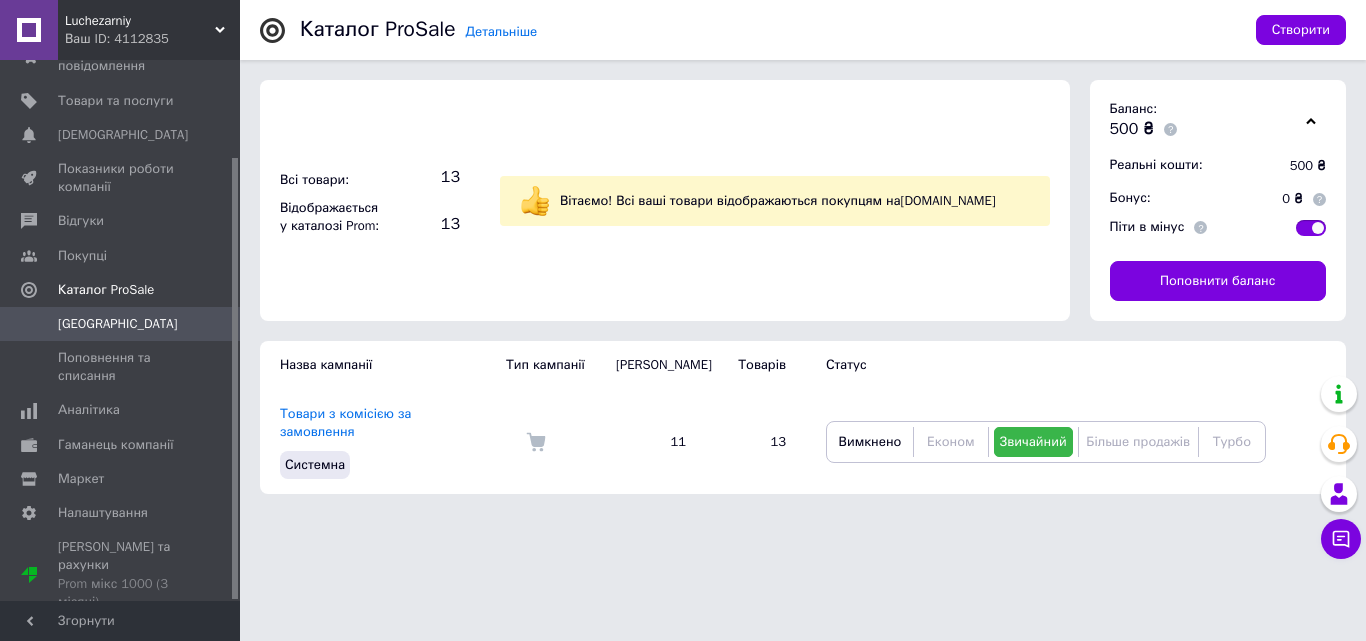 click at bounding box center (1311, 228) 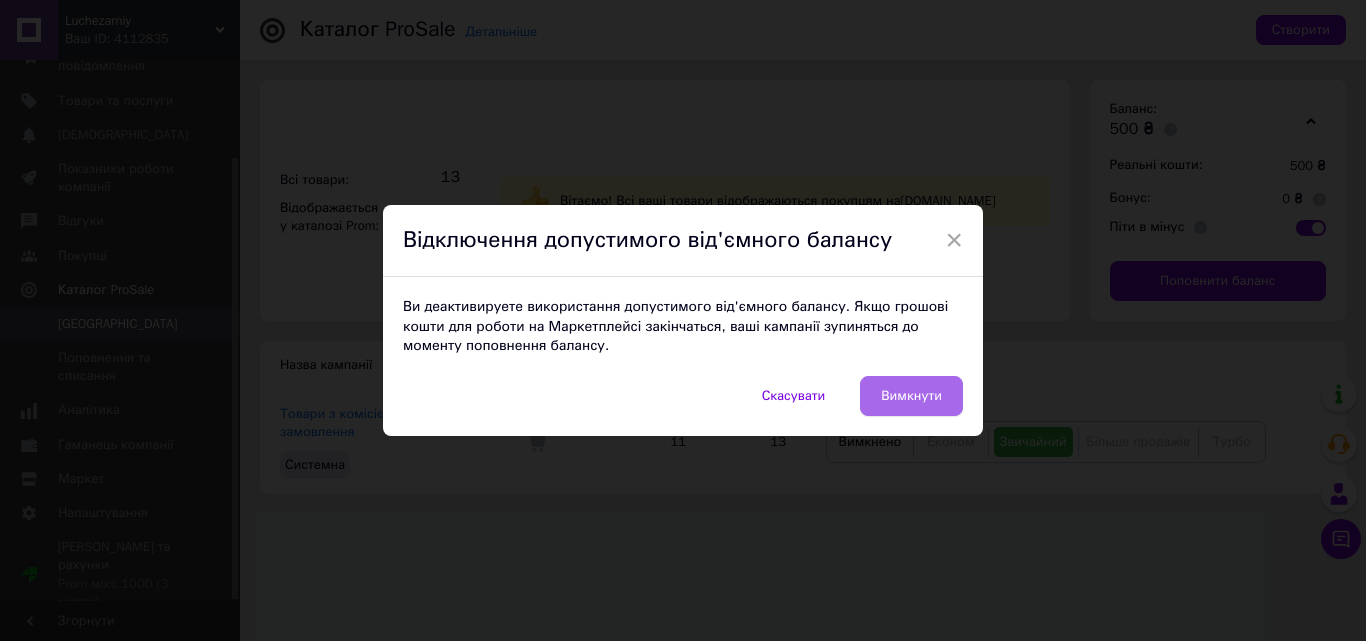 click on "Вимкнути" at bounding box center [911, 396] 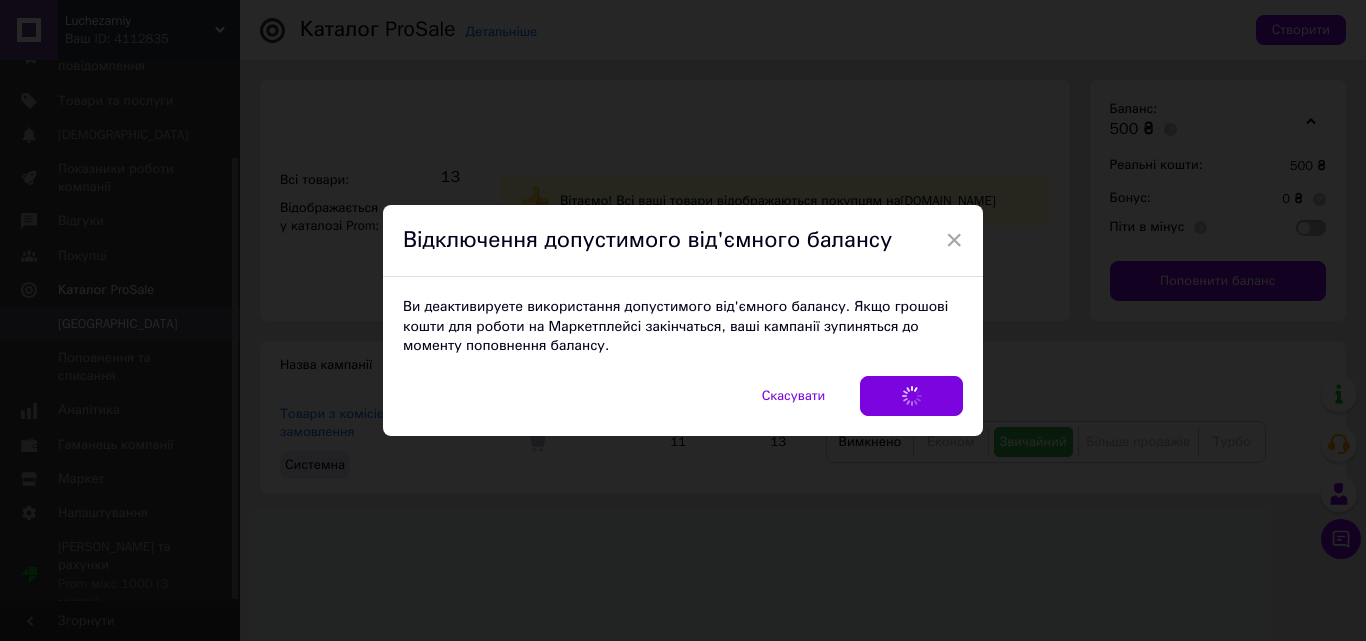 checkbox on "false" 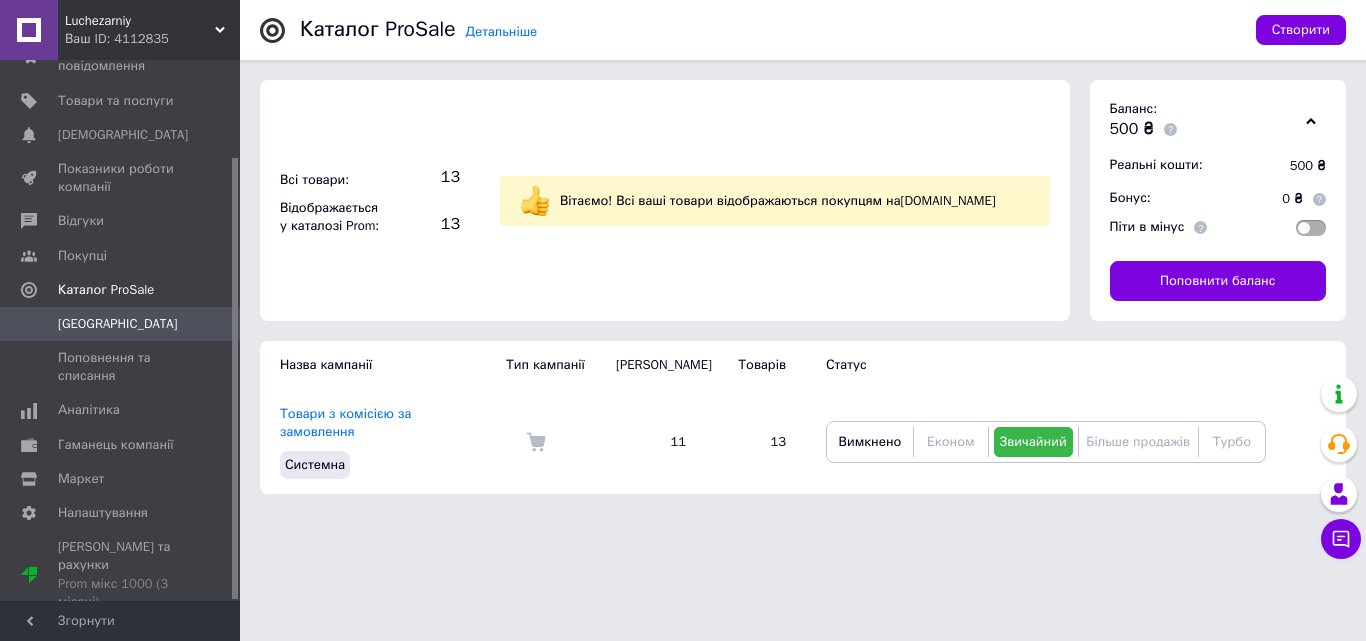 click at bounding box center [1319, 199] 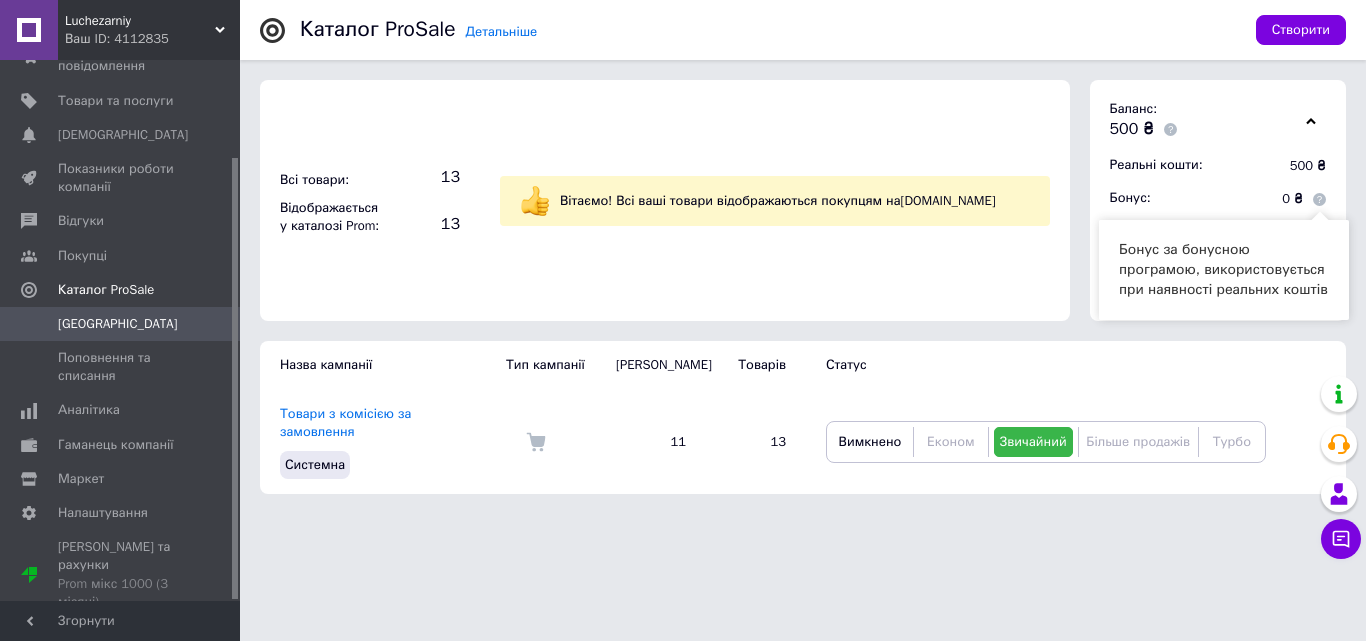 click on "Всі товари: 13 Відображається у каталозі Prom: 13 Вітаємо! Всі ваші товари відображаються покупцям на  [DOMAIN_NAME]" at bounding box center [665, 200] 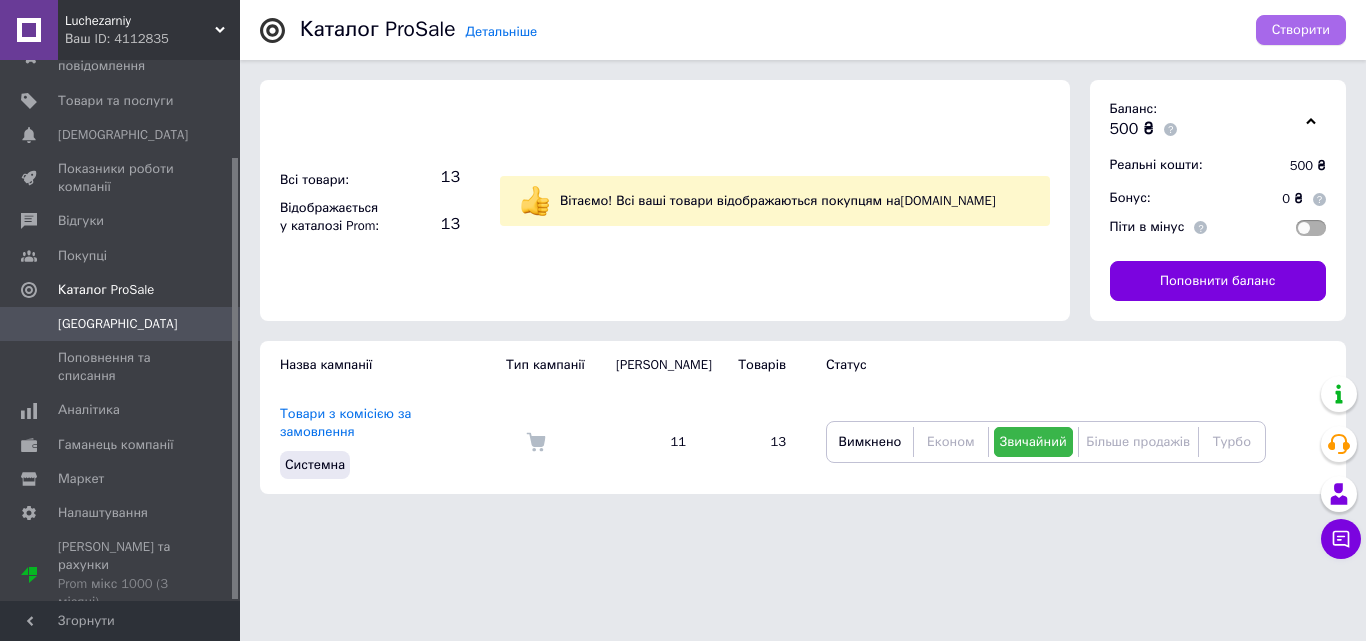 click on "Створити" at bounding box center (1301, 30) 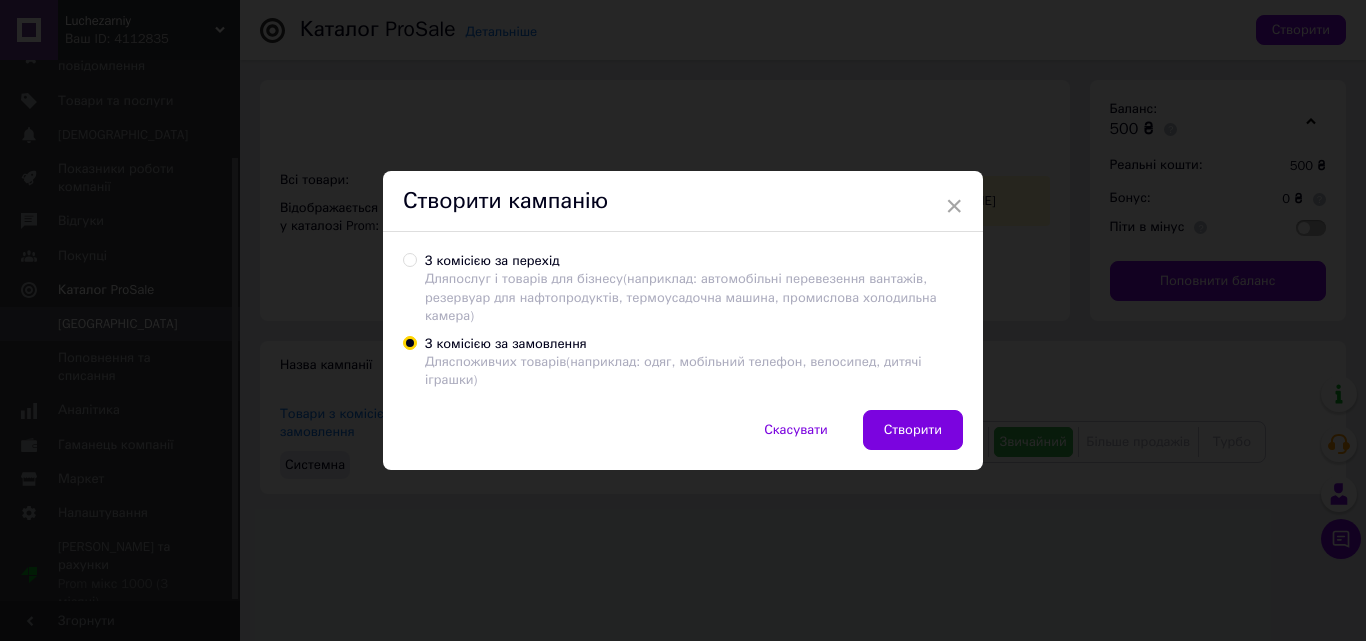 click on "З комісією за перехід Для  послуг і товарів для бізнесу  (наприклад: автомобільні перевезення вантажів,
резервуар для нафтопродуктів, термоусадочна машина, промислова холодильна камера)" at bounding box center (409, 259) 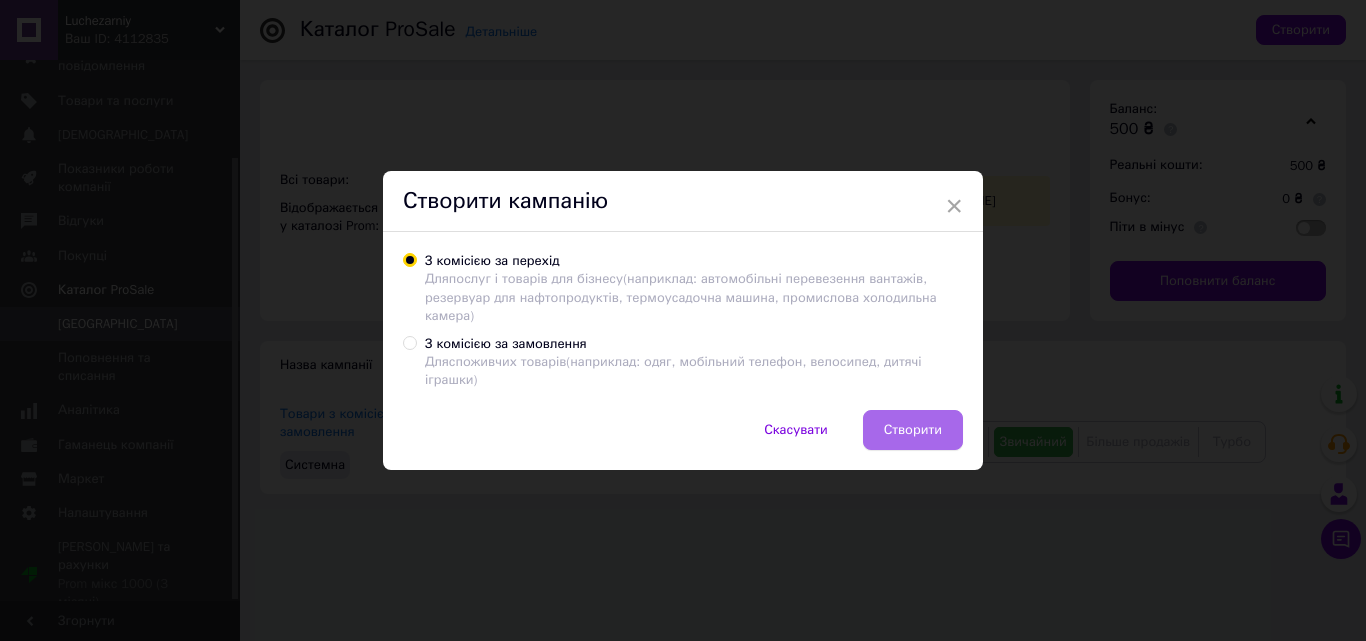 click on "Створити" at bounding box center (913, 430) 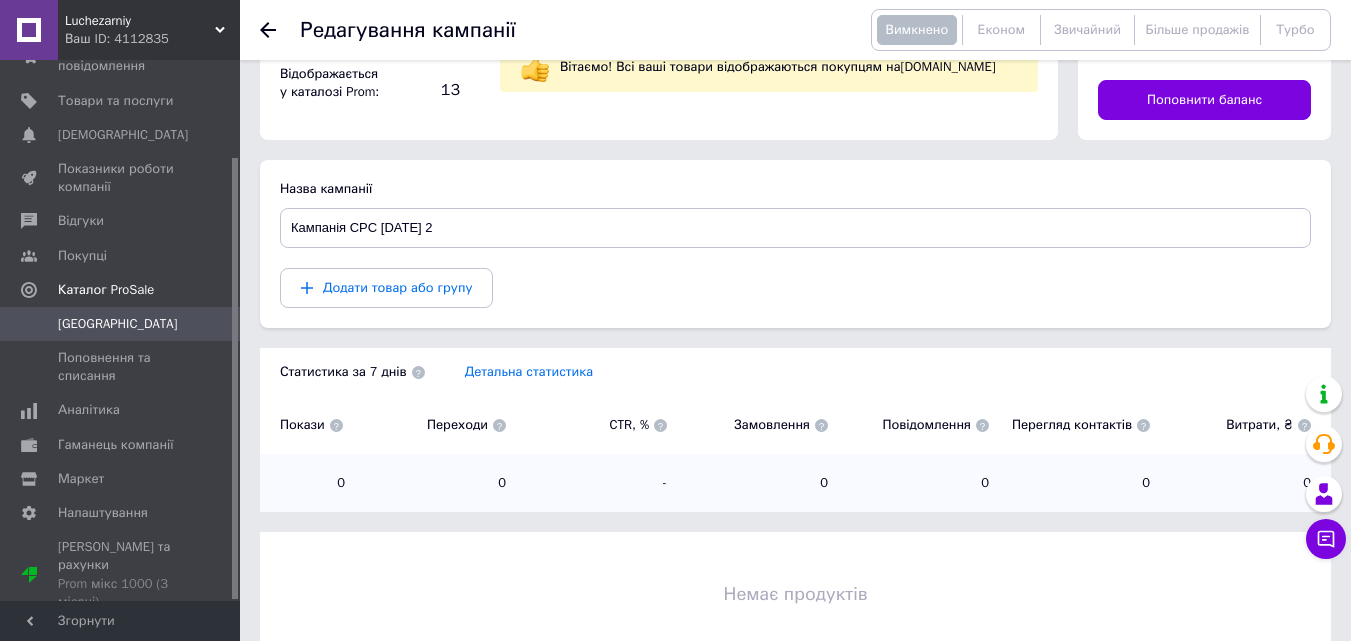 scroll, scrollTop: 0, scrollLeft: 0, axis: both 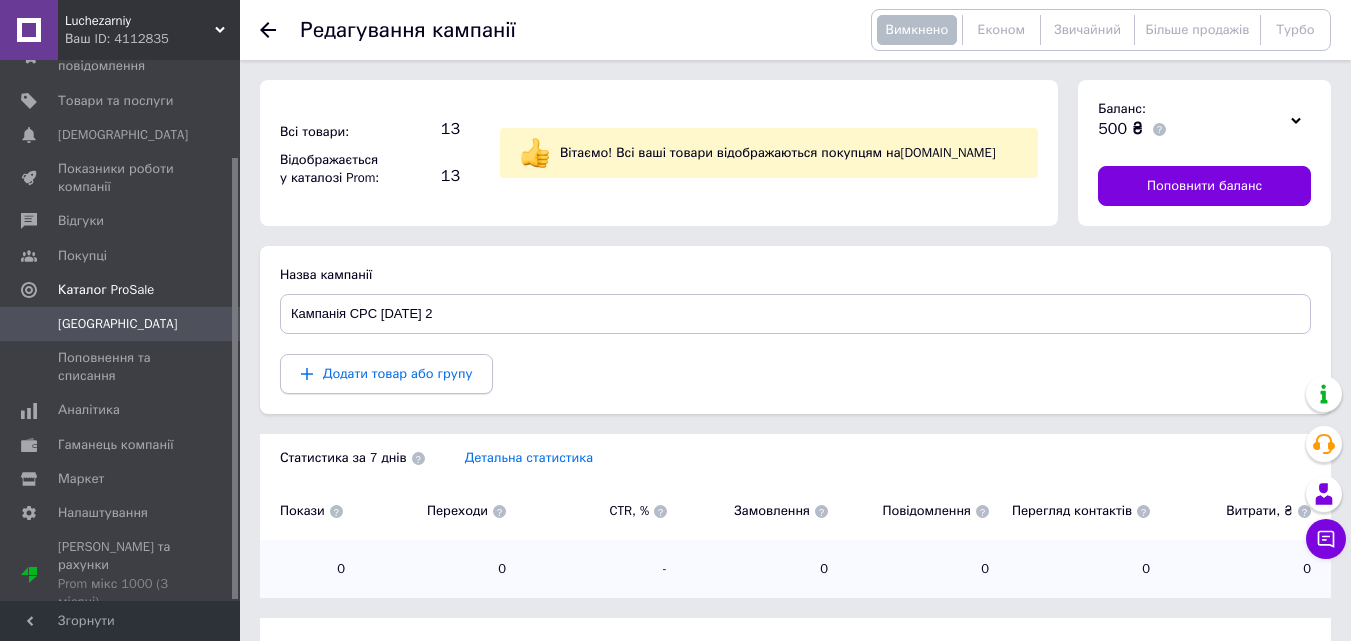 click on "Додати товар або групу" at bounding box center (386, 374) 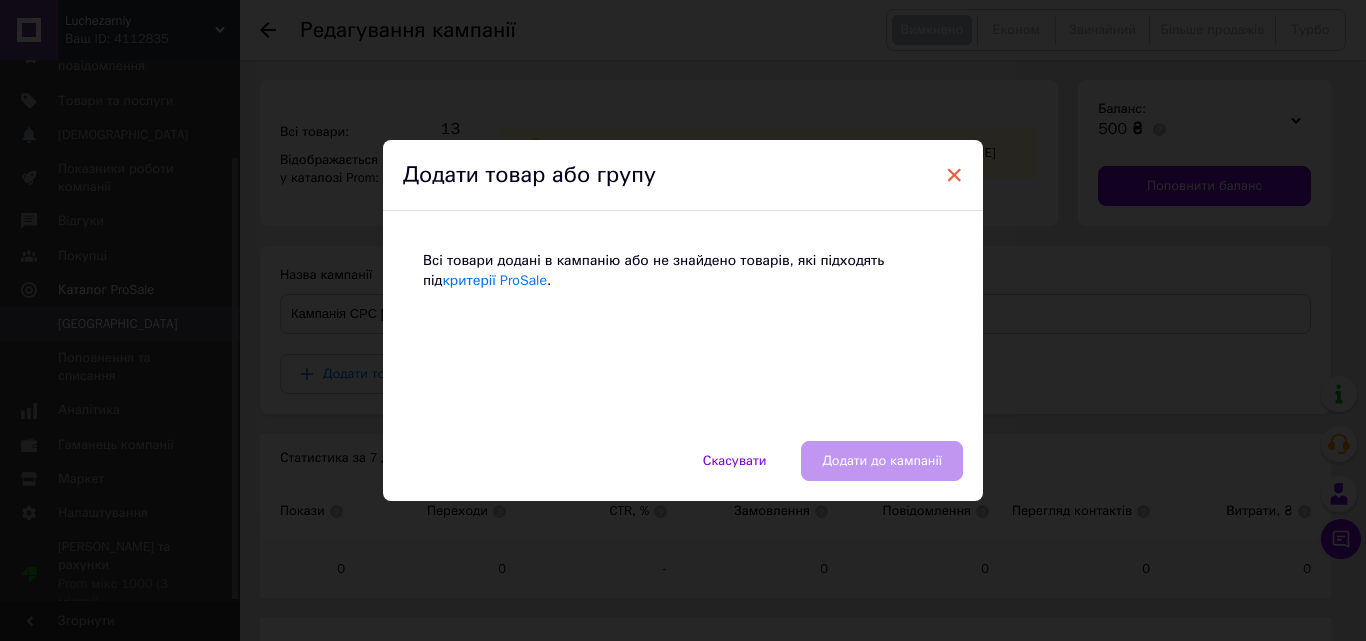 click on "×" at bounding box center [954, 175] 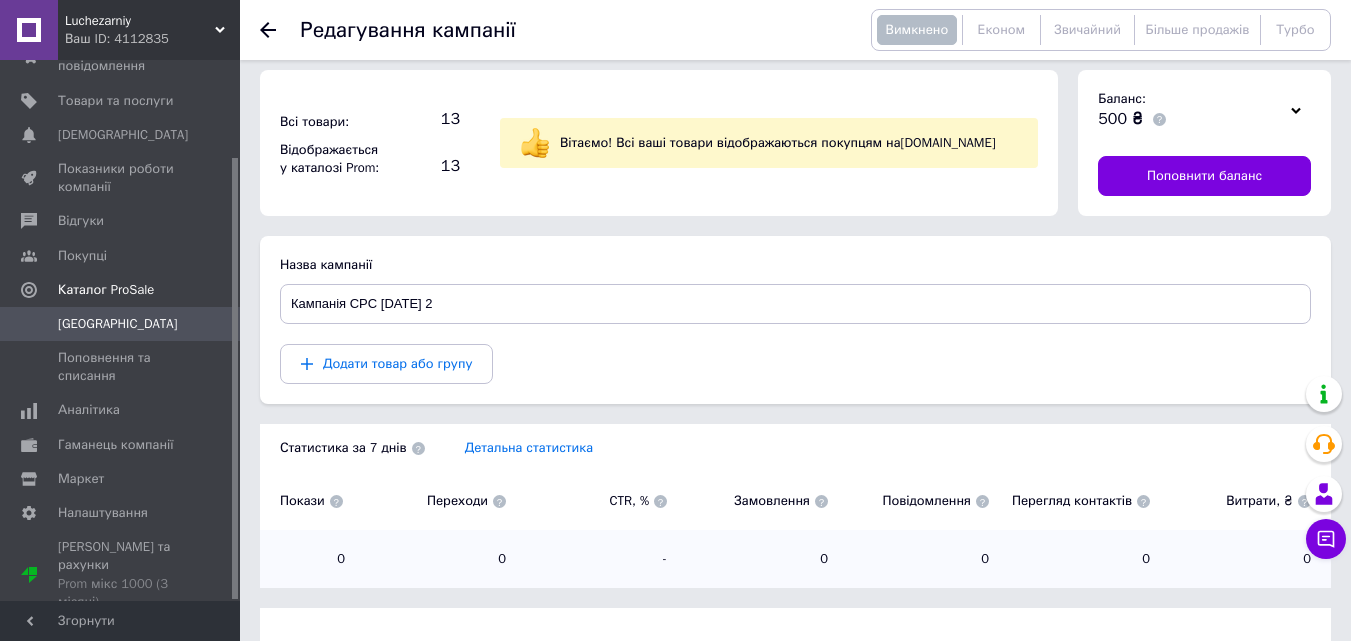 scroll, scrollTop: 0, scrollLeft: 0, axis: both 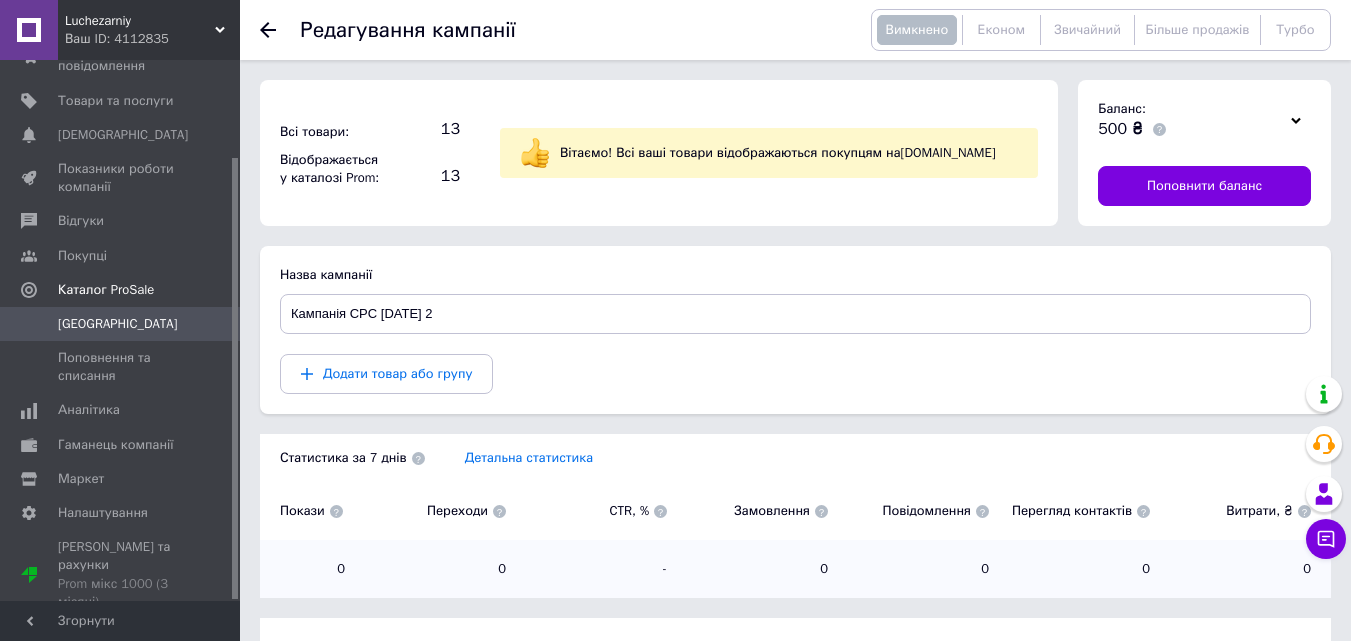 click on "Звичайний" at bounding box center [1087, 29] 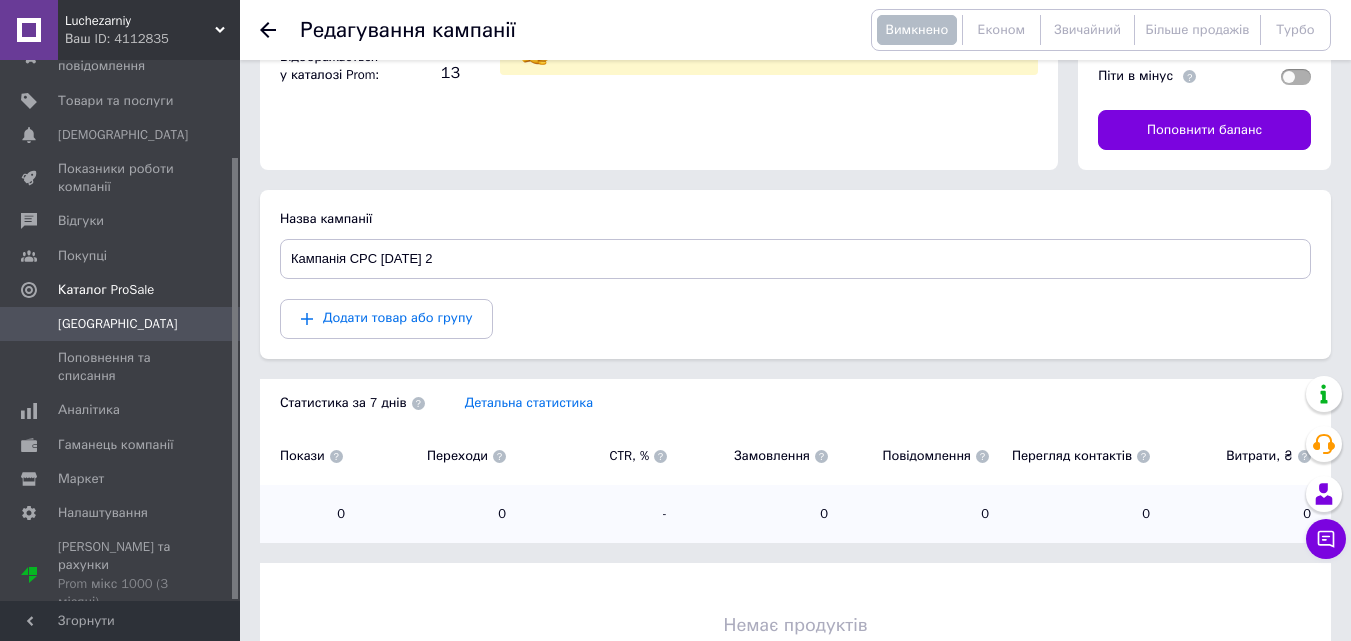 scroll, scrollTop: 0, scrollLeft: 0, axis: both 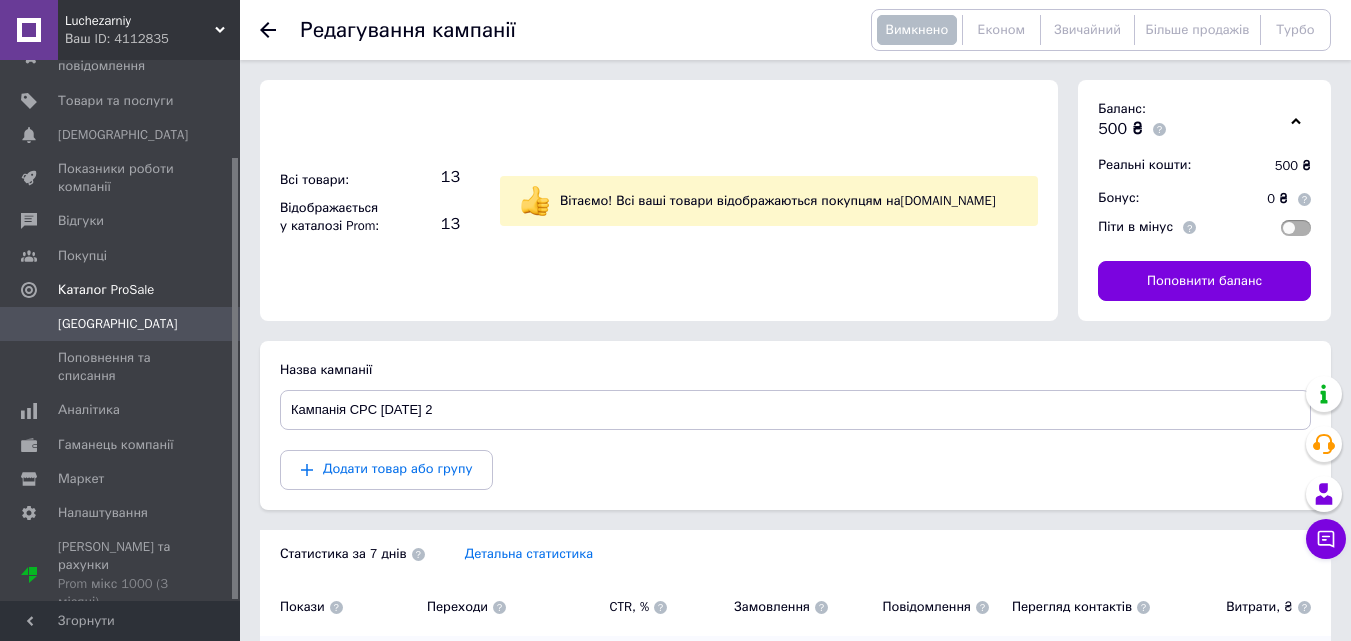 click at bounding box center [1296, 120] 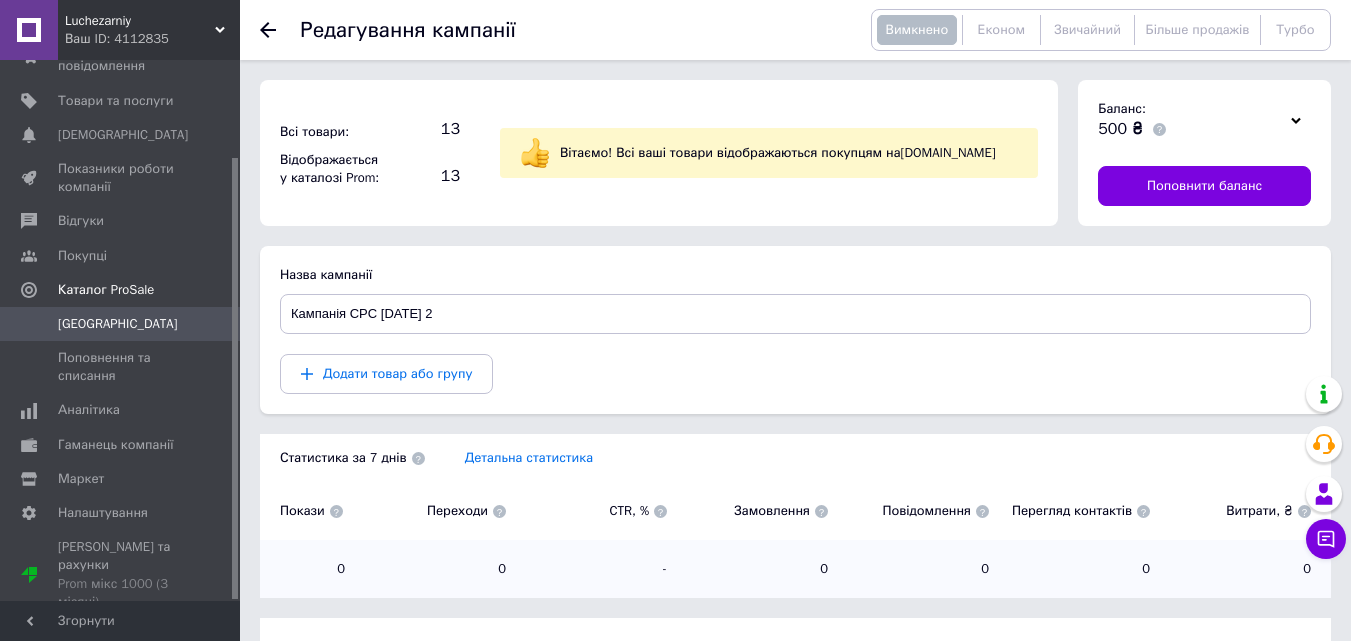 drag, startPoint x: 1365, startPoint y: 7, endPoint x: 748, endPoint y: 17, distance: 617.08105 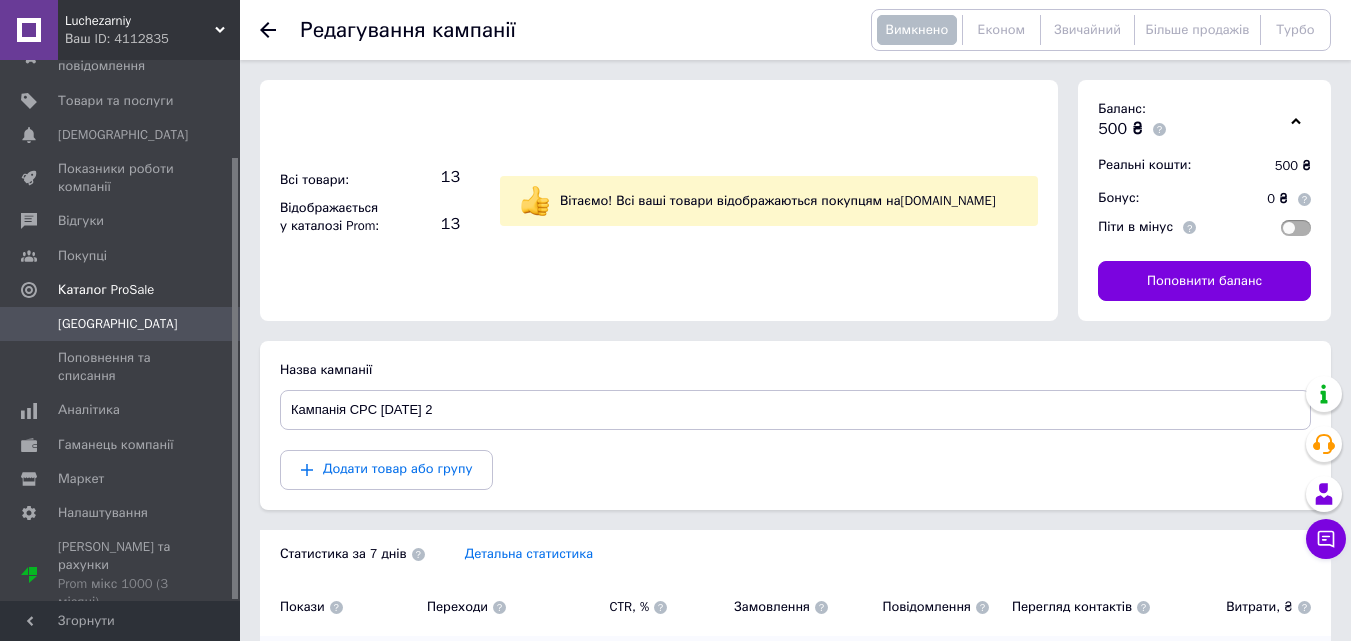 scroll, scrollTop: 100, scrollLeft: 0, axis: vertical 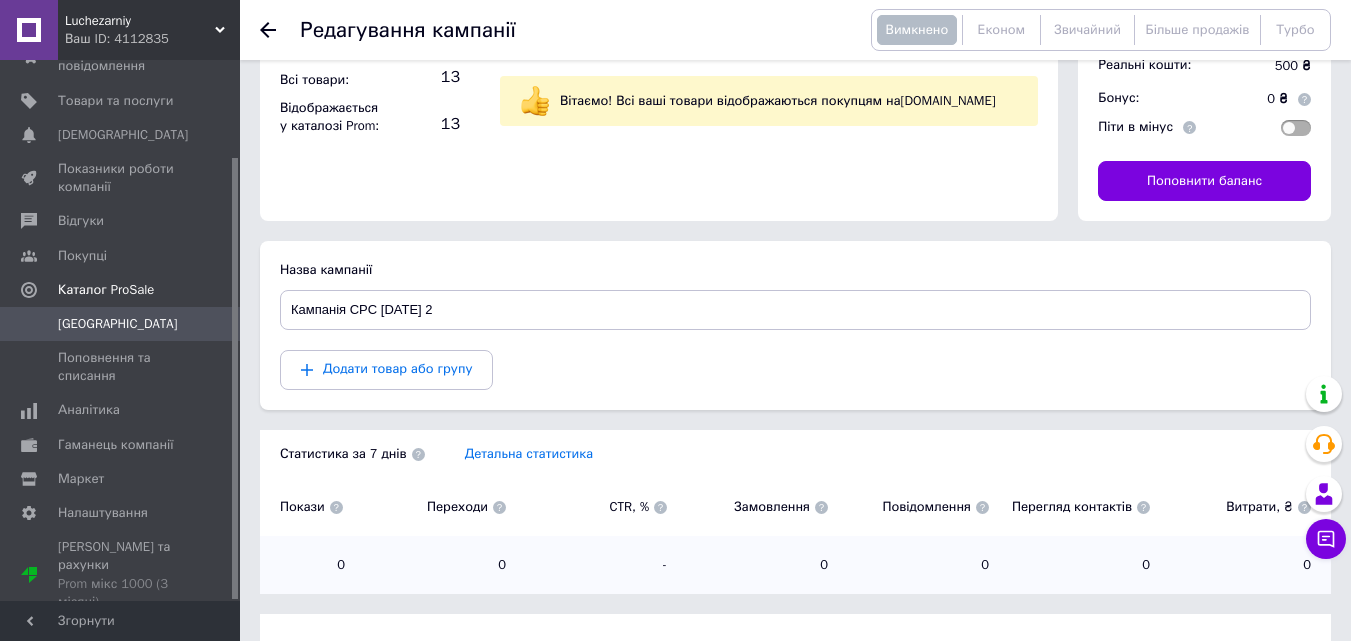 click on "Додати товар або групу" at bounding box center (795, 370) 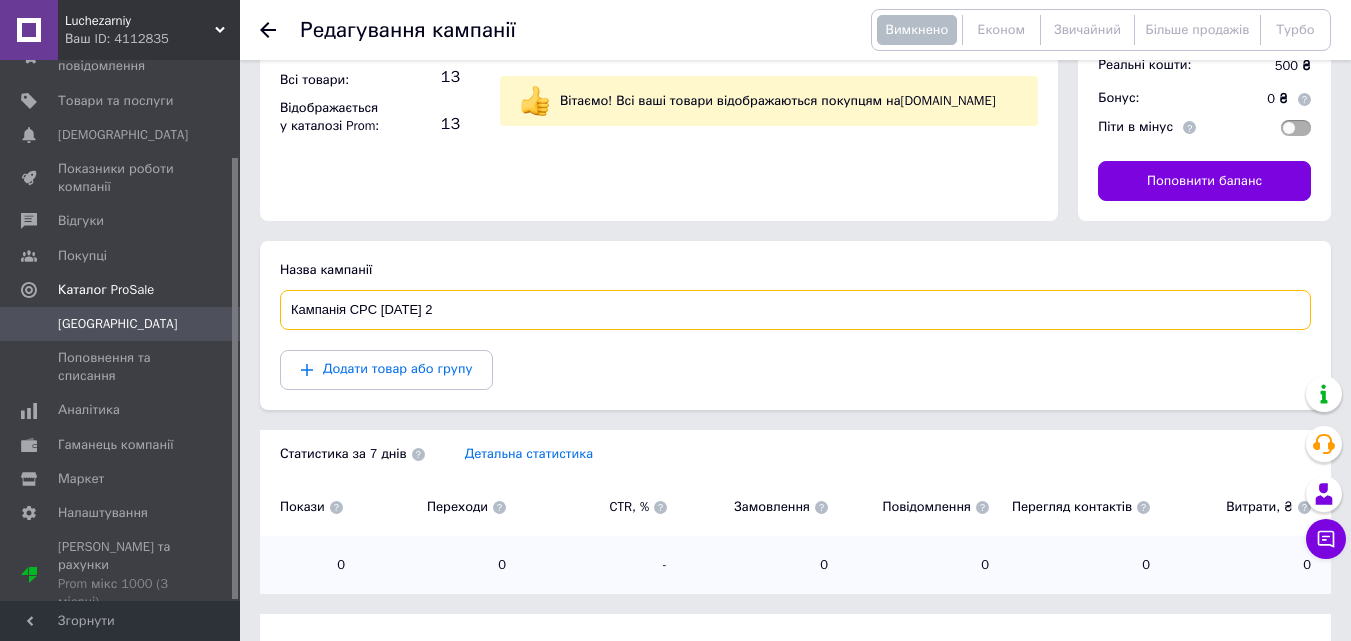 click on "Кампанія CPC [DATE] 2" at bounding box center [795, 310] 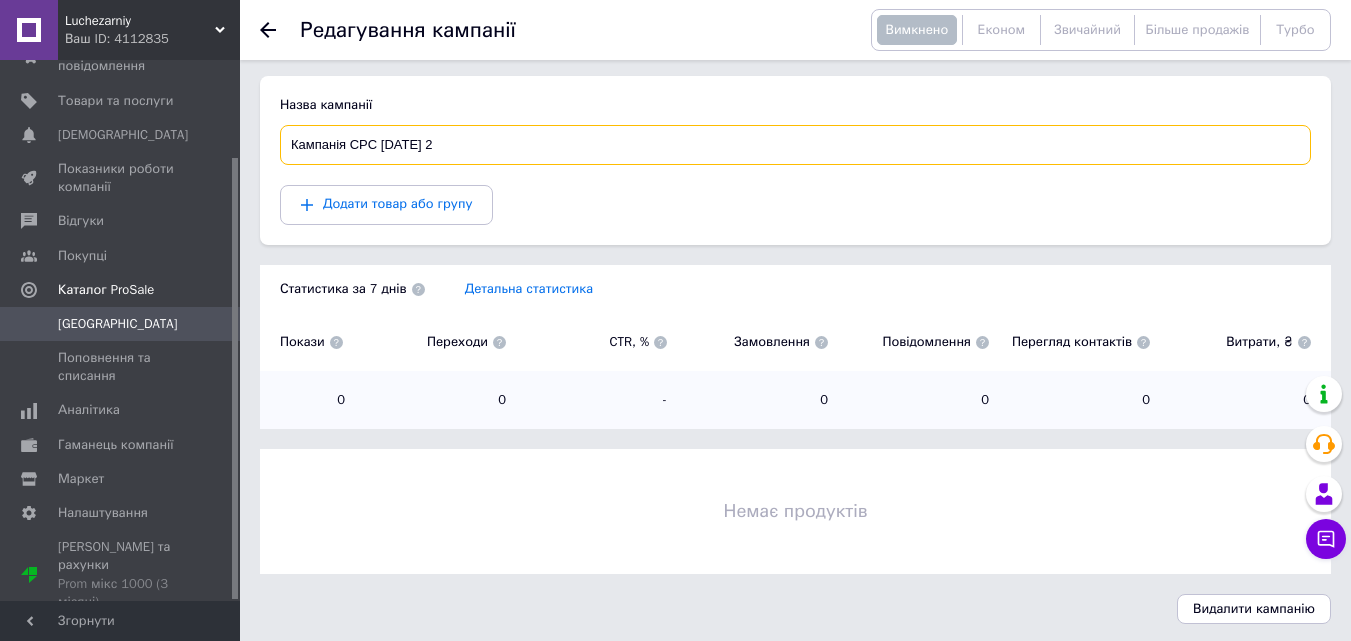 scroll, scrollTop: 271, scrollLeft: 0, axis: vertical 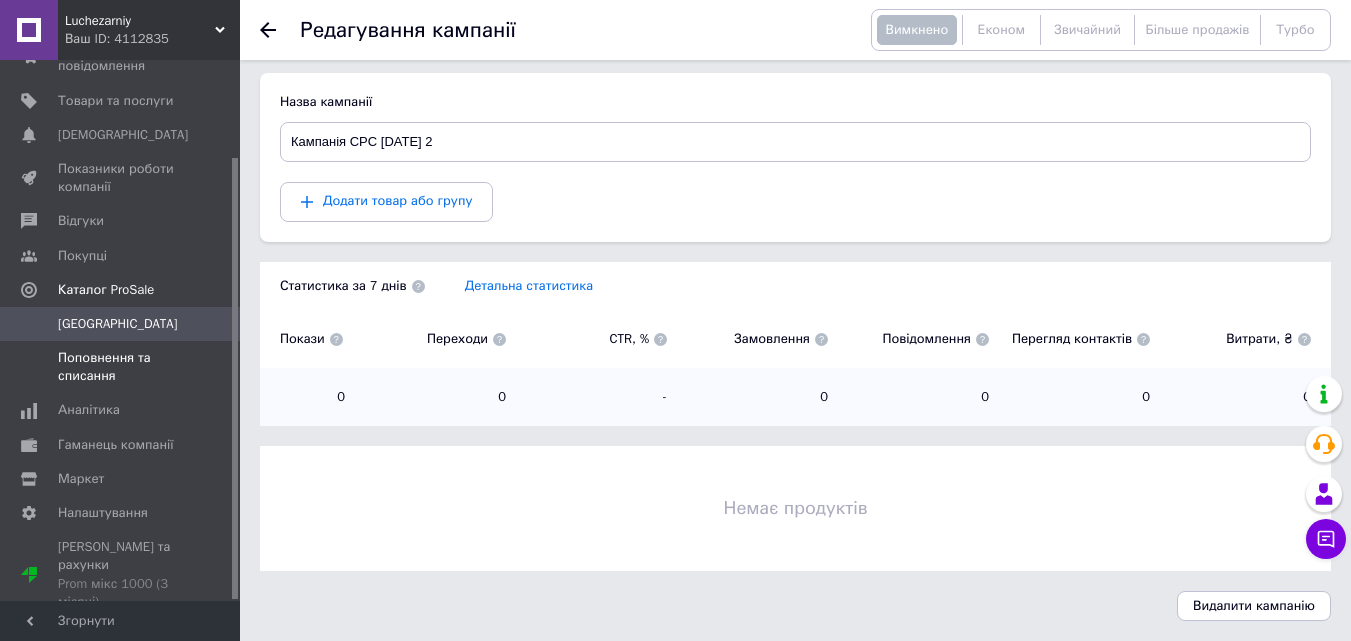 click on "Поповнення та списання" at bounding box center (121, 367) 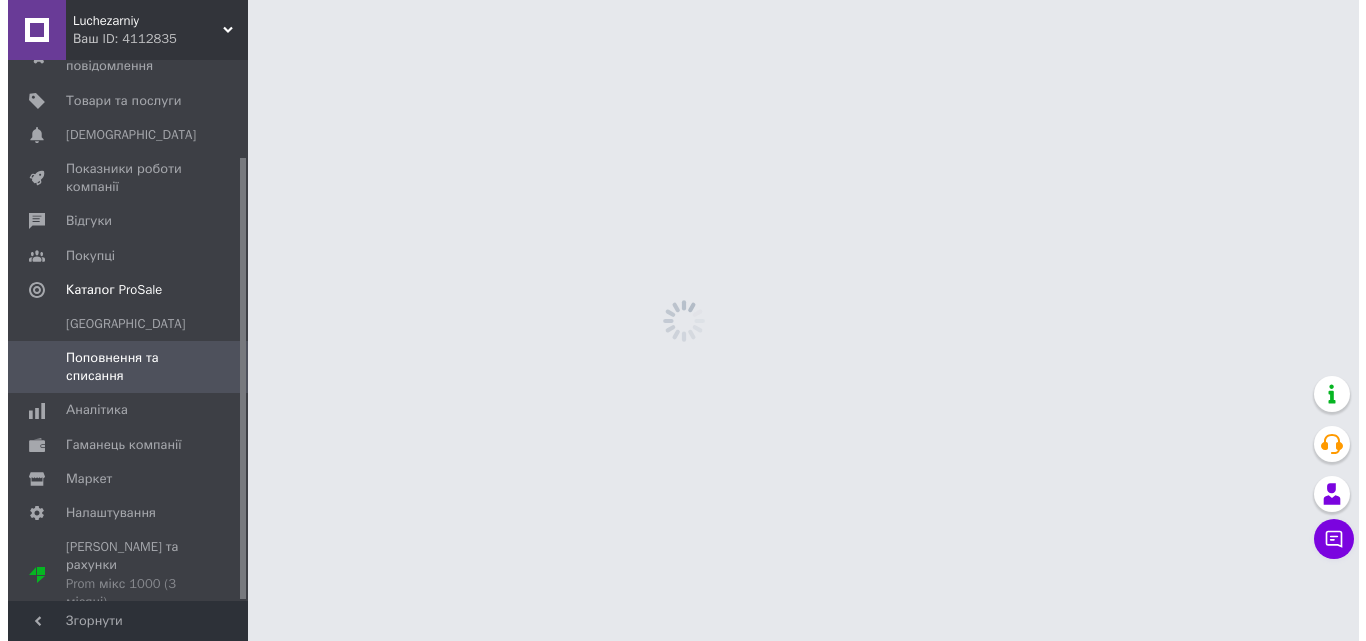 scroll, scrollTop: 0, scrollLeft: 0, axis: both 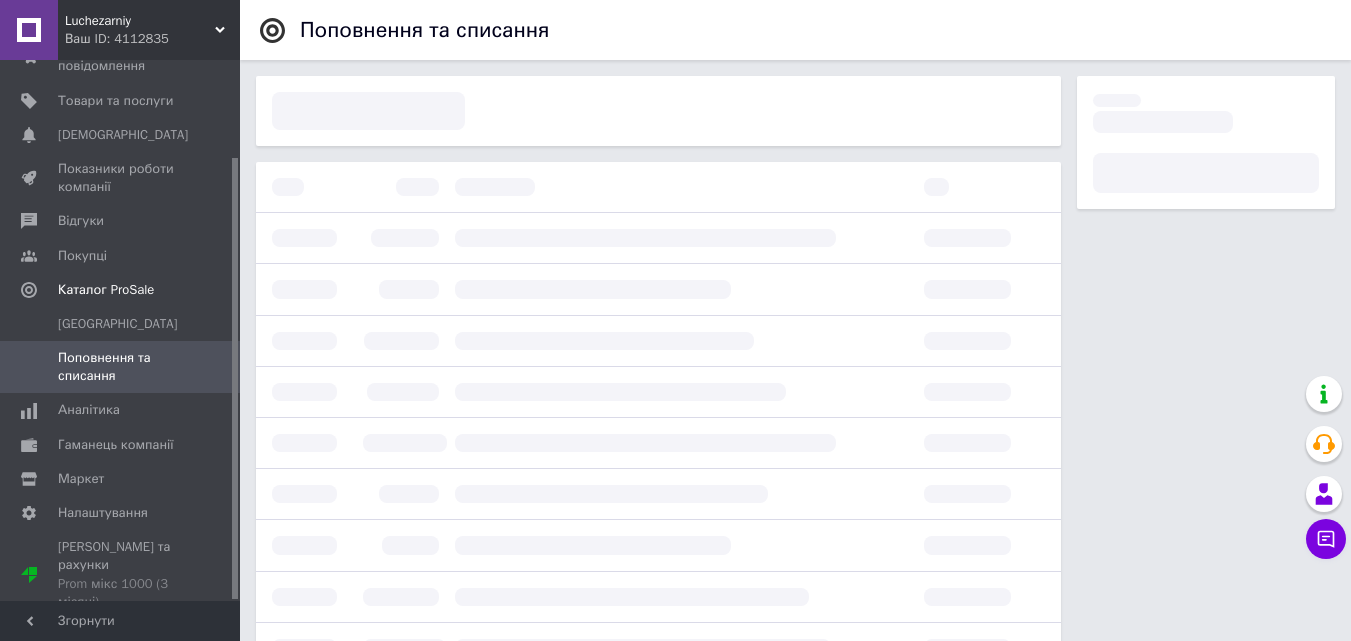 click at bounding box center [1206, 656] 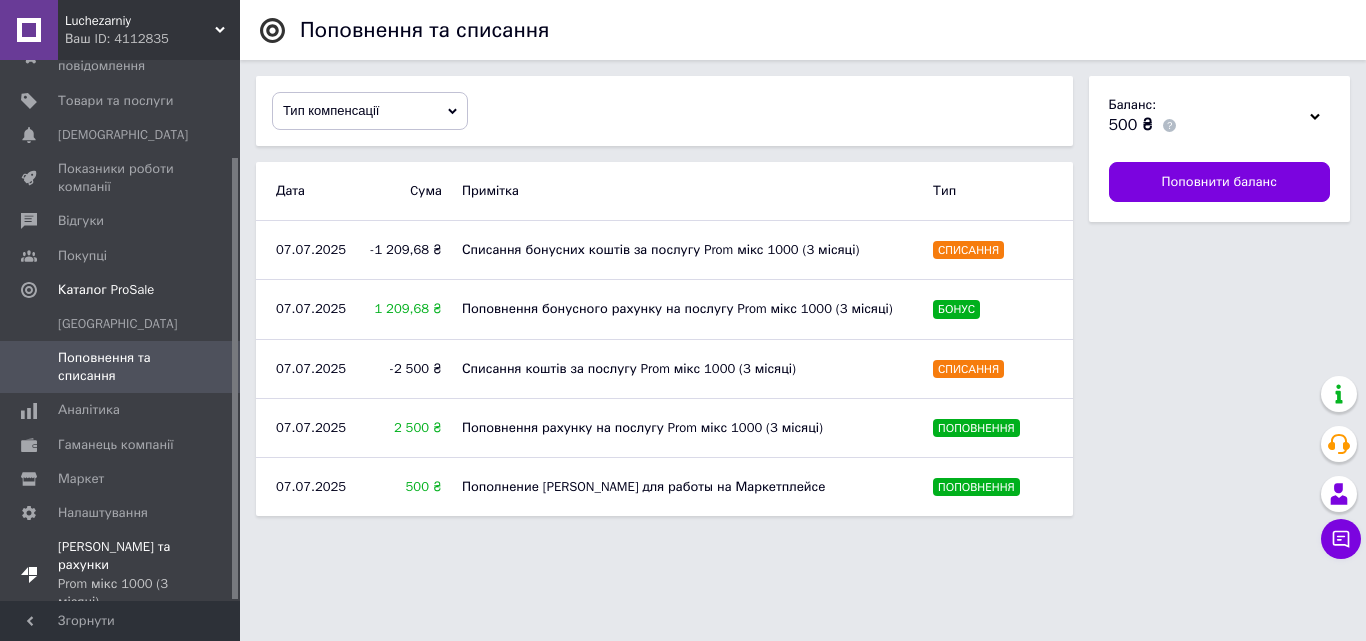 click on "[PERSON_NAME] та рахунки Prom мікс 1000 (3 місяці)" at bounding box center (121, 574) 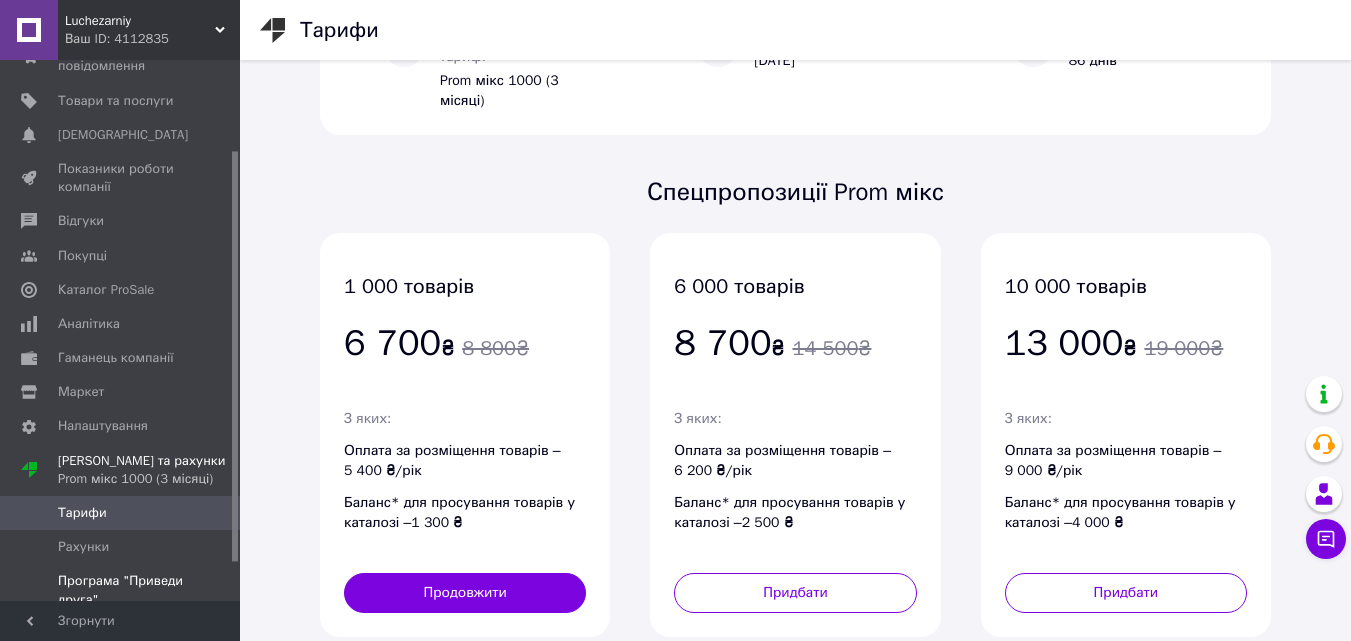 scroll, scrollTop: 100, scrollLeft: 0, axis: vertical 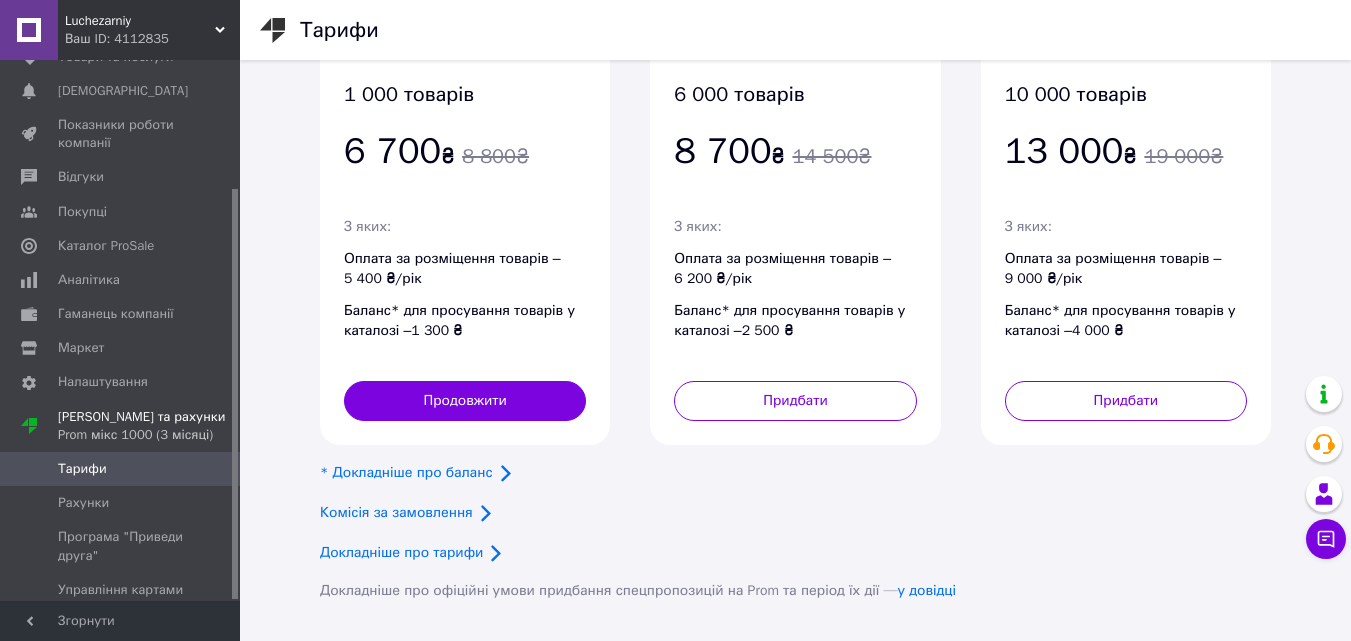 drag, startPoint x: 233, startPoint y: 562, endPoint x: 199, endPoint y: 606, distance: 55.605755 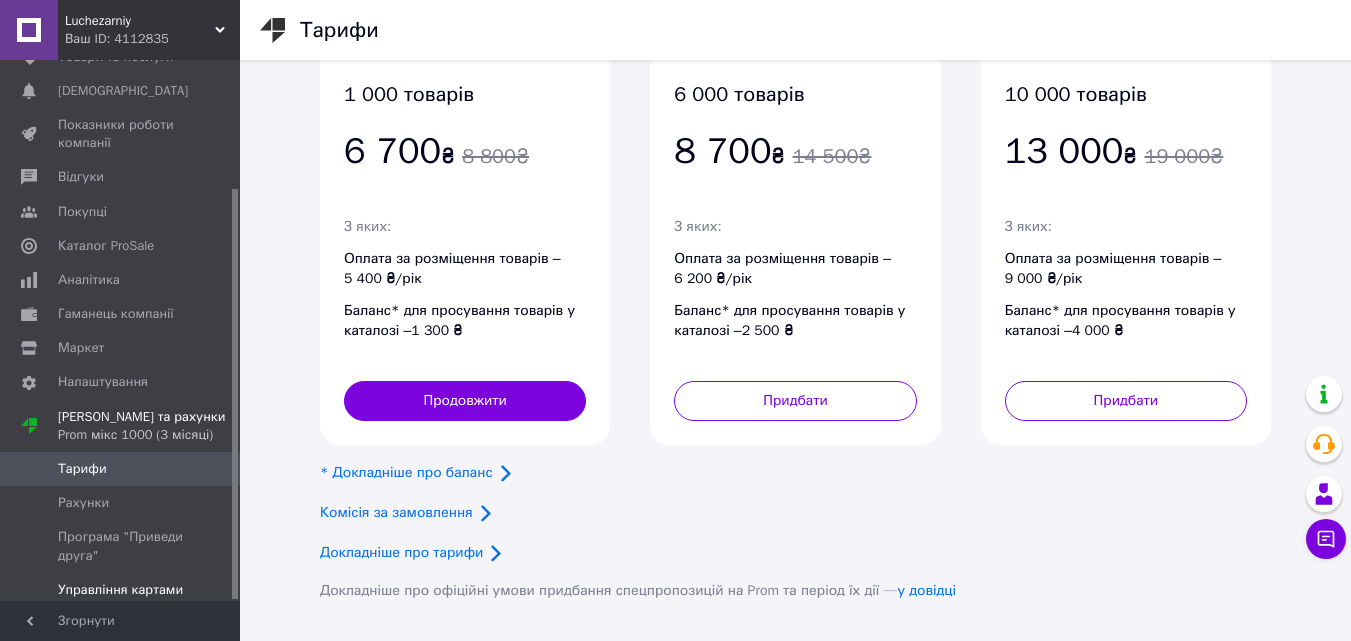 click on "Управління картами" at bounding box center (120, 590) 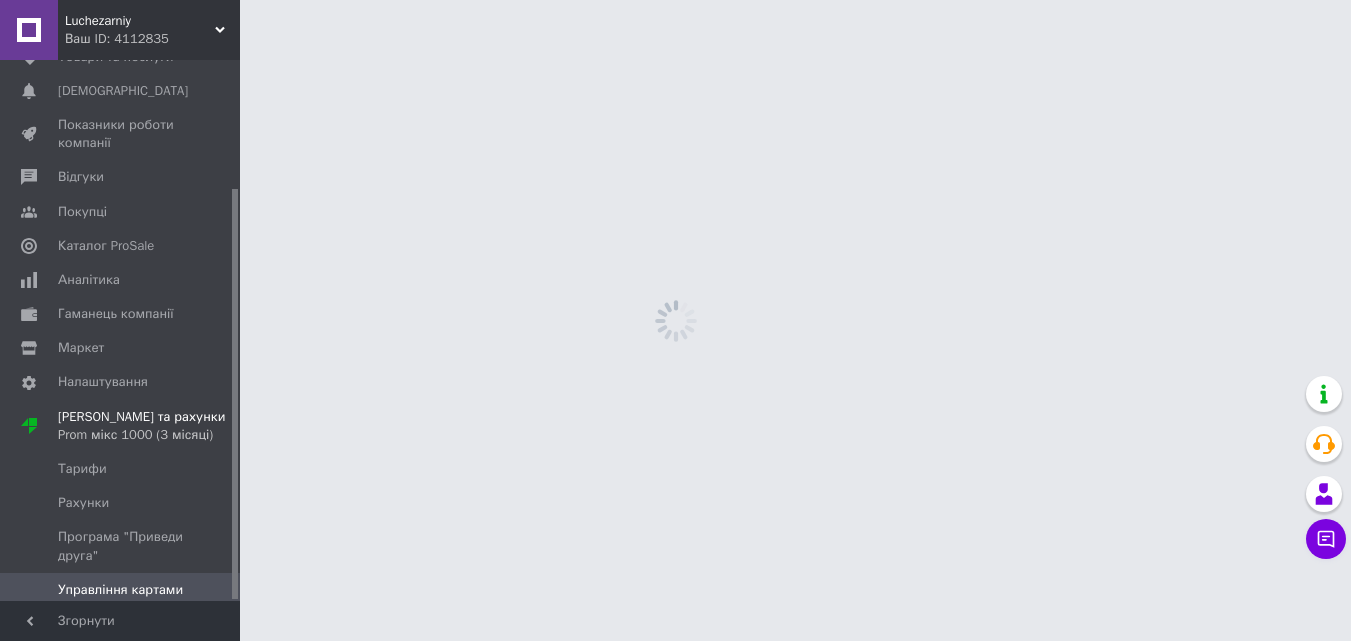 scroll, scrollTop: 0, scrollLeft: 0, axis: both 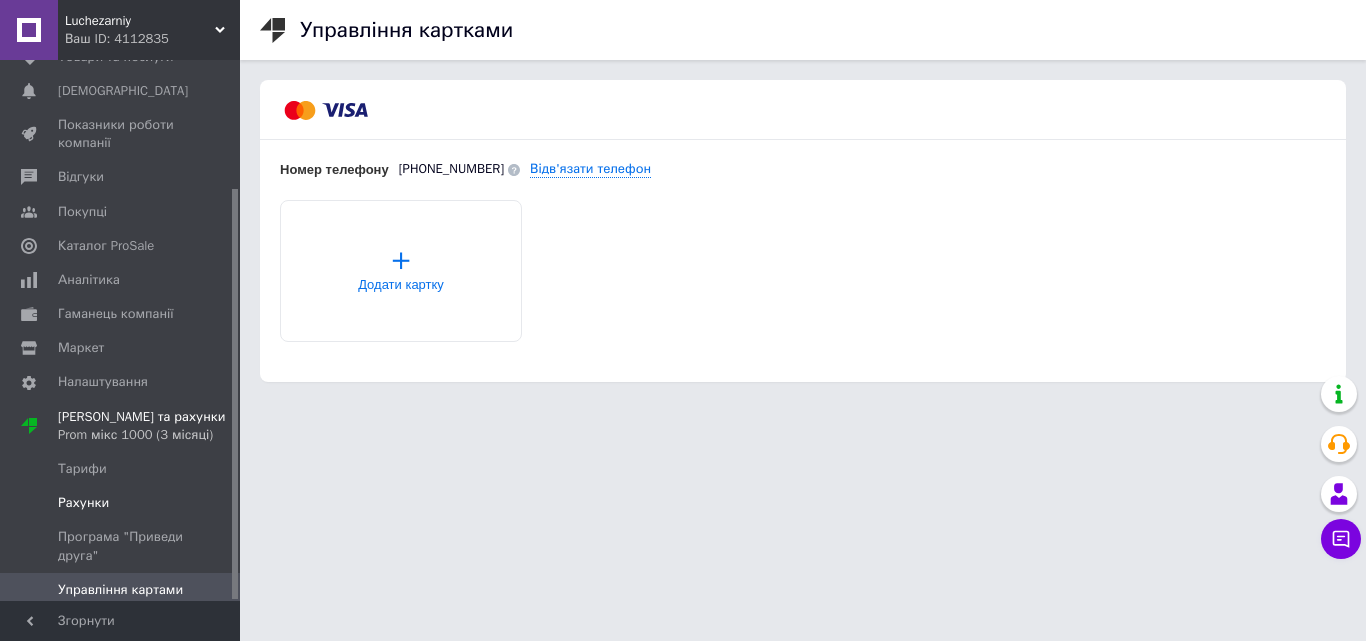 click on "Рахунки" at bounding box center [83, 503] 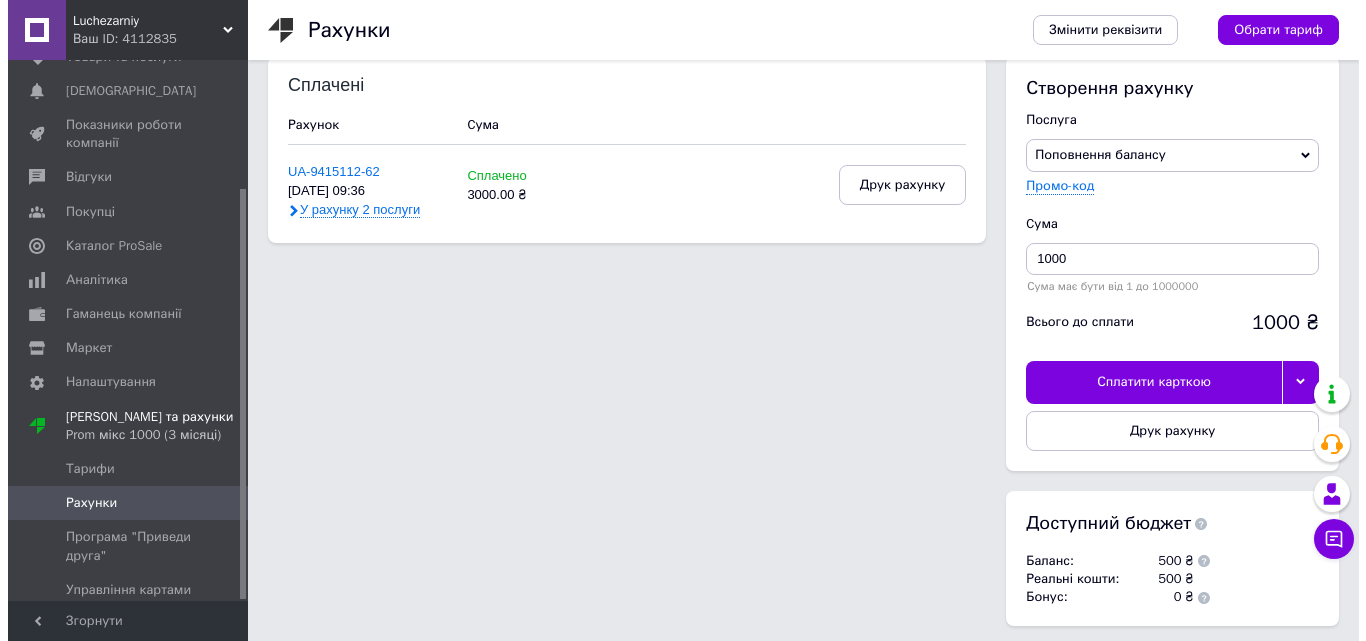 scroll, scrollTop: 0, scrollLeft: 0, axis: both 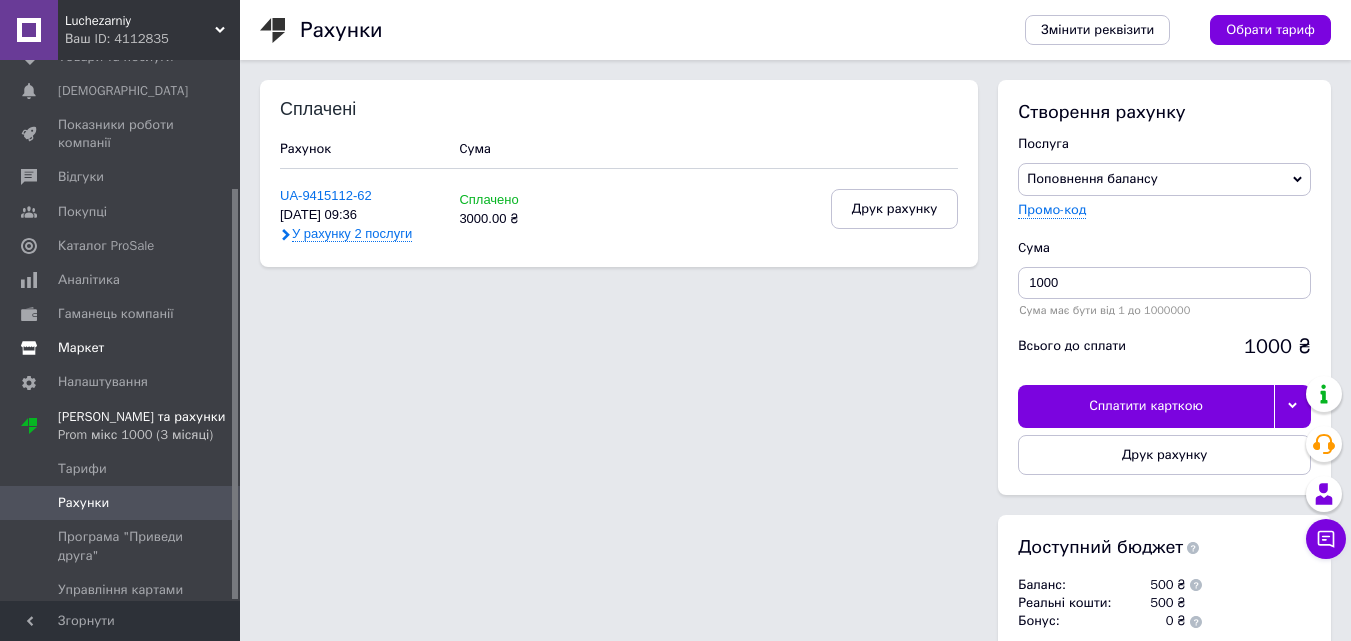 click on "Маркет" at bounding box center (81, 348) 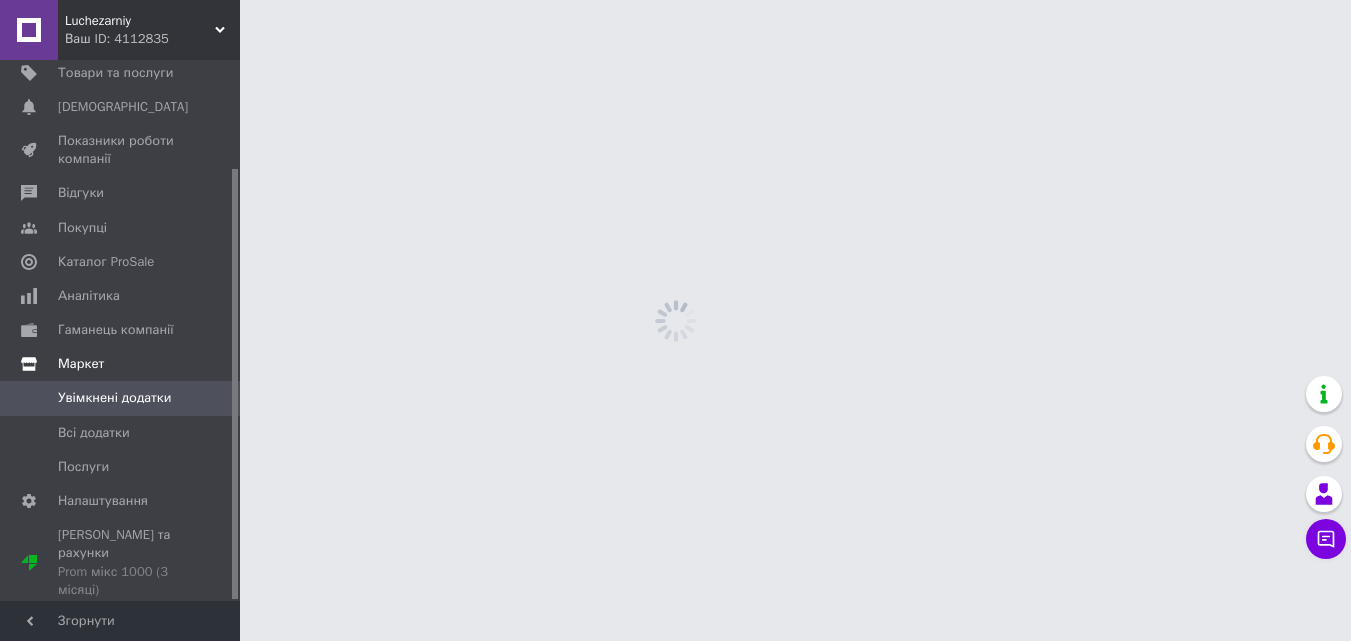 scroll, scrollTop: 135, scrollLeft: 0, axis: vertical 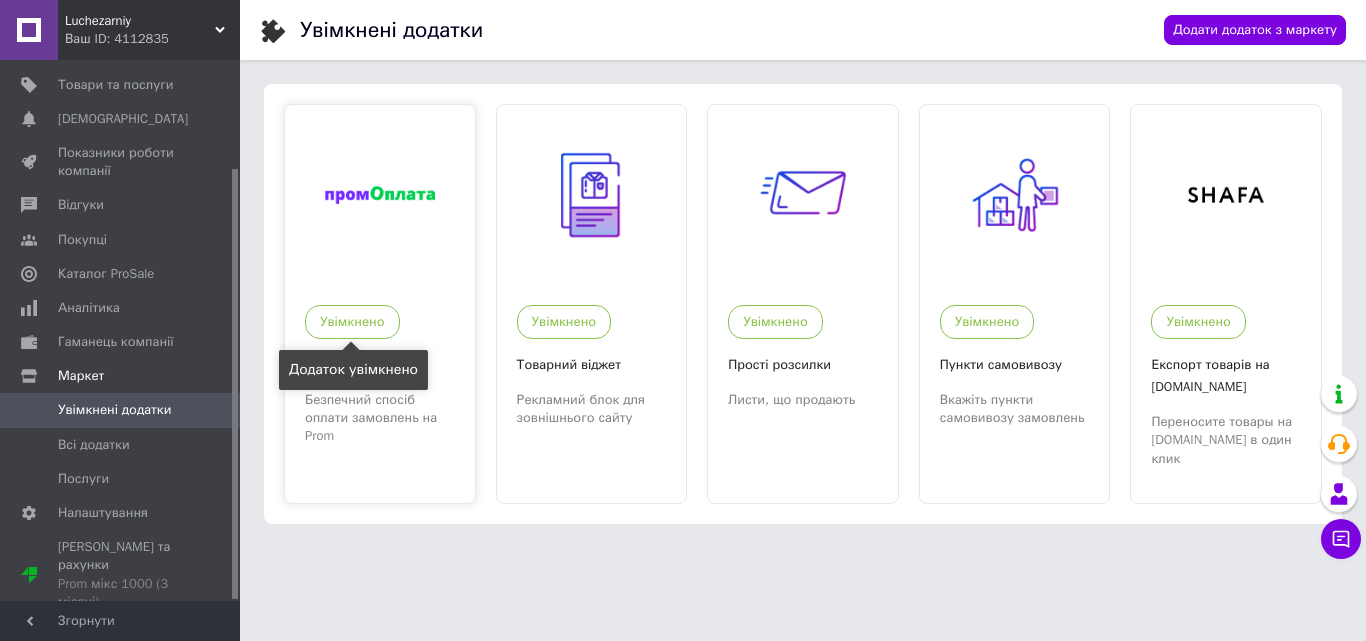 click on "Увімкнено" at bounding box center (352, 322) 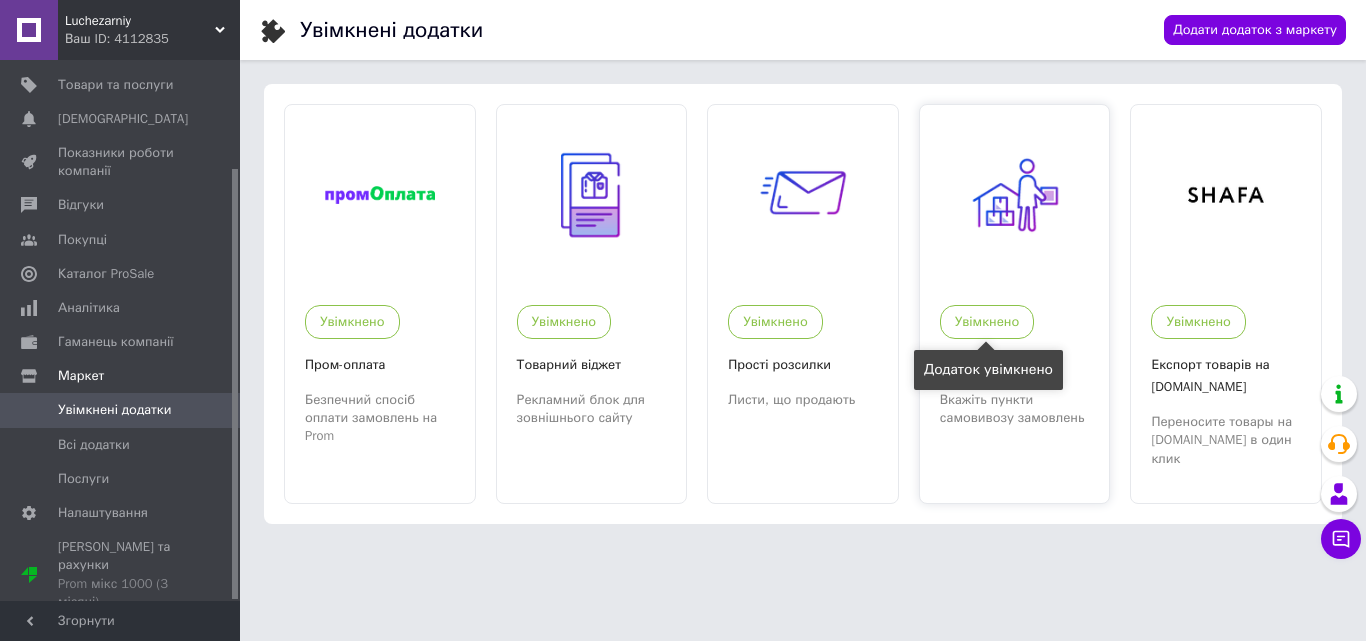 click on "Увімкнено" at bounding box center [987, 322] 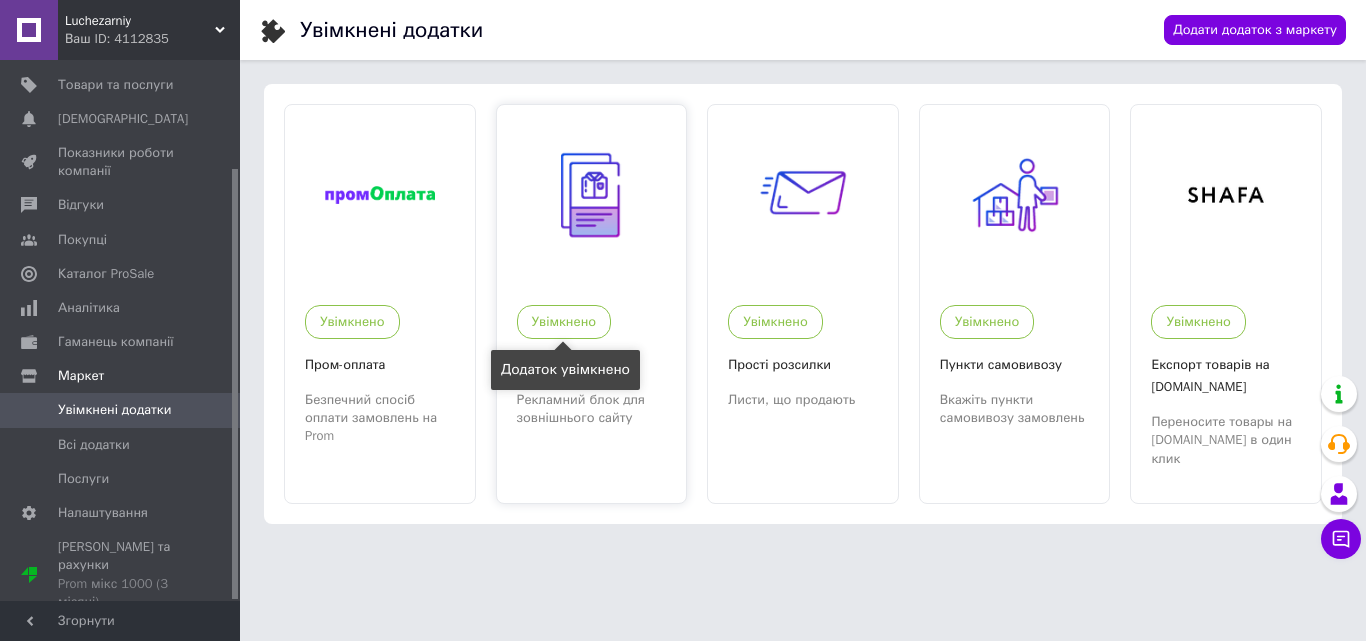 click on "Увімкнено" at bounding box center [564, 322] 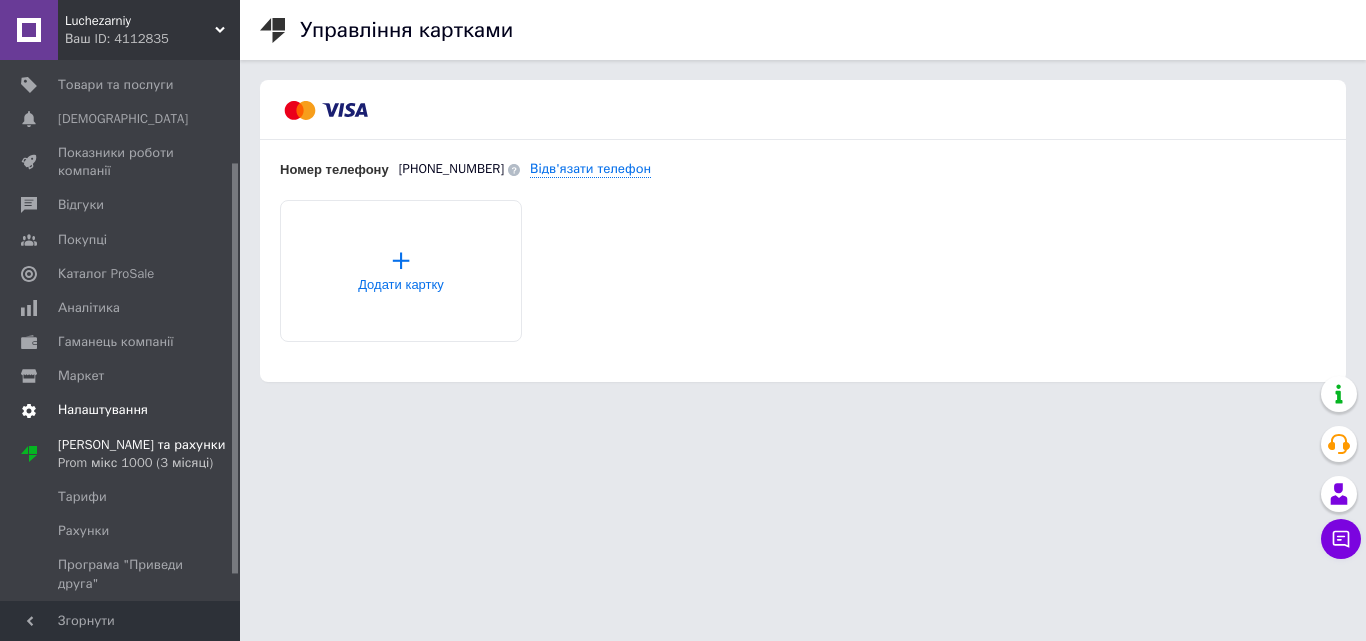 click on "Налаштування" at bounding box center (103, 410) 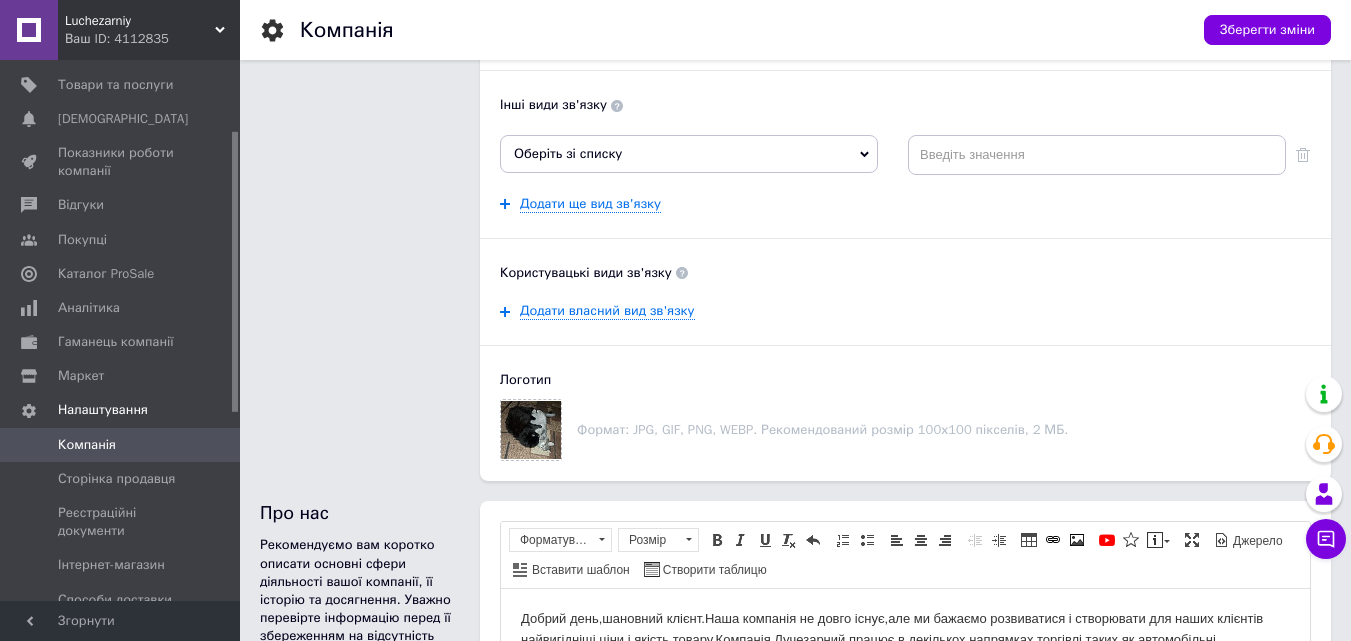 scroll, scrollTop: 433, scrollLeft: 0, axis: vertical 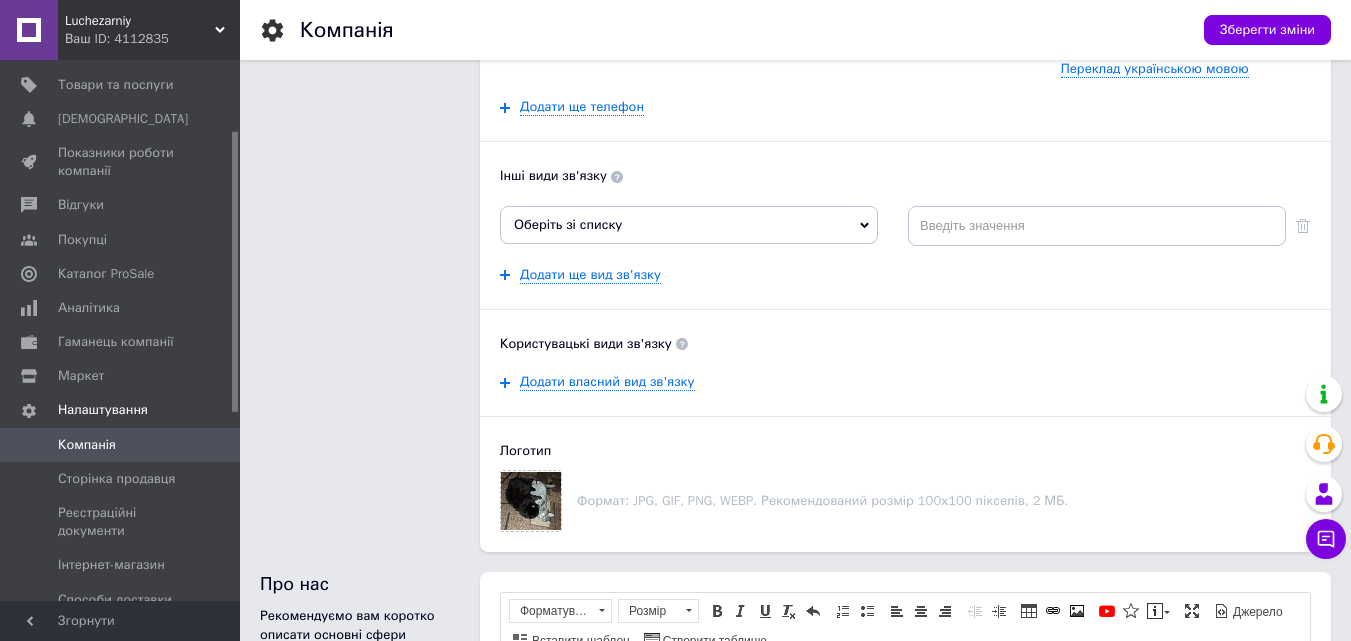 click 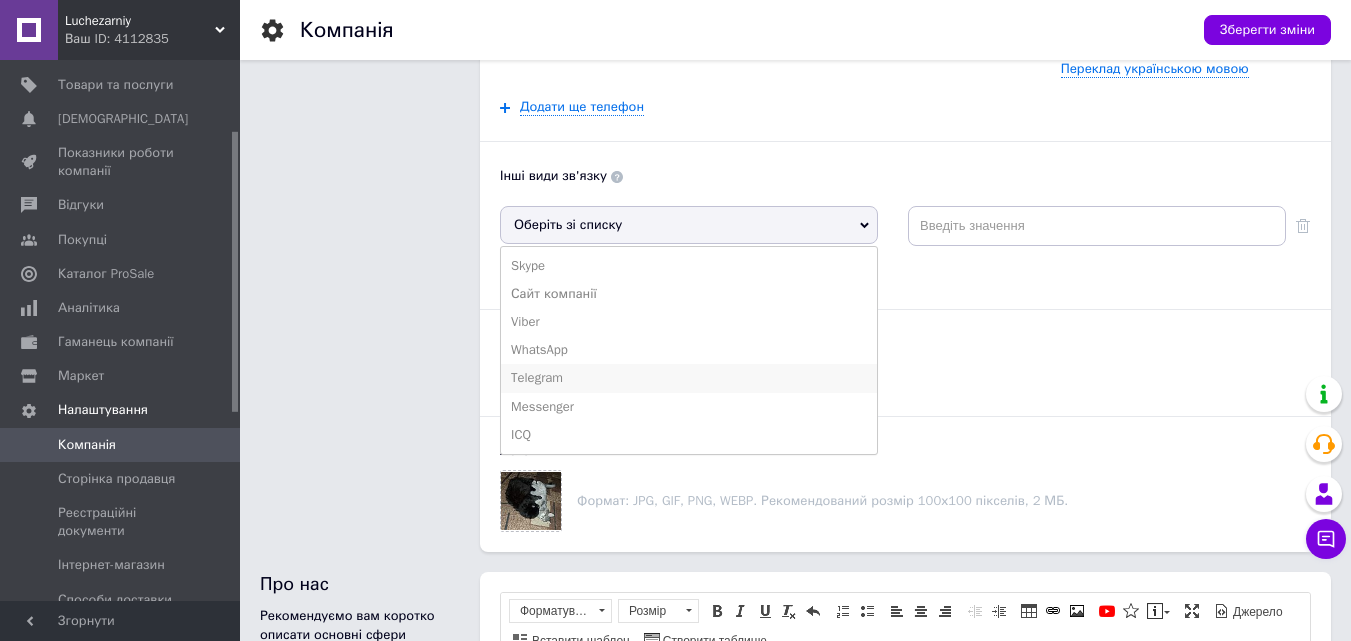 click on "Telegram" at bounding box center (689, 378) 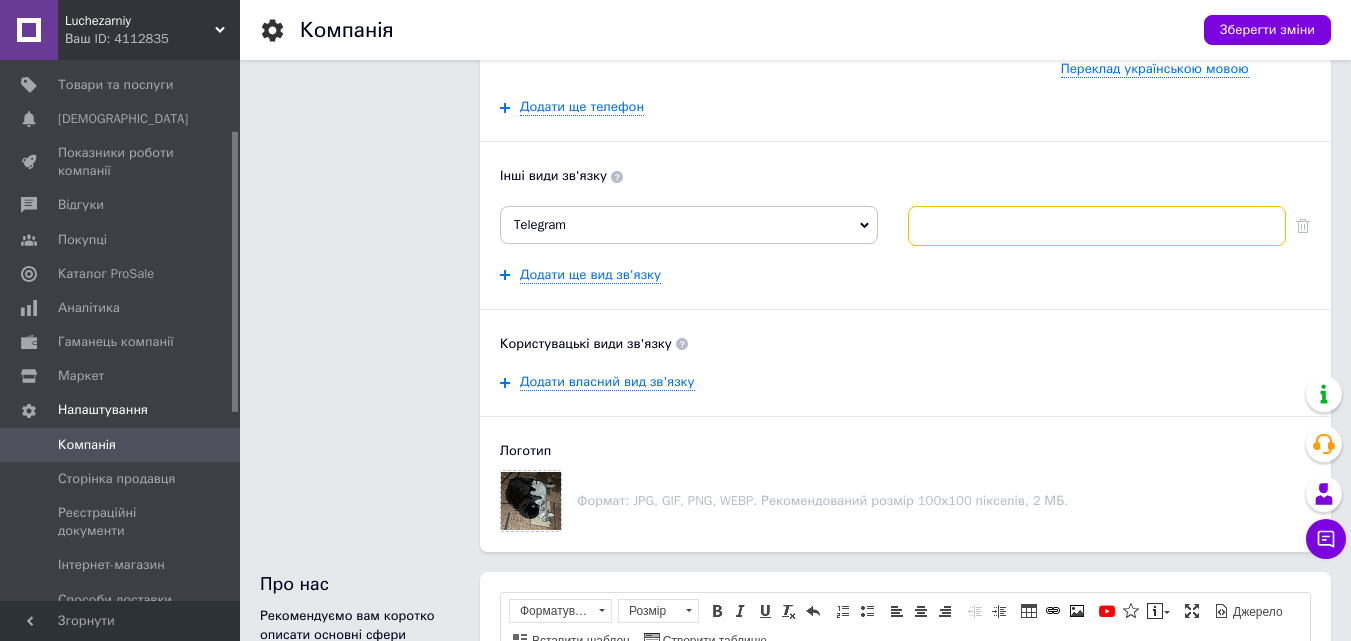 click at bounding box center (1097, 226) 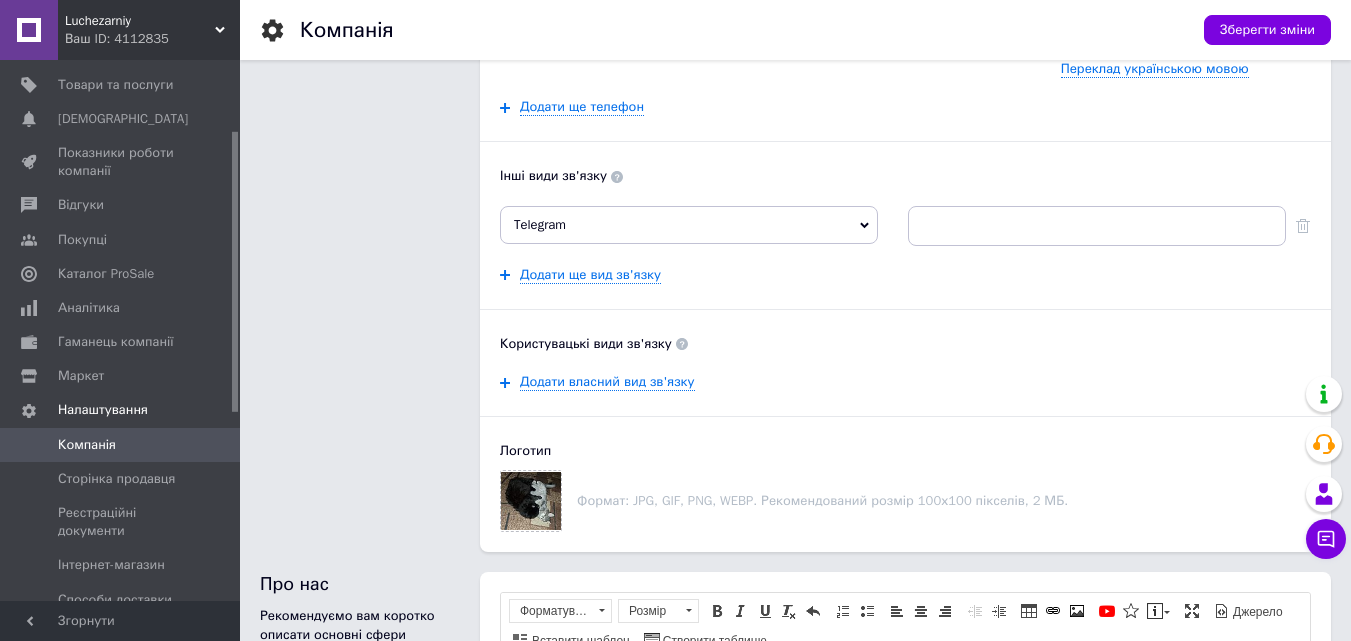 click on "Назва Luchezarniy Переклад українською мовою Email [EMAIL_ADDRESS][DOMAIN_NAME] Email в розділі «Контакти» Email буде відображатись в контактній інформації на сайті компанії. Контактна особа [PERSON_NAME] Переклад українською мовою Телефон [PHONE_NUMBER] Додатковий Коментар Переклад українською мовою Додати ще телефон Інші види зв'язку   Telegram Skype Сайт компанії Viber WhatsApp Messenger ICQ Додати ще вид зв'язку Користувацькі види зв'язку   Додати власний вид зв'язку Логотип Формат: JPG, GIF, PNG, WEBP. Рекомендований розмір 100х100 пікселів, 2 МБ." at bounding box center [905, 99] 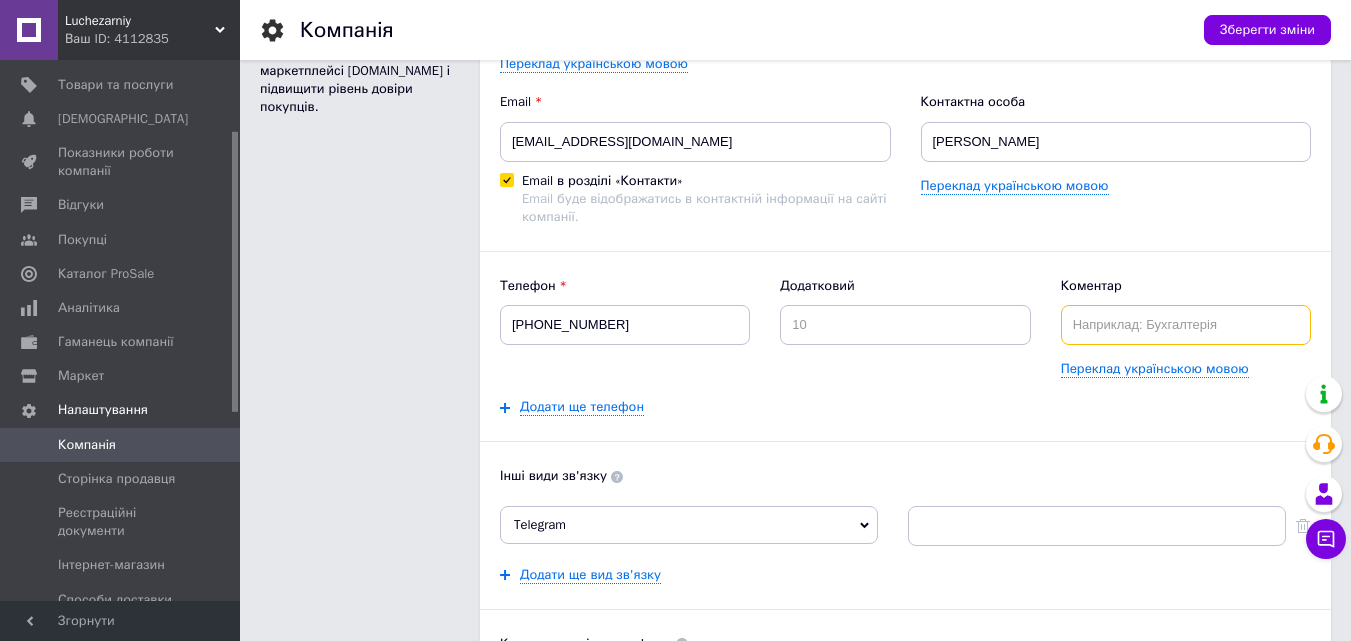 click at bounding box center (1186, 325) 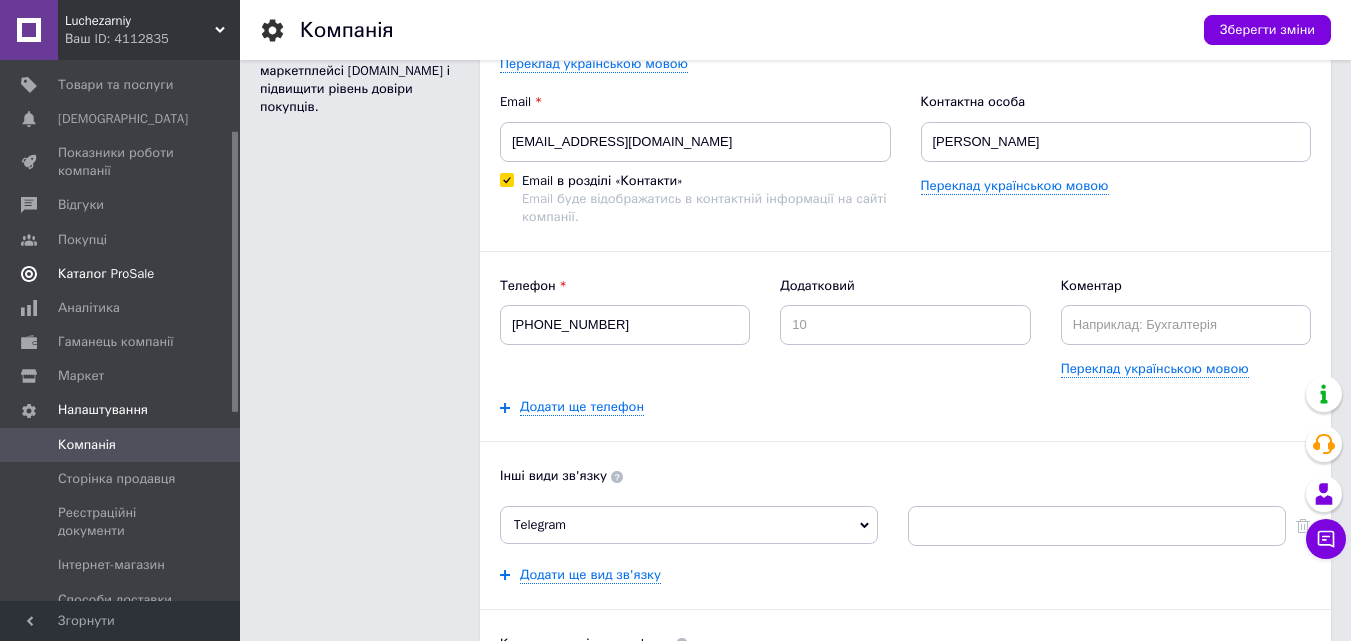 click on "Каталог ProSale" at bounding box center (106, 274) 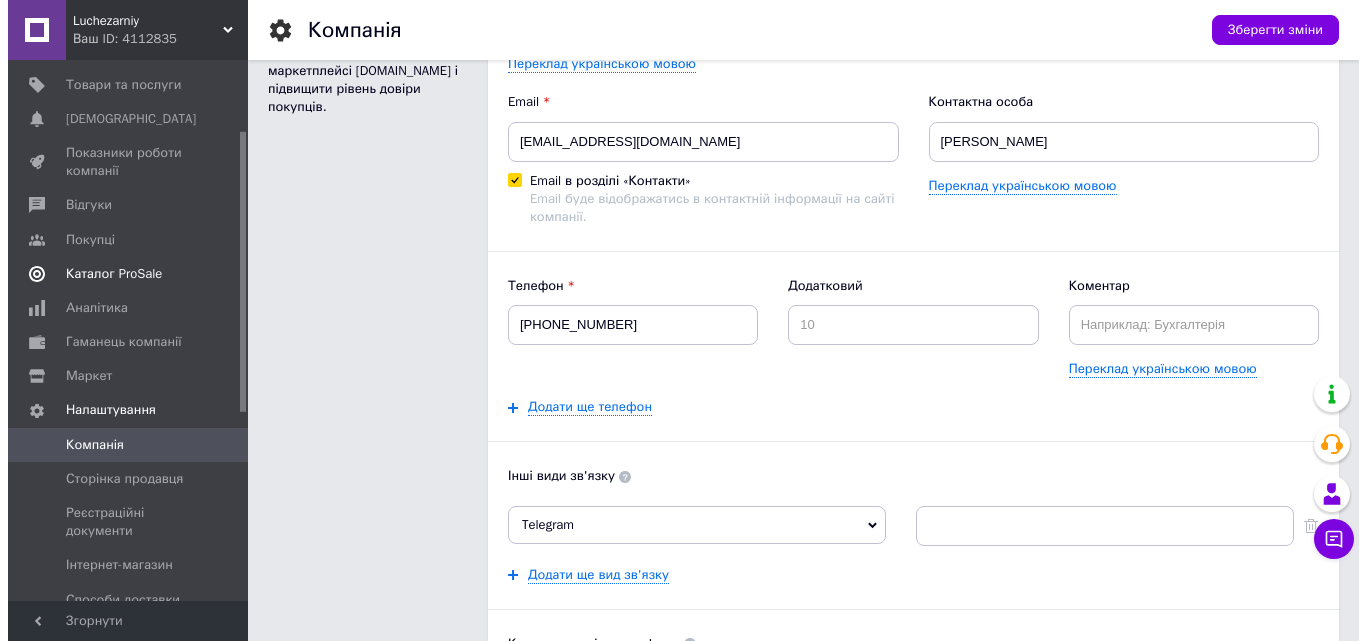scroll, scrollTop: 0, scrollLeft: 0, axis: both 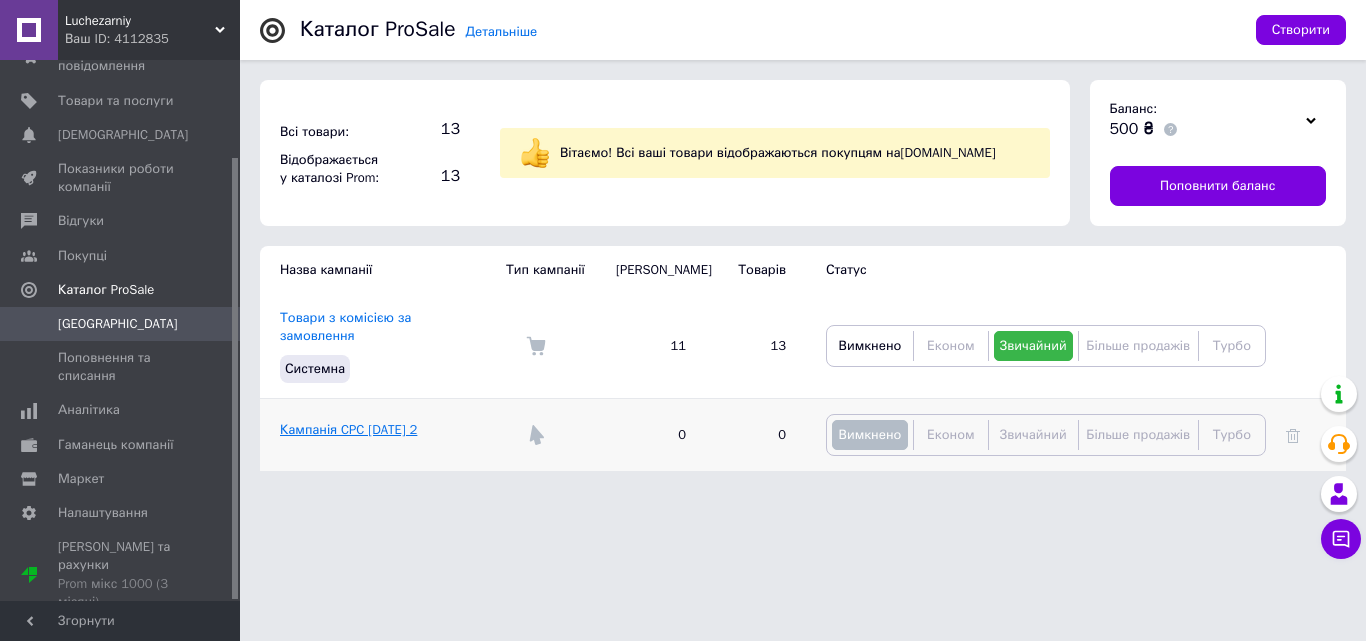 click on "Кампанія CPC [DATE] 2" at bounding box center [348, 429] 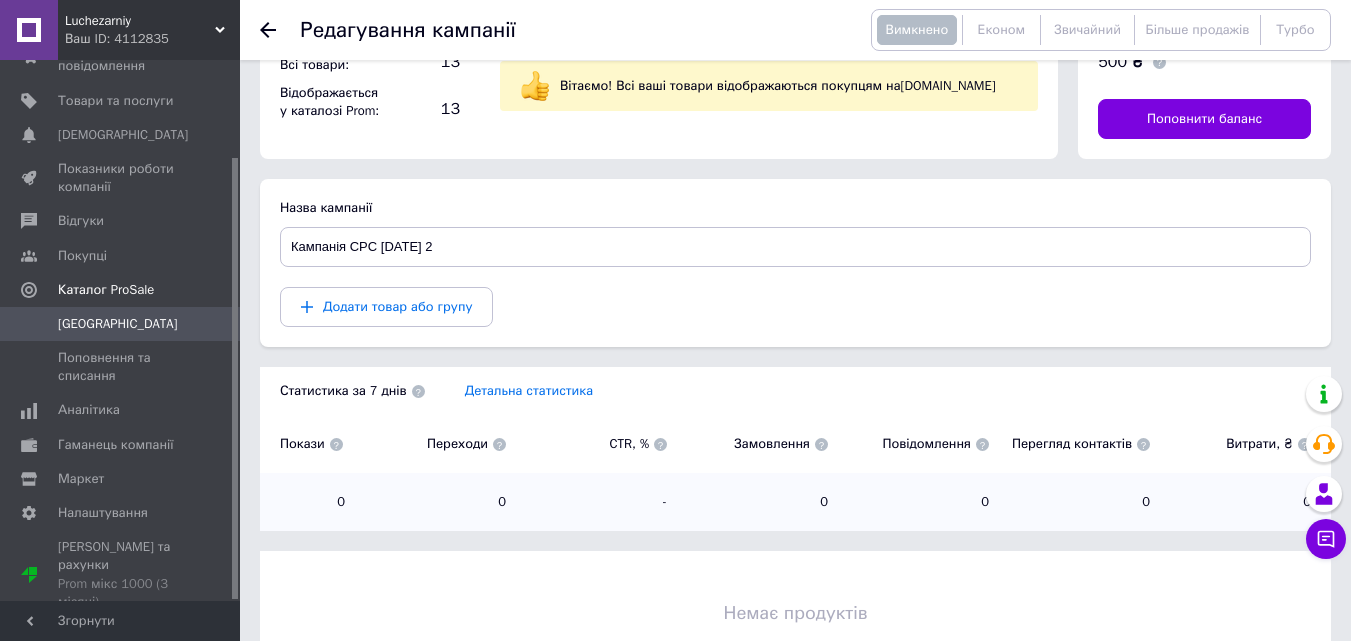 scroll, scrollTop: 0, scrollLeft: 0, axis: both 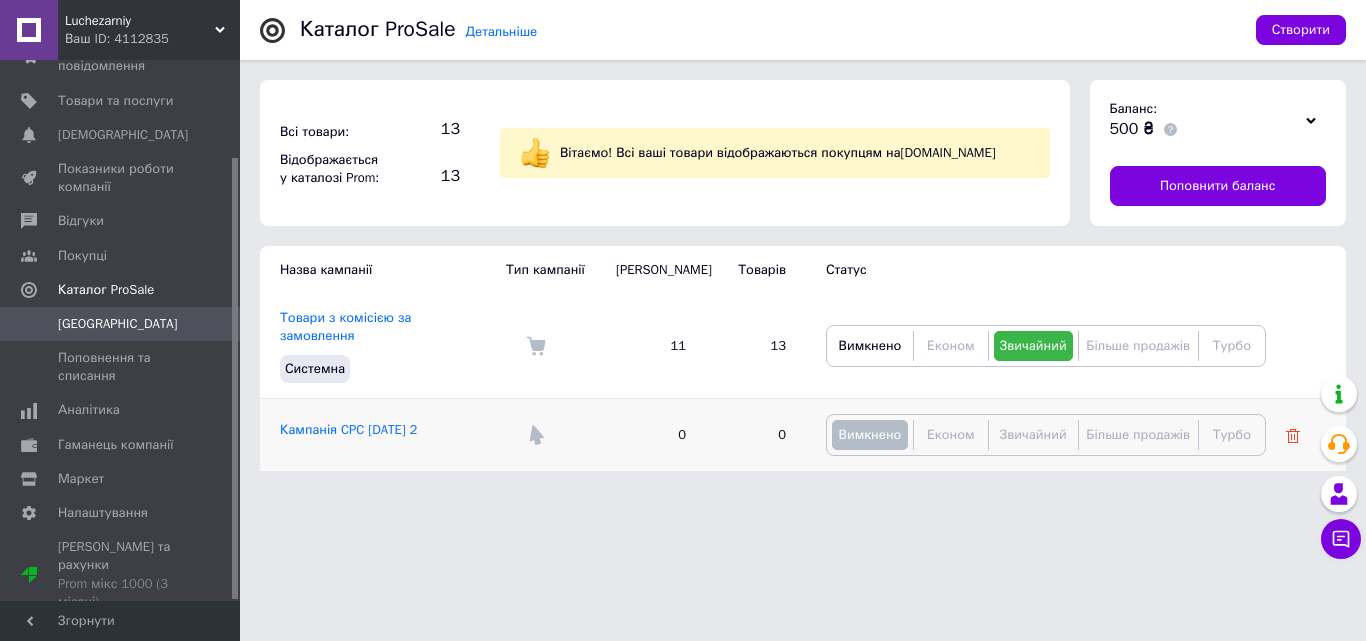 click 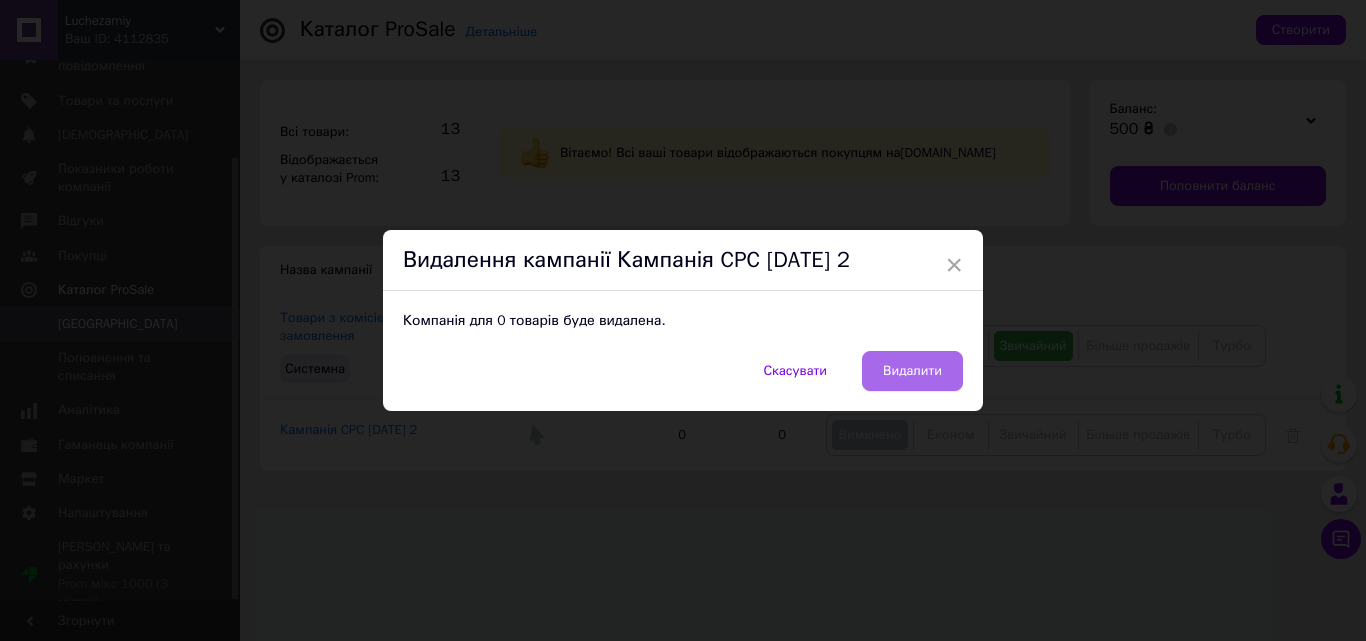 click on "Видалити" at bounding box center [912, 371] 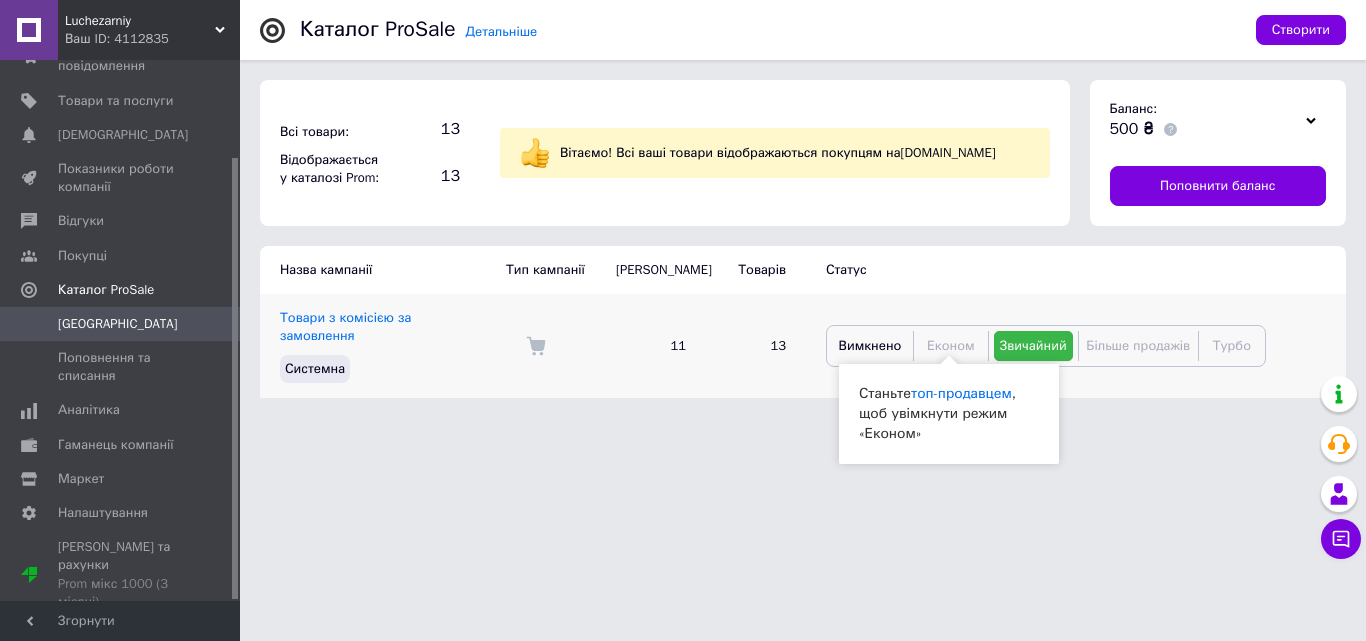 click on "Звичайний" at bounding box center (1033, 345) 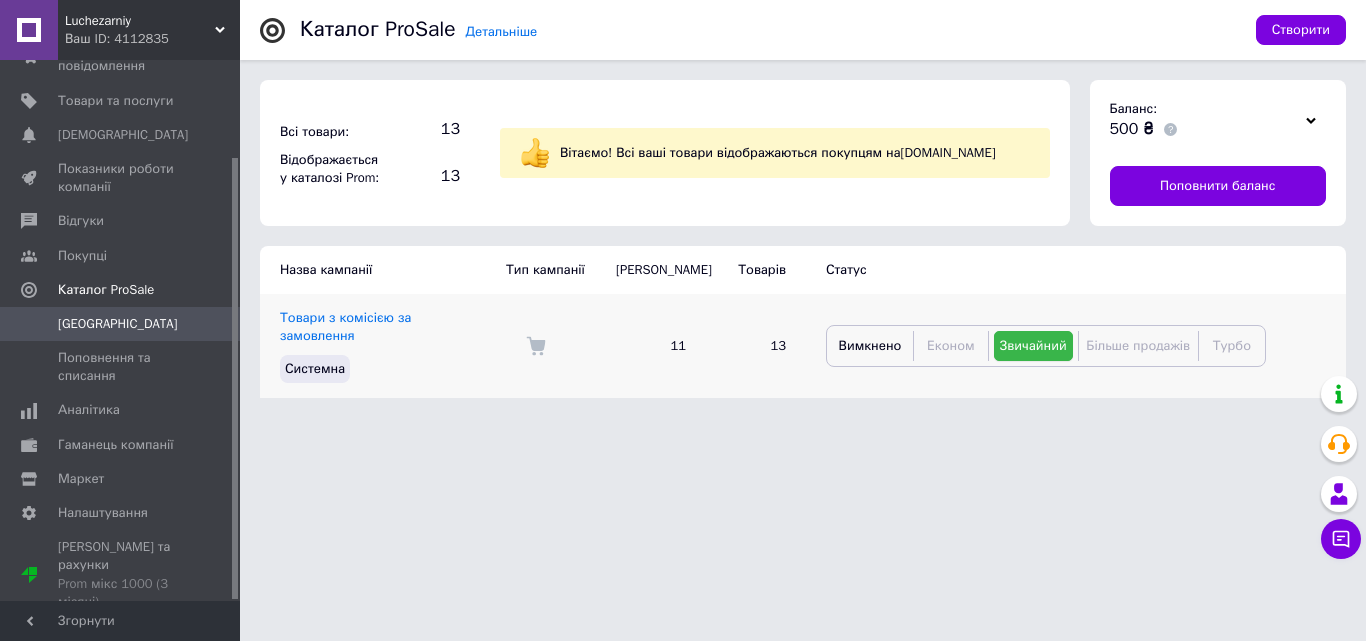 click on "Звичайний" at bounding box center (1033, 345) 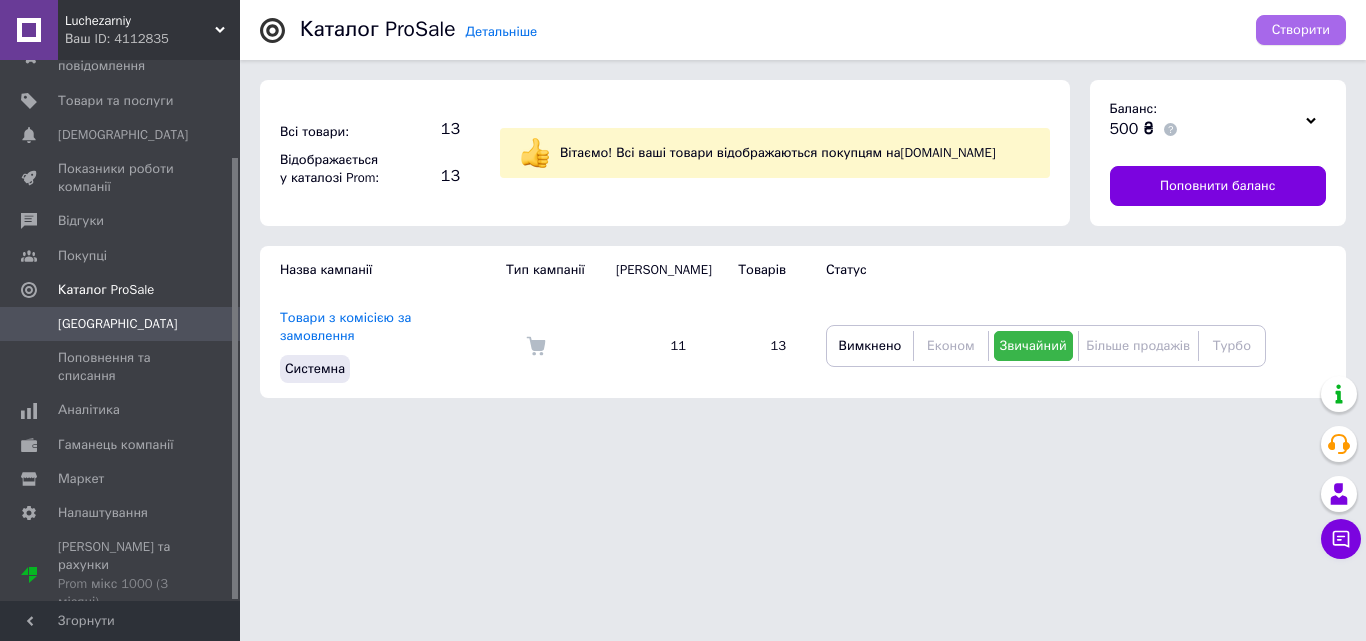 click on "Створити" at bounding box center (1301, 30) 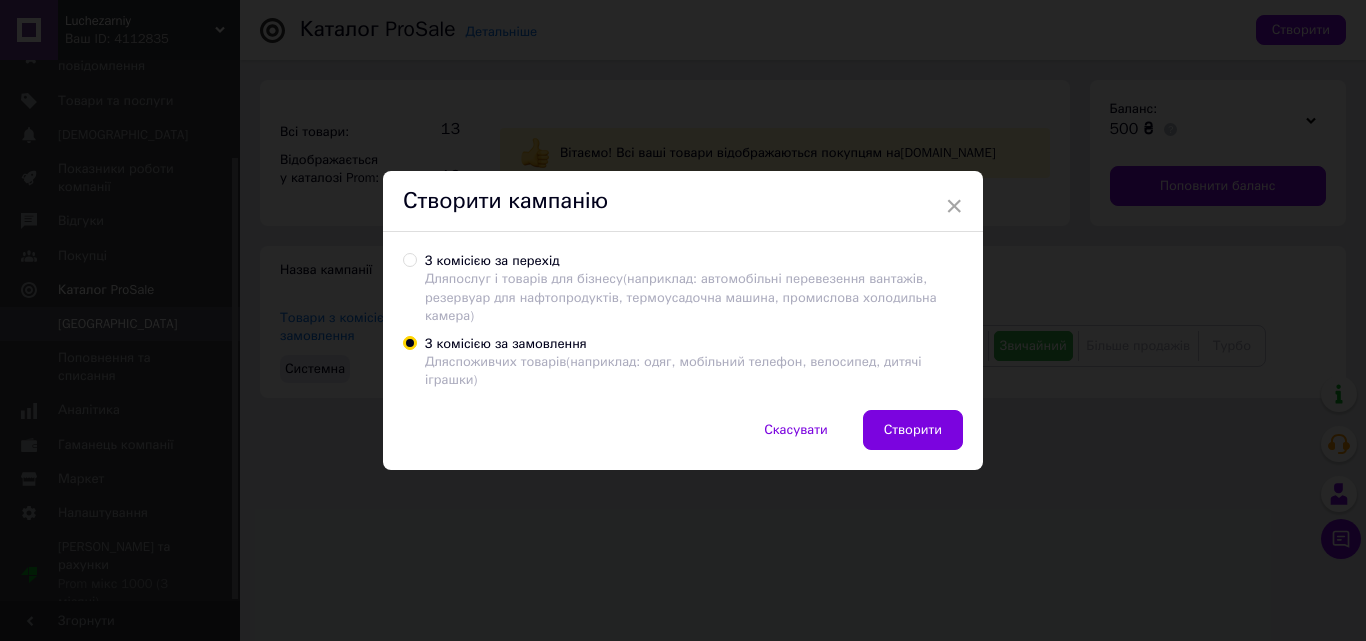 click on "З комісією за перехід Для  послуг і товарів для бізнесу  (наприклад: автомобільні перевезення вантажів,
резервуар для нафтопродуктів, термоусадочна машина, промислова холодильна камера)" at bounding box center [409, 259] 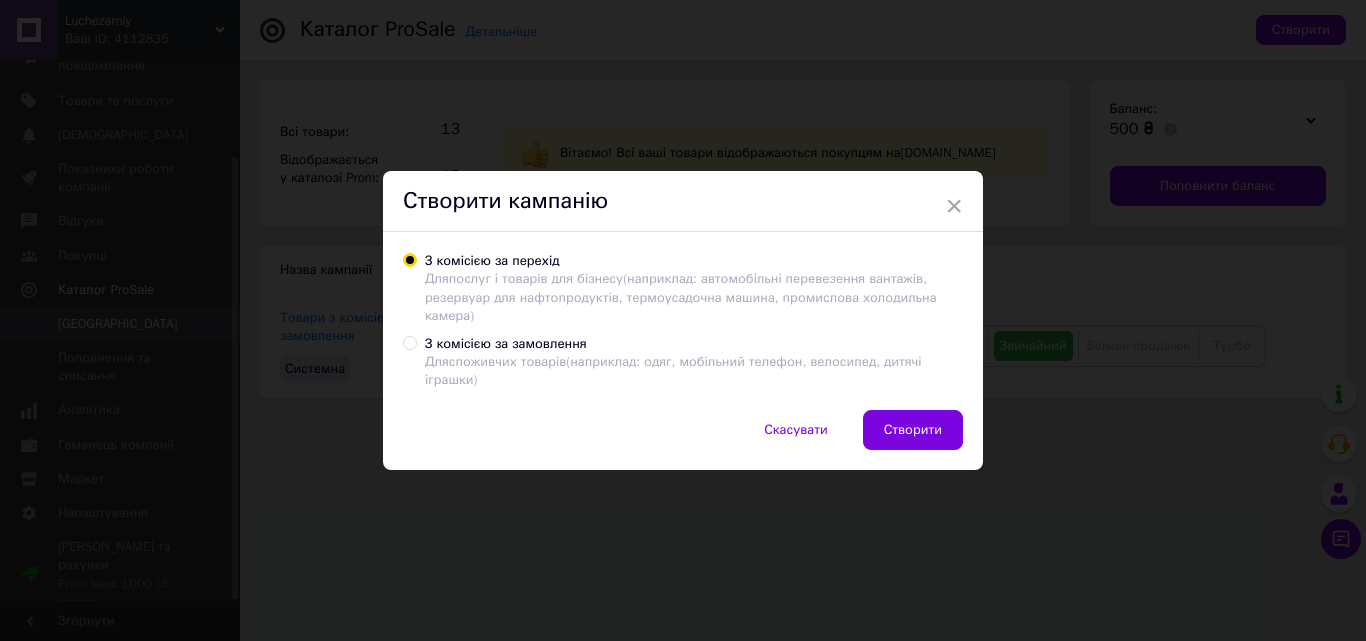 click on "З комісією за замовлення Для  споживчих товарів  (наприклад: одяг, мобільний телефон, велосипед, дитячі іграшки)" at bounding box center (409, 342) 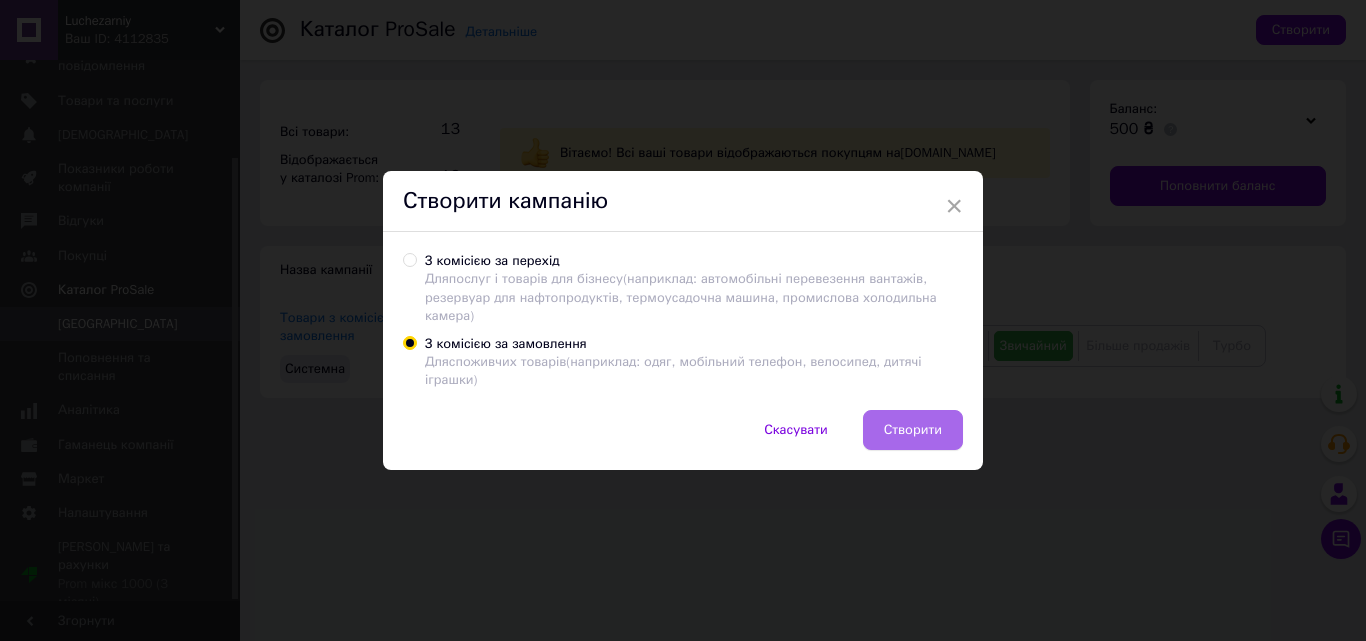 click on "Створити" at bounding box center (913, 430) 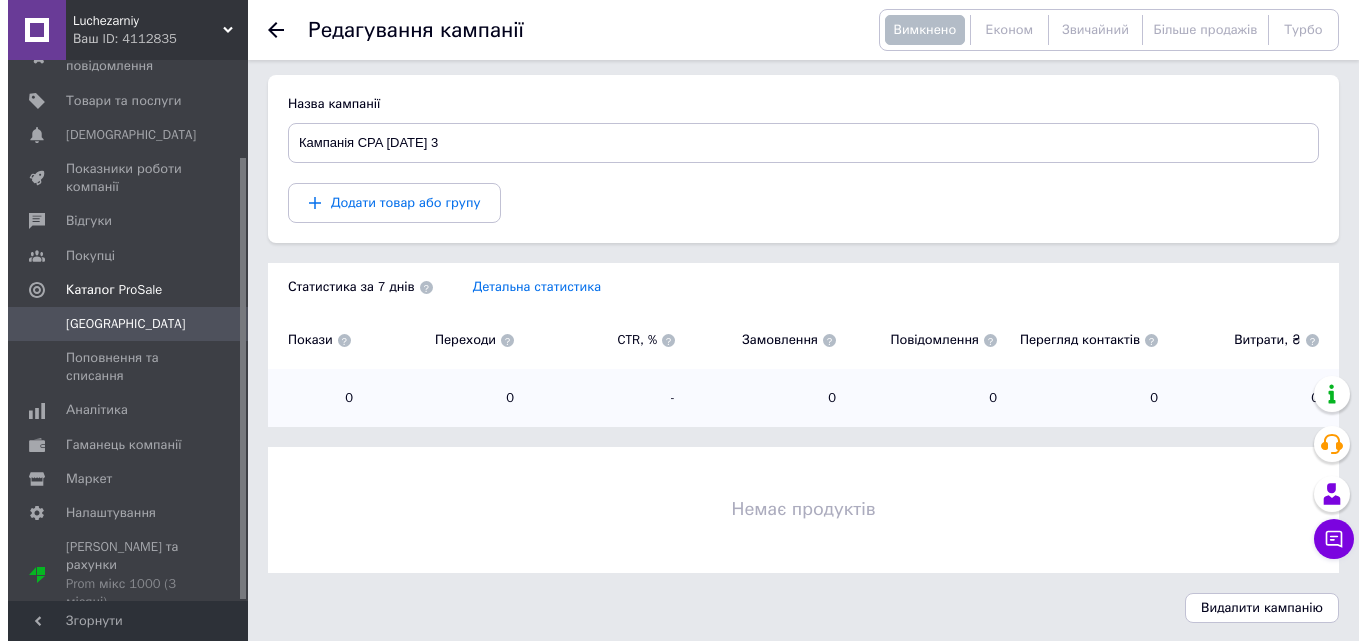 scroll, scrollTop: 173, scrollLeft: 0, axis: vertical 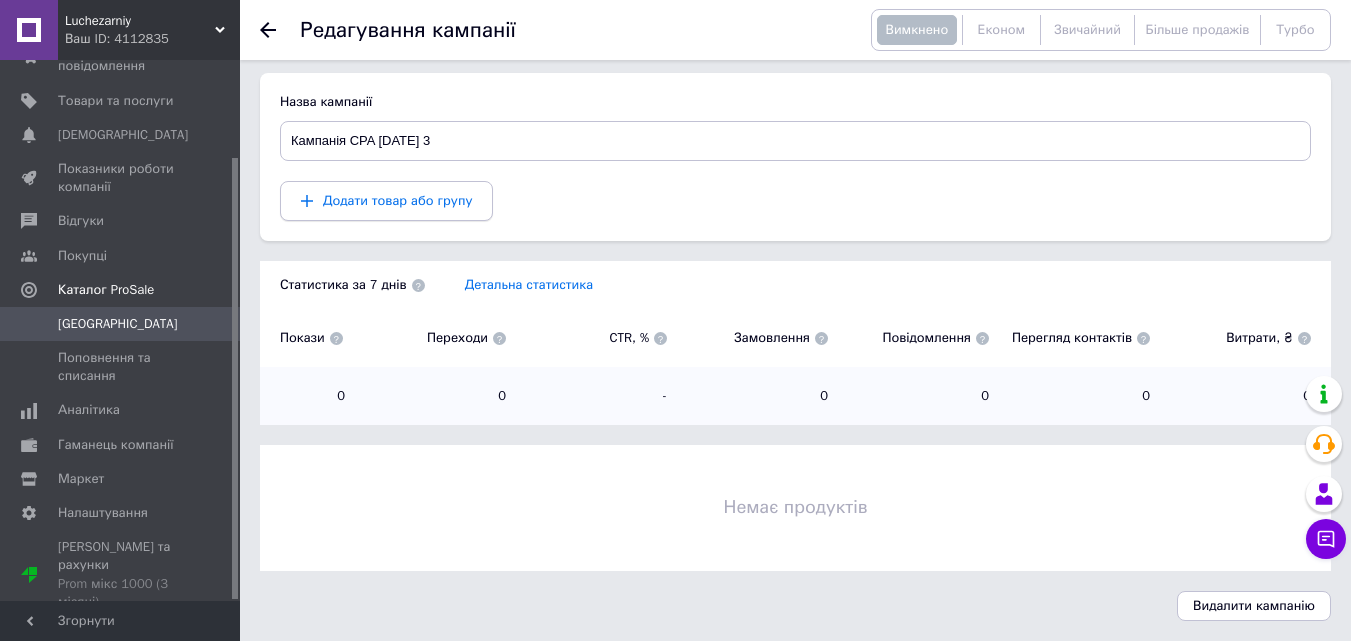 click on "Додати товар або групу" at bounding box center (397, 200) 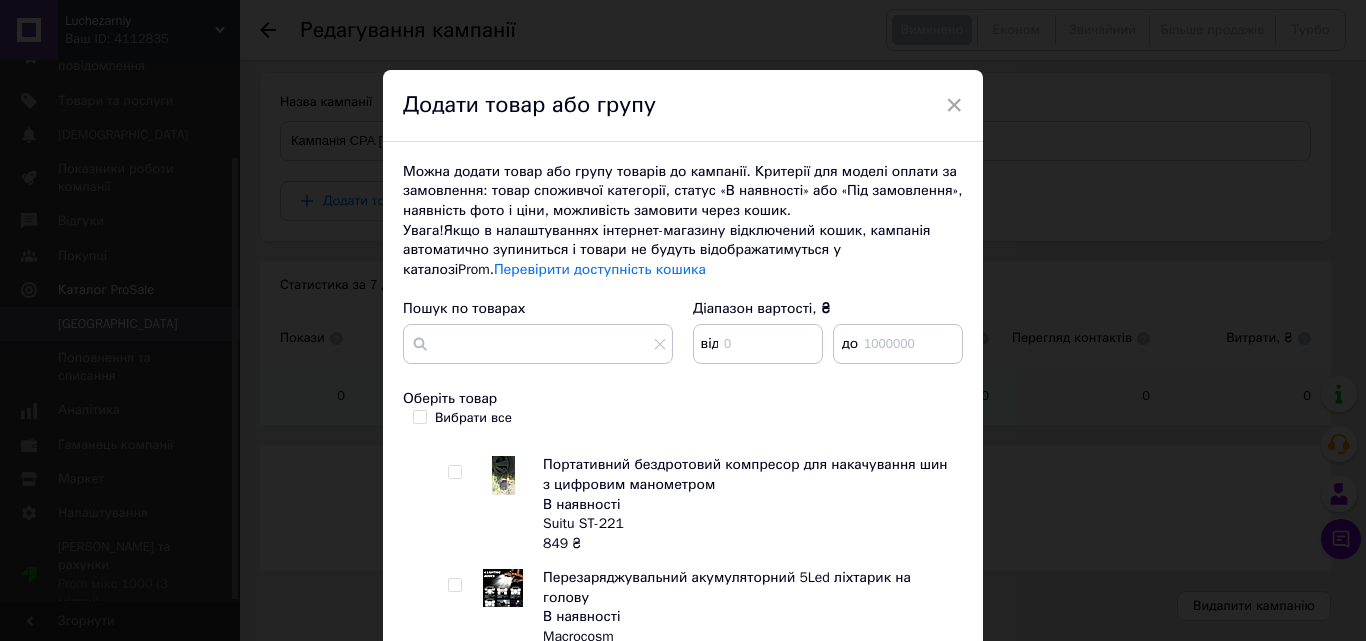 scroll, scrollTop: 0, scrollLeft: 0, axis: both 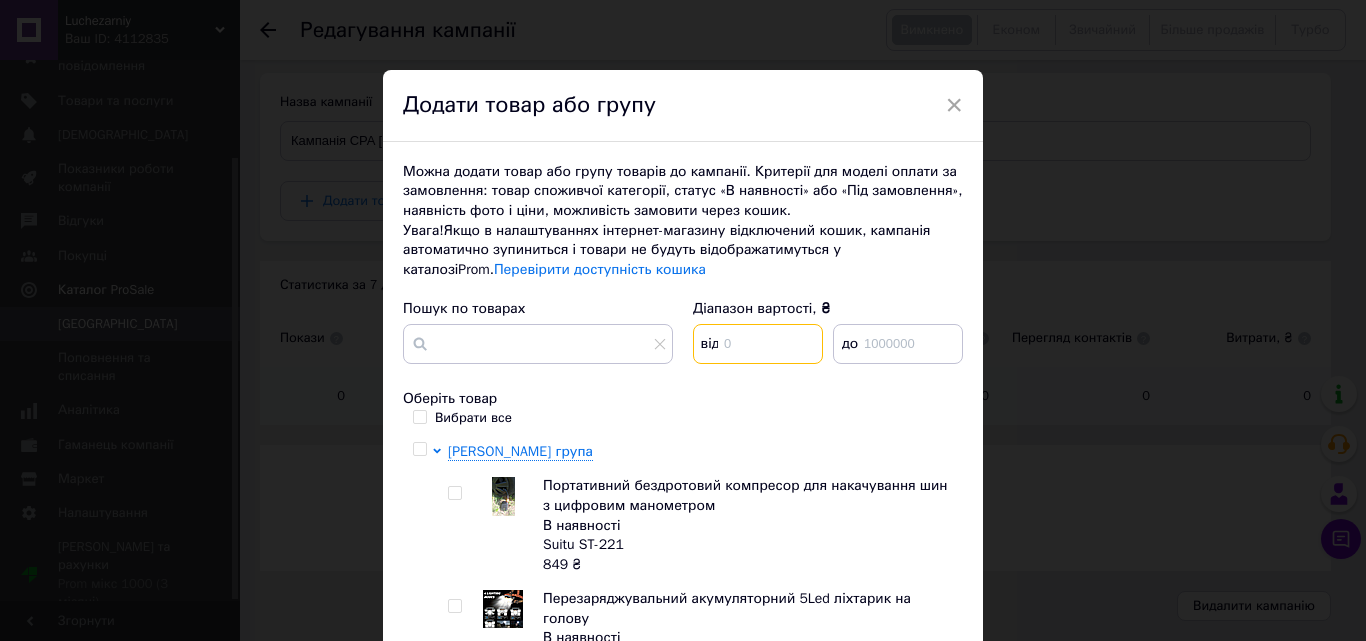 click at bounding box center [758, 344] 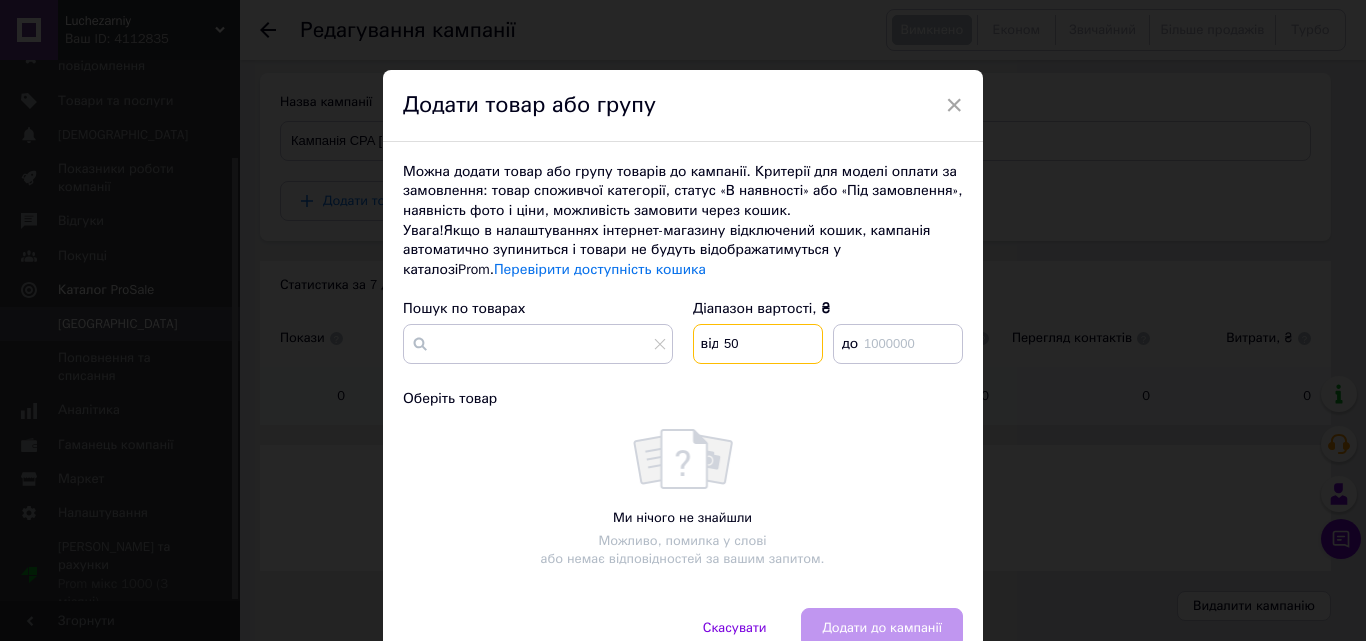 type on "50" 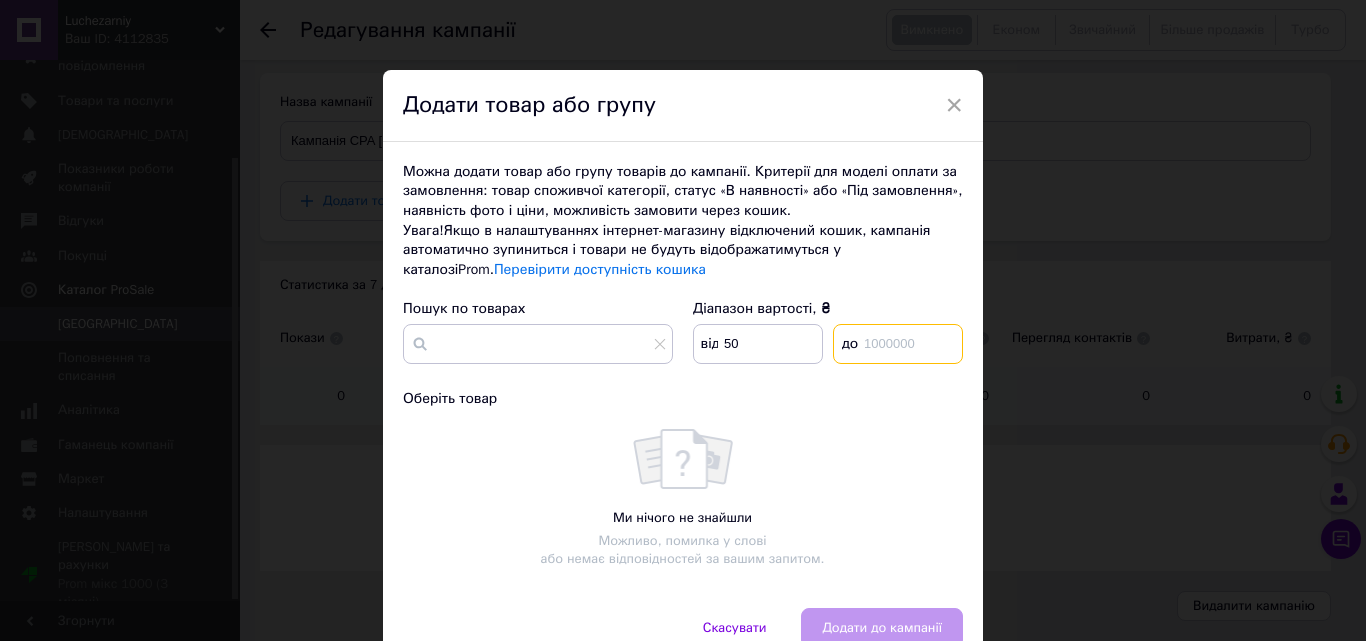 click at bounding box center [898, 344] 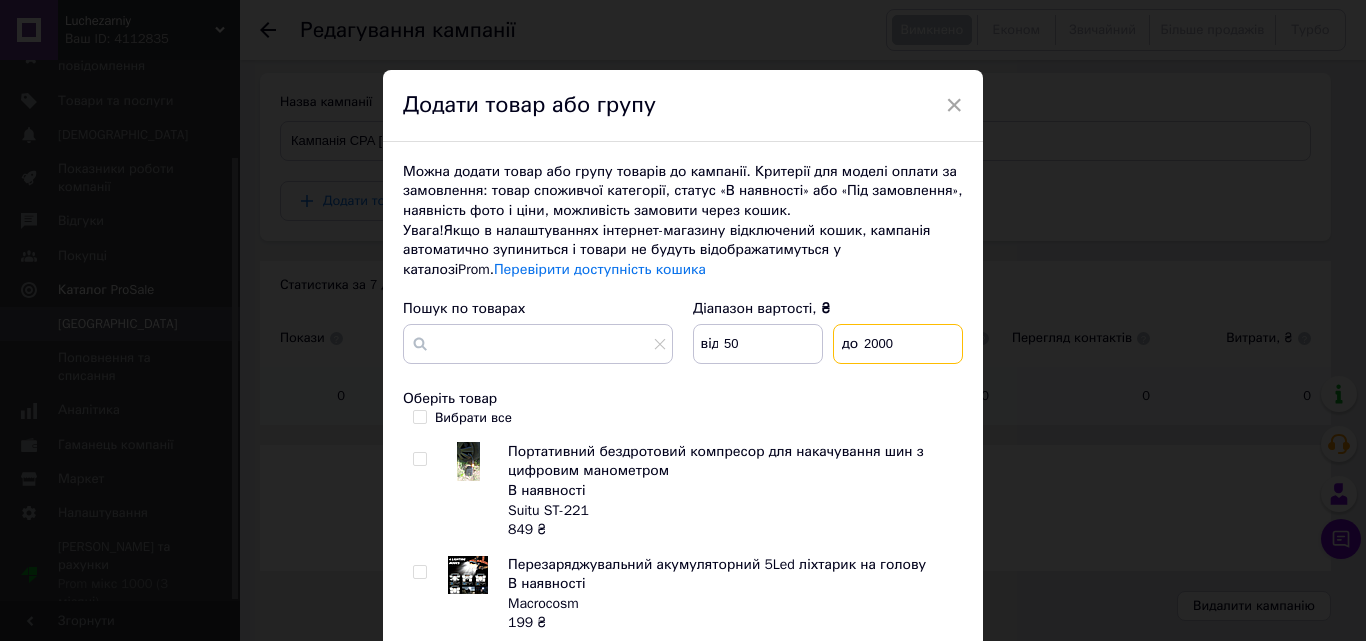 type on "2000" 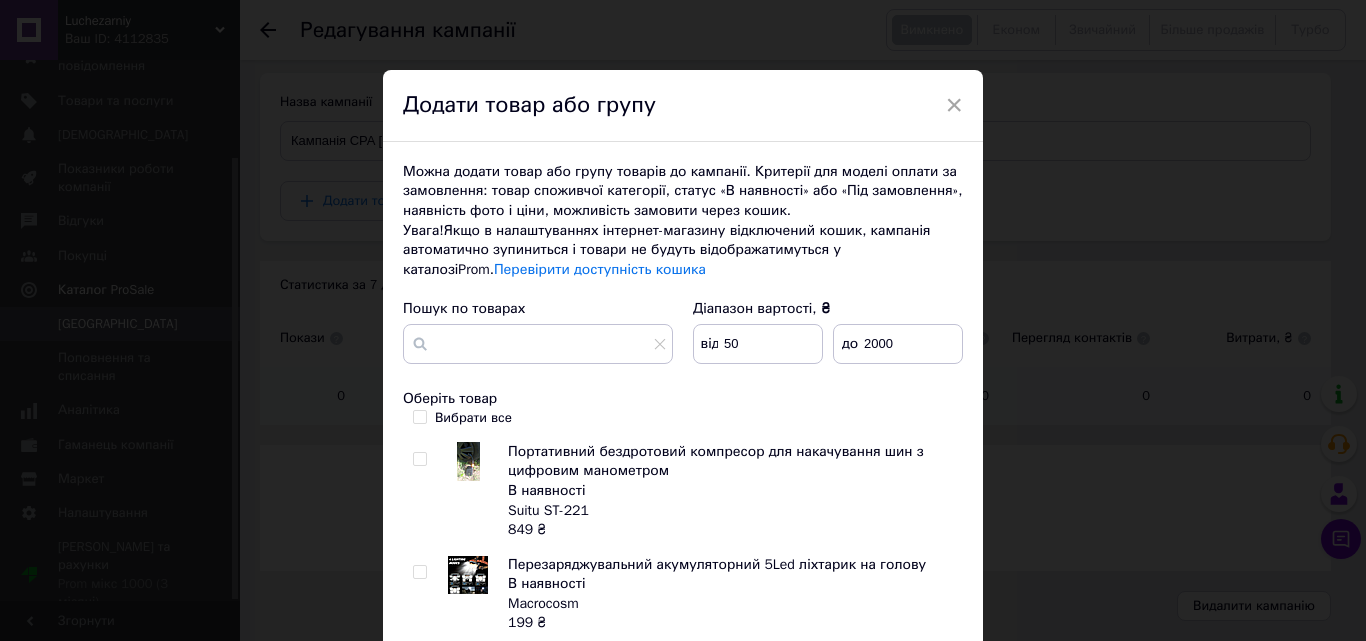 click 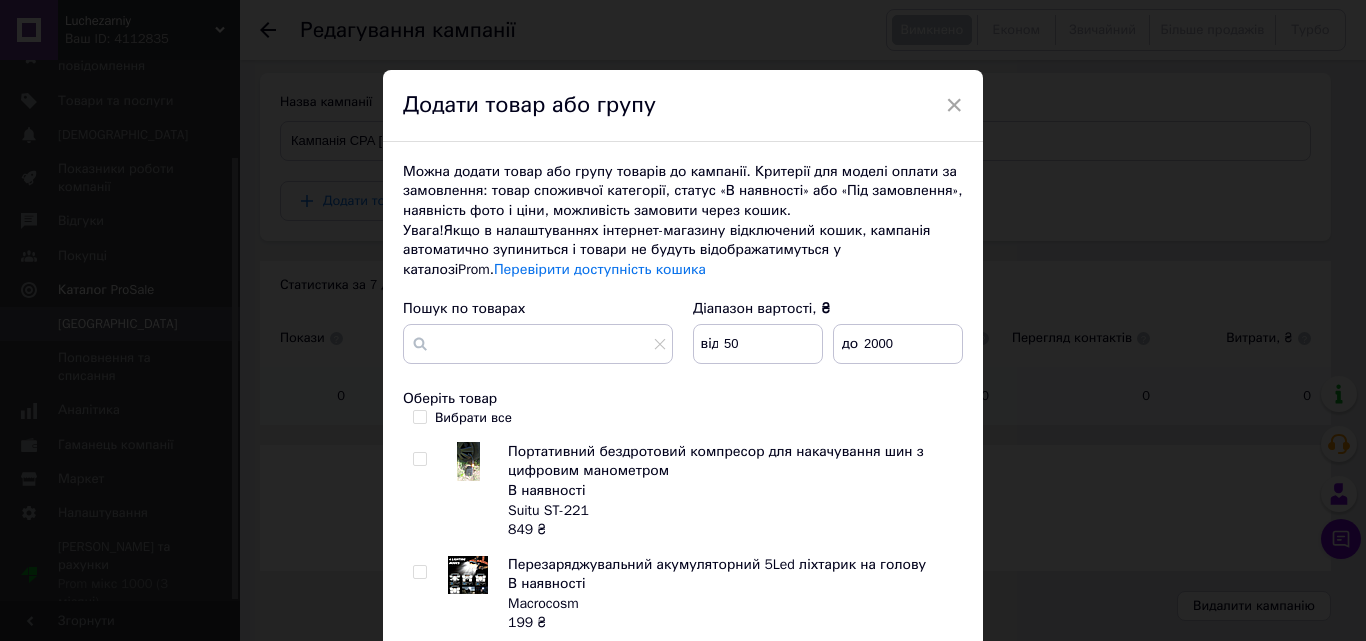 click on "Вибрати все" at bounding box center (419, 416) 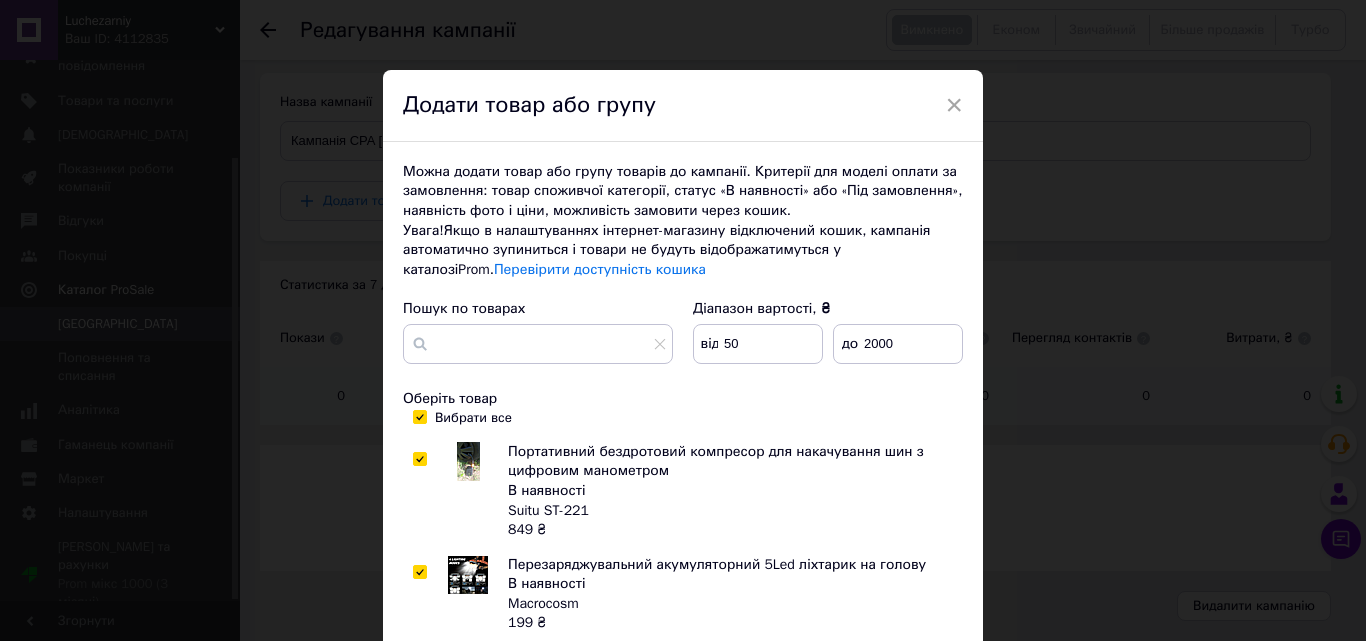 checkbox on "true" 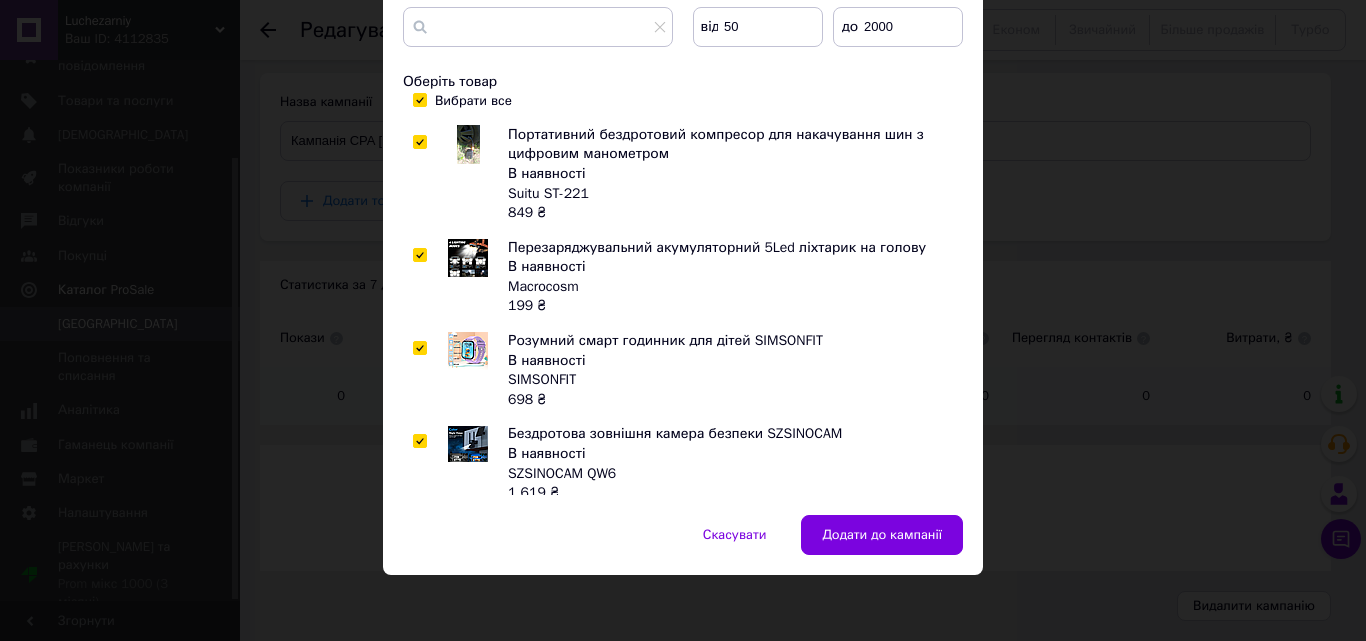 scroll, scrollTop: 321, scrollLeft: 0, axis: vertical 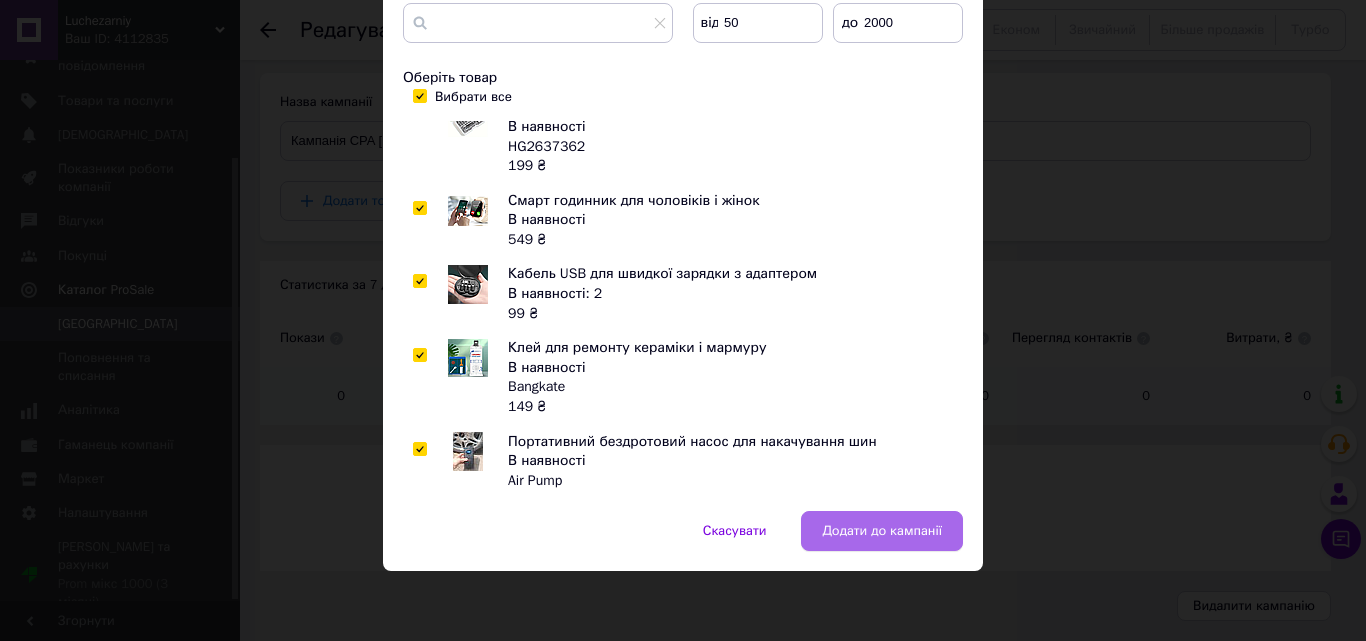 click on "Додати до кампанії" at bounding box center (882, 531) 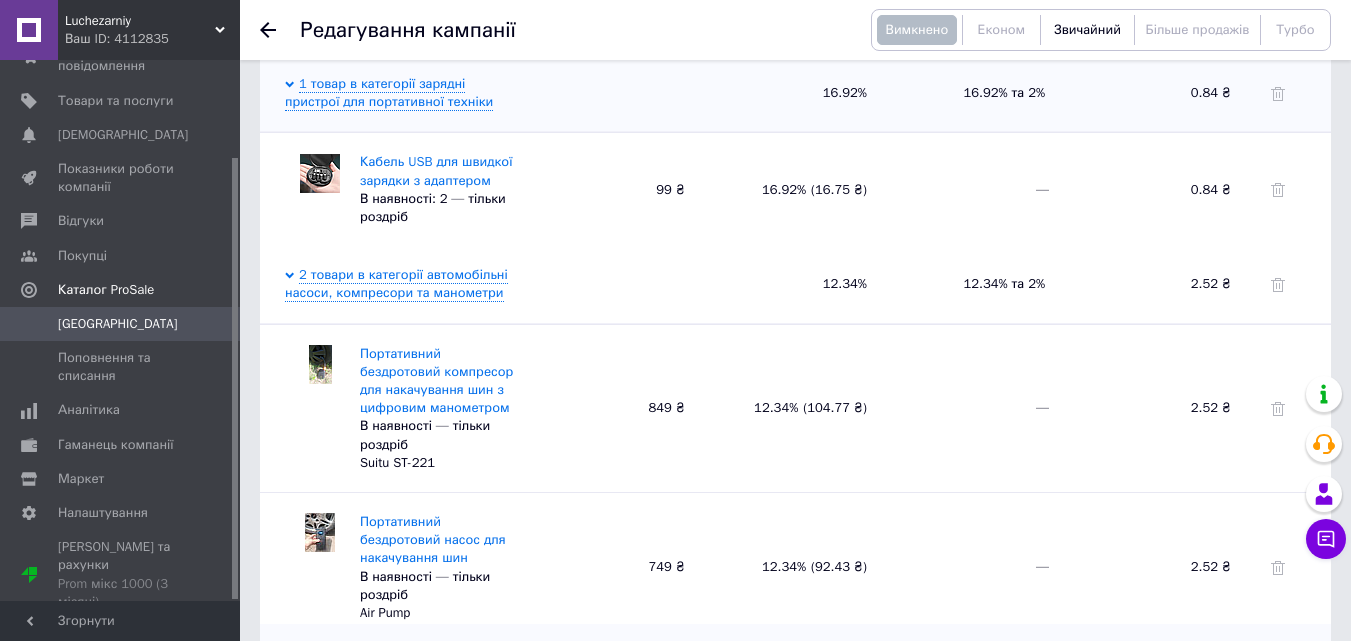 scroll, scrollTop: 2673, scrollLeft: 0, axis: vertical 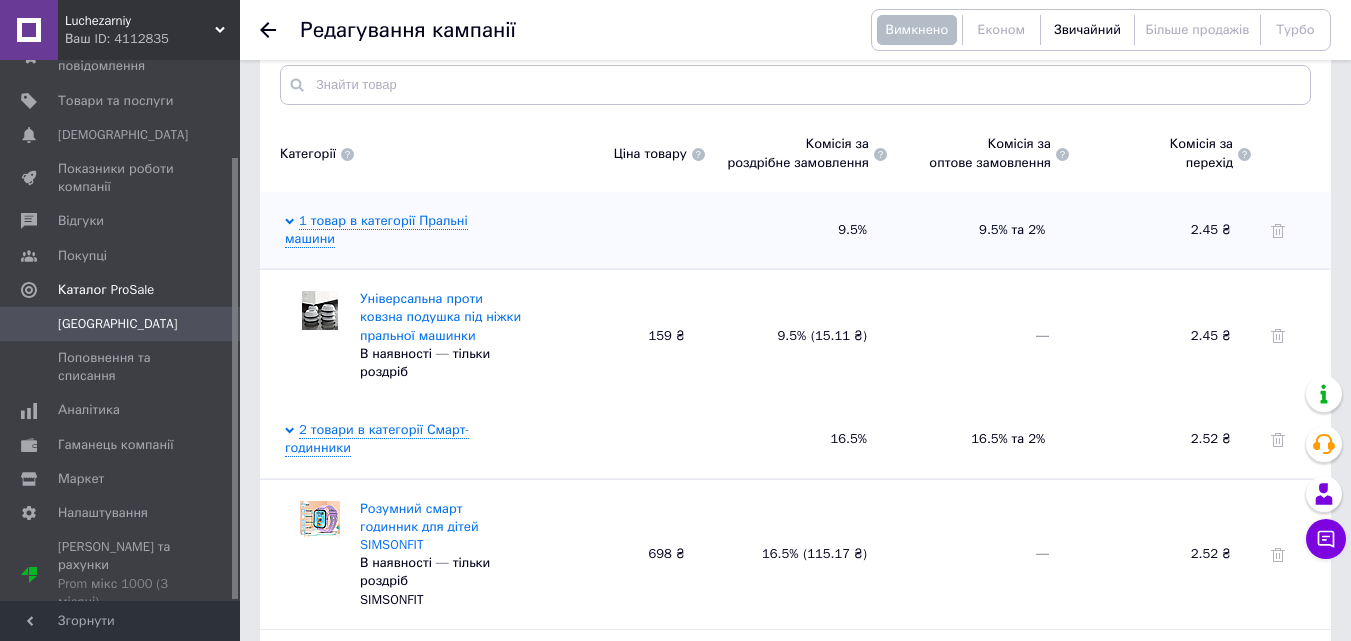 click at bounding box center (320, 310) 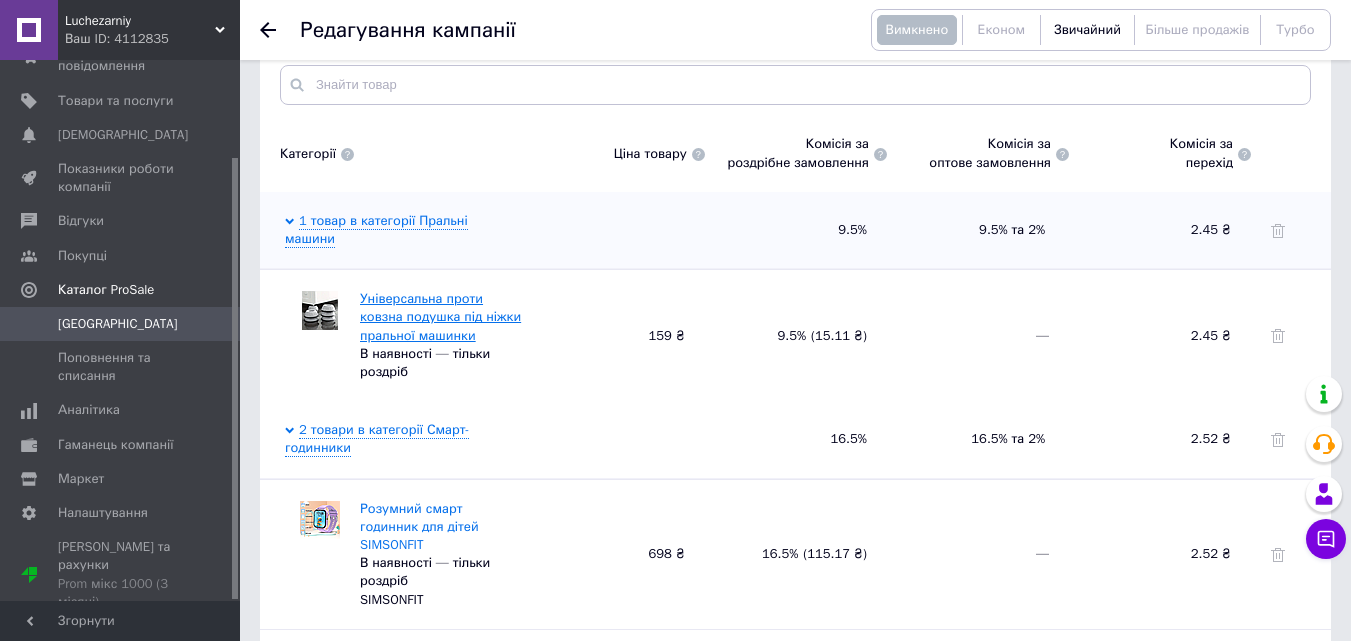 click on "Універсальна проти ковзна подушка під ніжки пральної машинки" at bounding box center [440, 316] 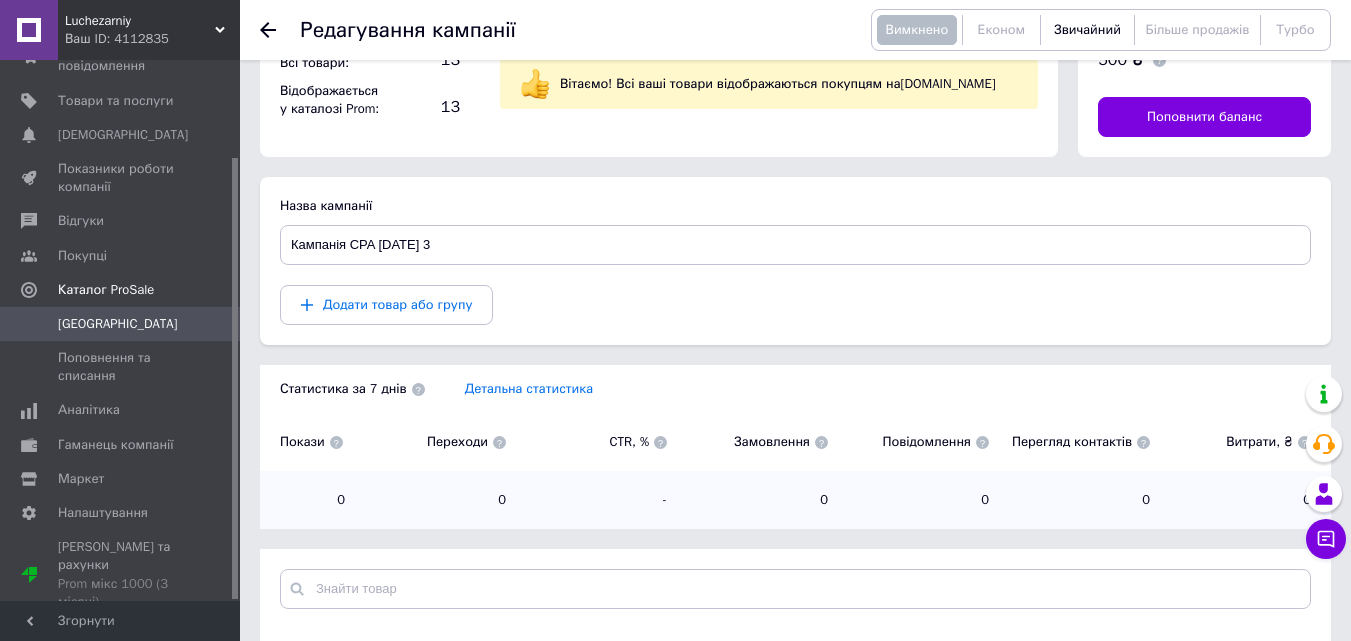scroll, scrollTop: 0, scrollLeft: 0, axis: both 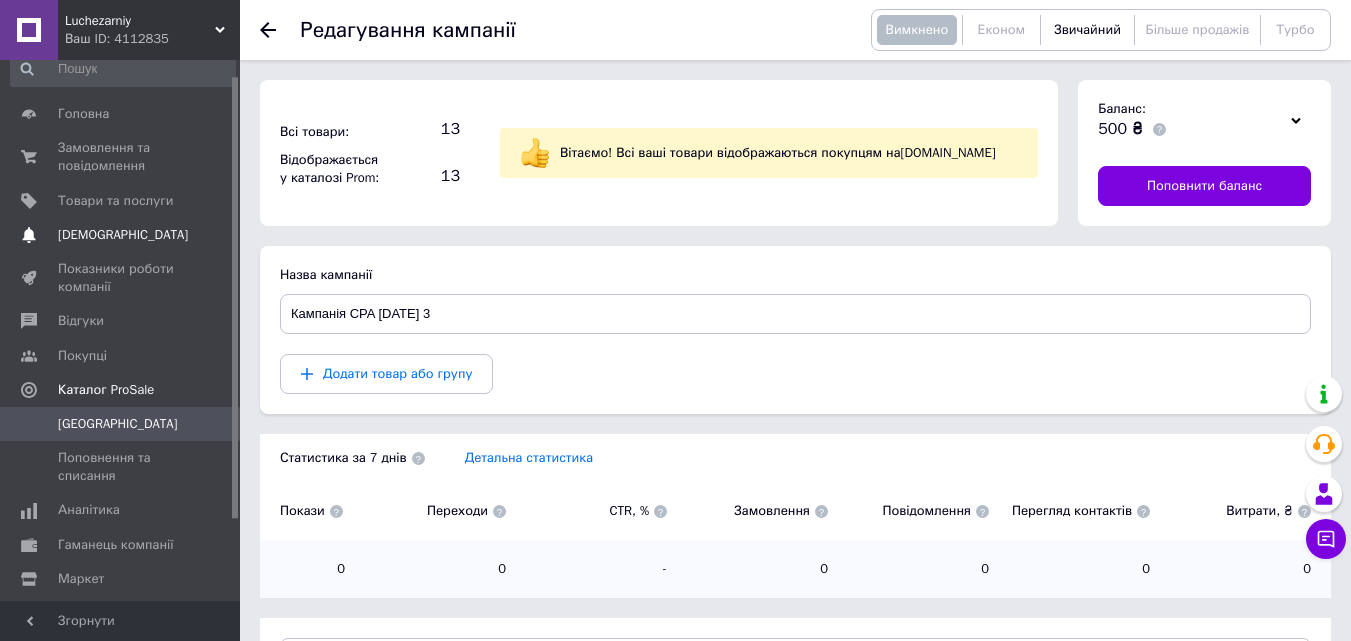 click on "[DEMOGRAPHIC_DATA]" at bounding box center [123, 235] 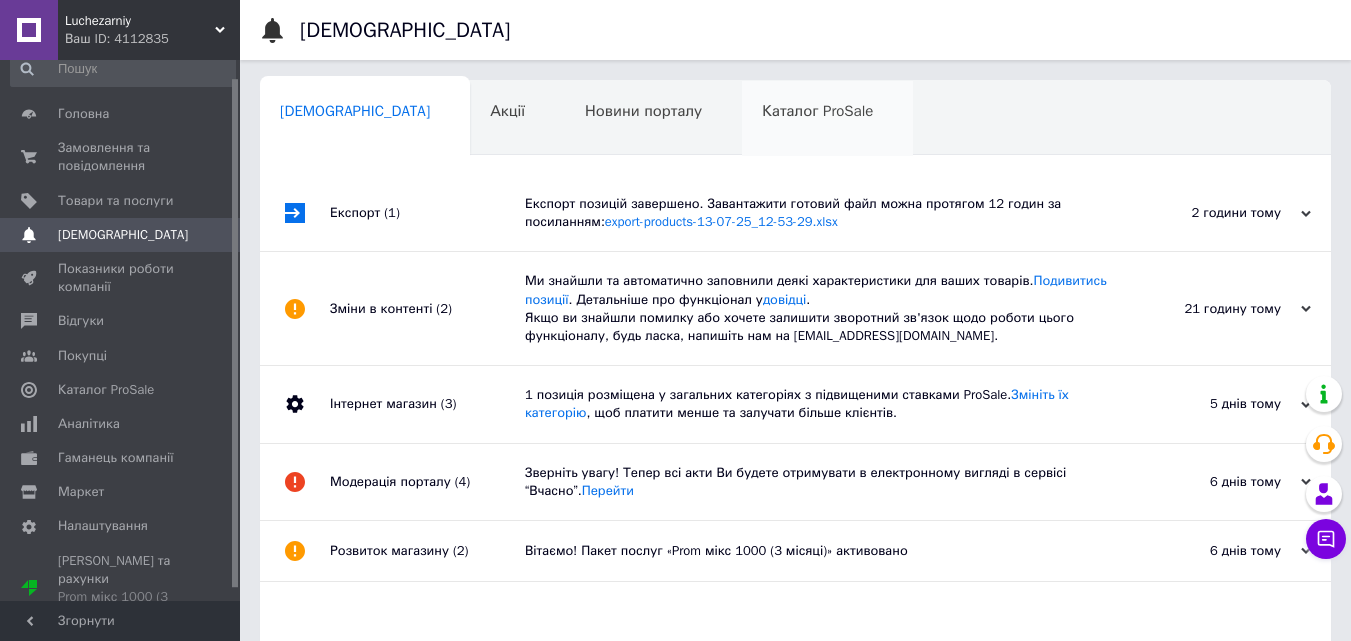 click on "Каталог ProSale" at bounding box center [817, 111] 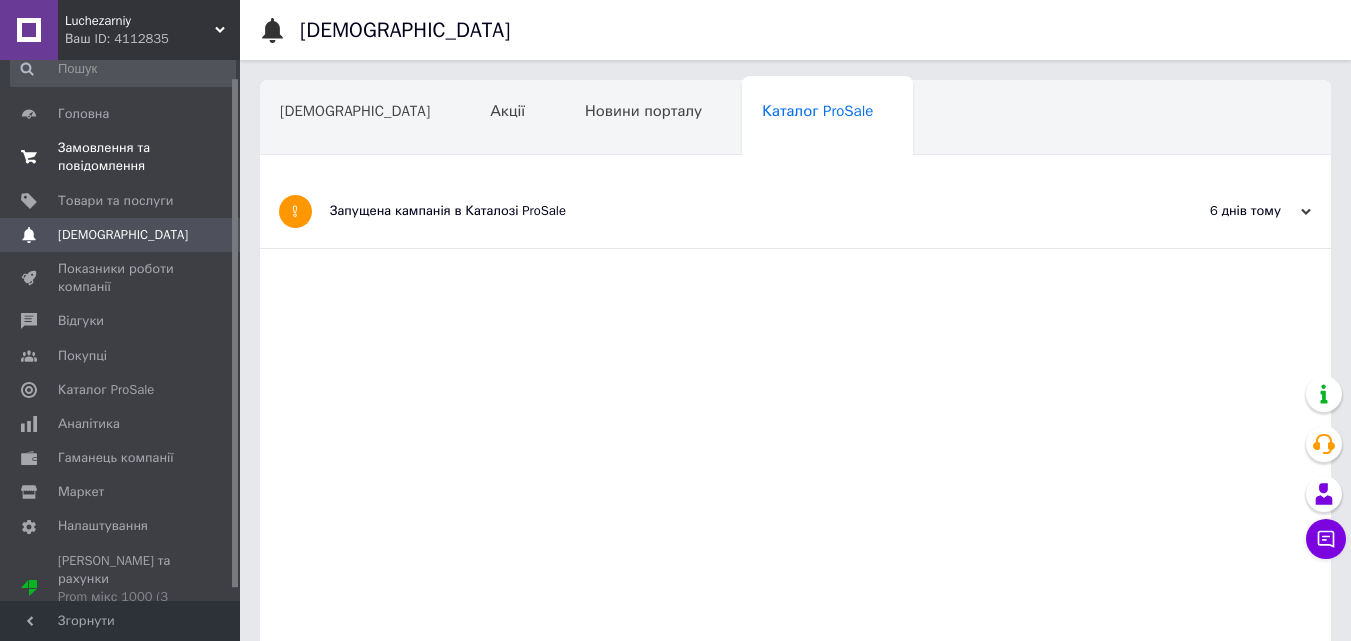 click on "Замовлення та повідомлення" at bounding box center [121, 157] 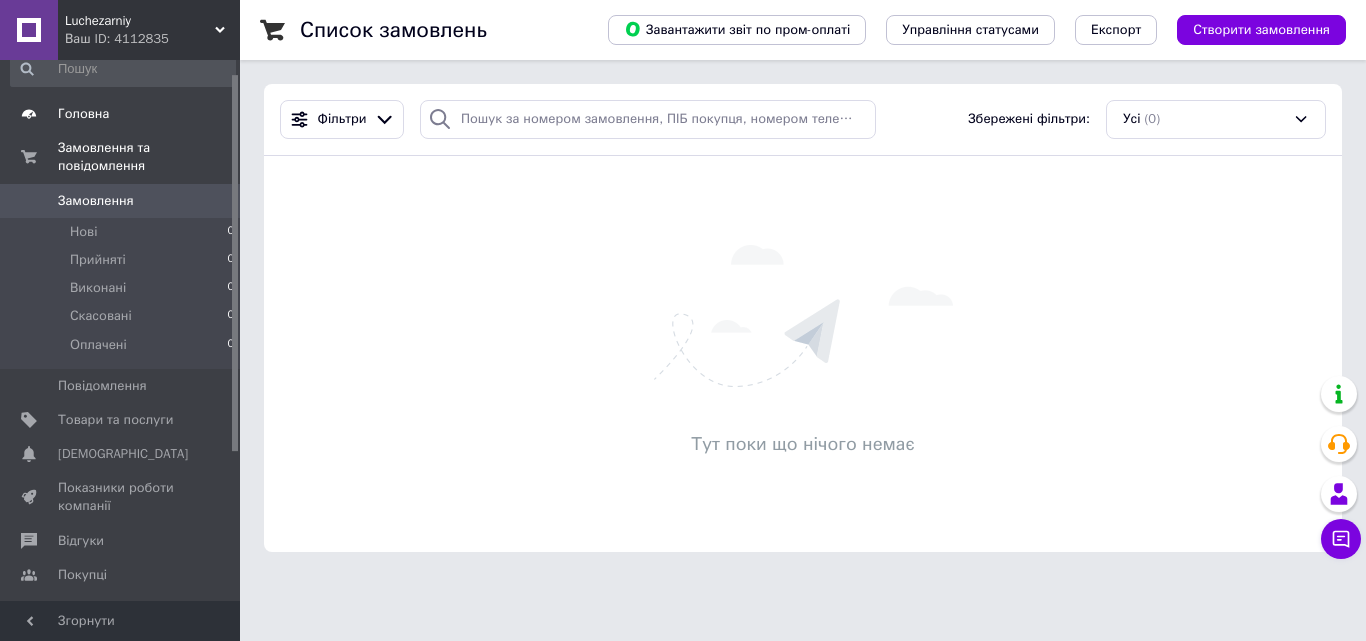 click on "Головна" at bounding box center (83, 114) 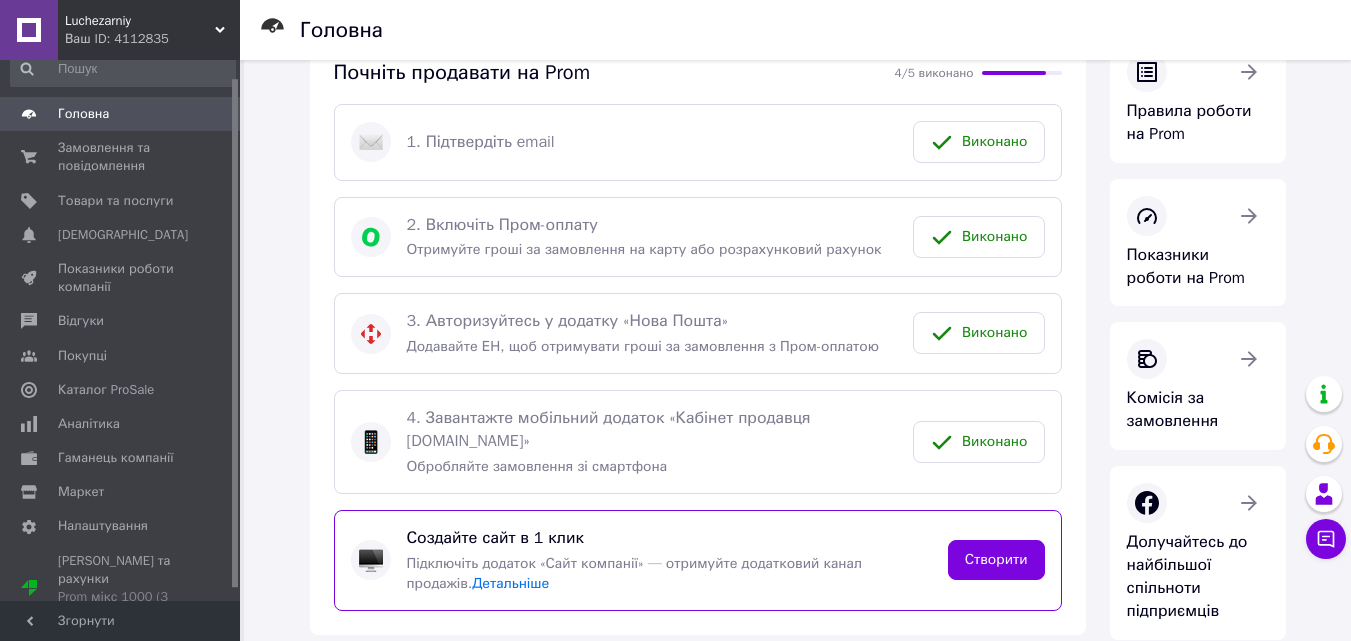 scroll, scrollTop: 400, scrollLeft: 0, axis: vertical 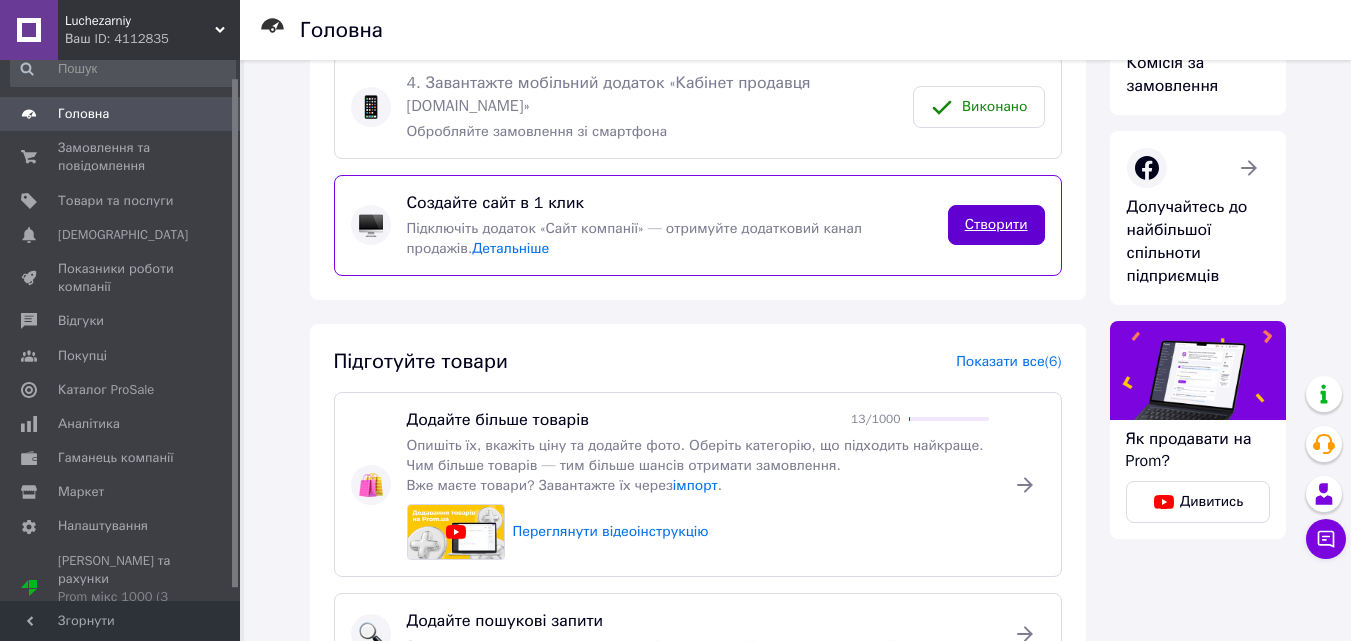 click on "Створити" at bounding box center [996, 225] 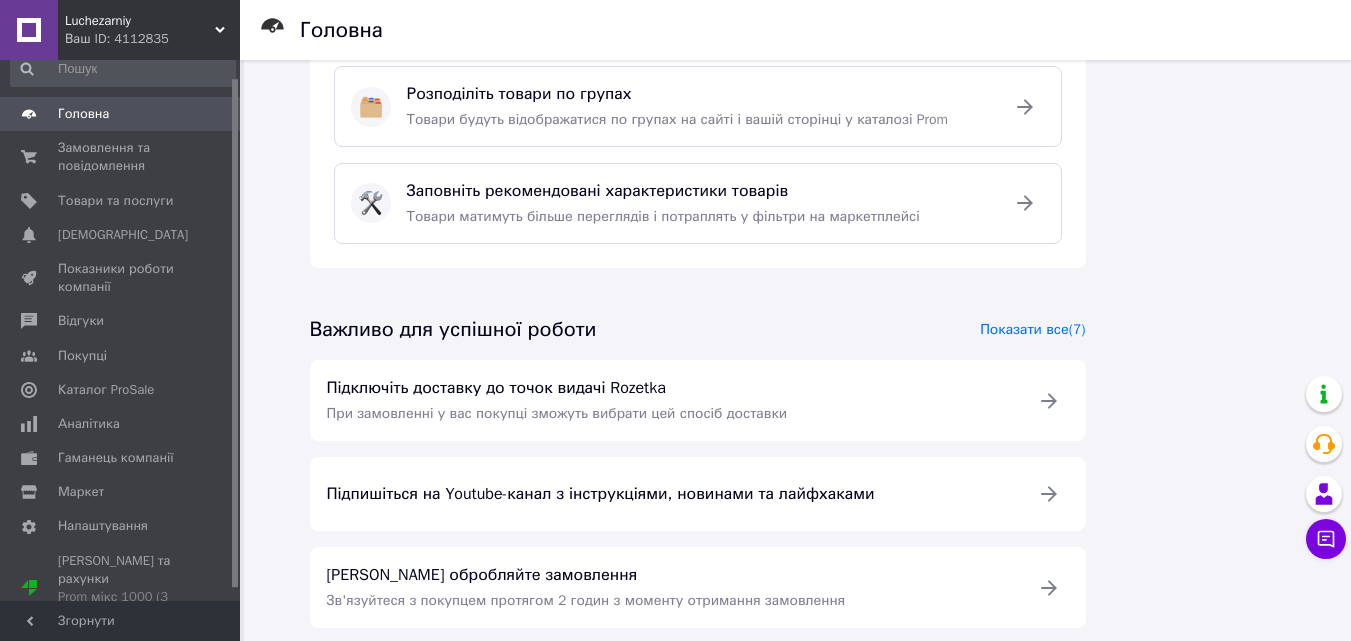 scroll, scrollTop: 1027, scrollLeft: 0, axis: vertical 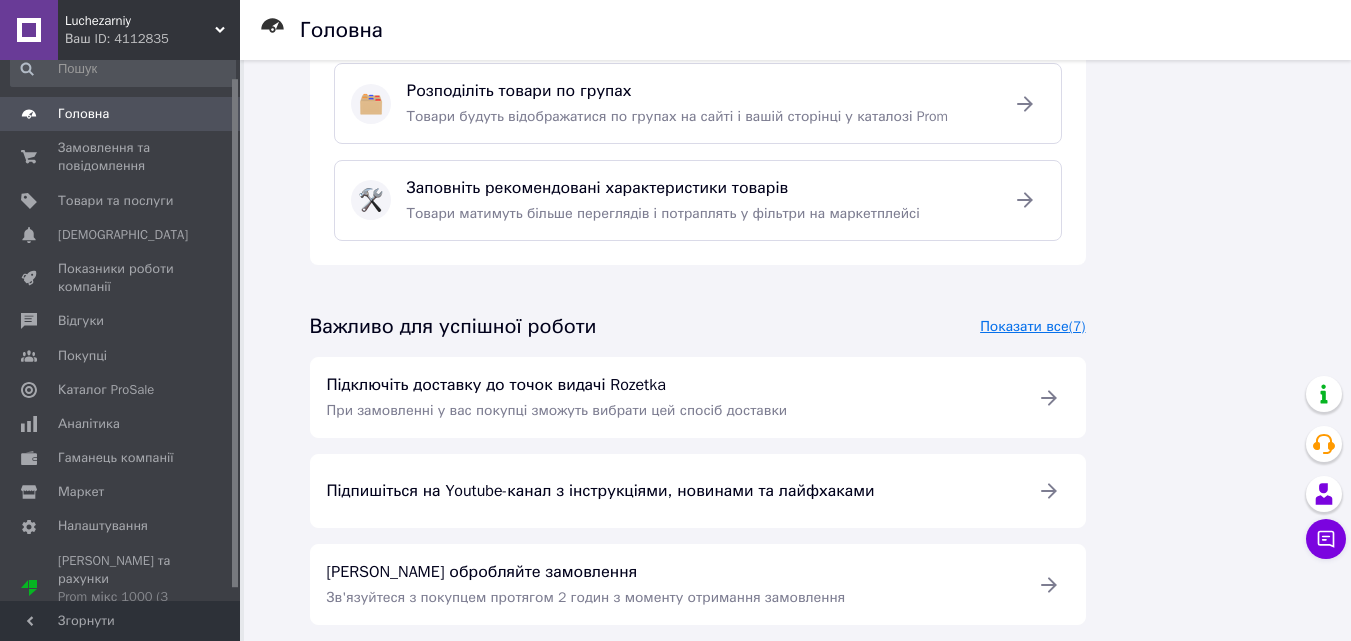click on "Показати все  (7)" at bounding box center (1032, 326) 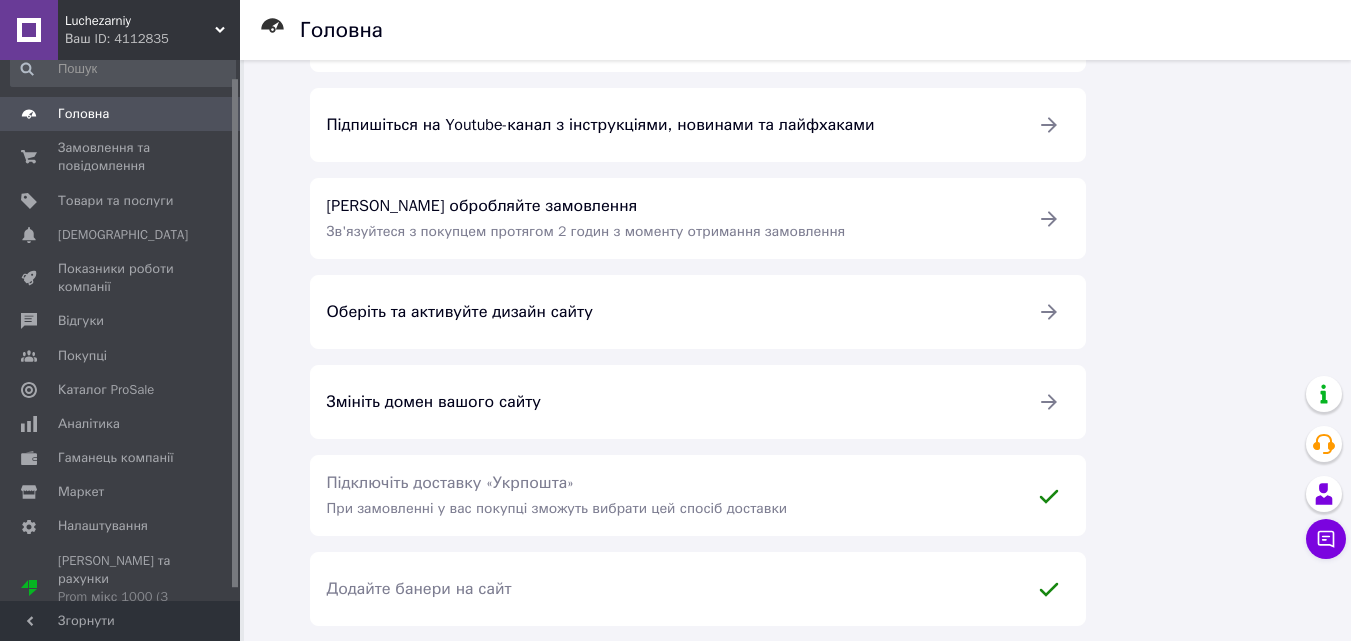 scroll, scrollTop: 1394, scrollLeft: 0, axis: vertical 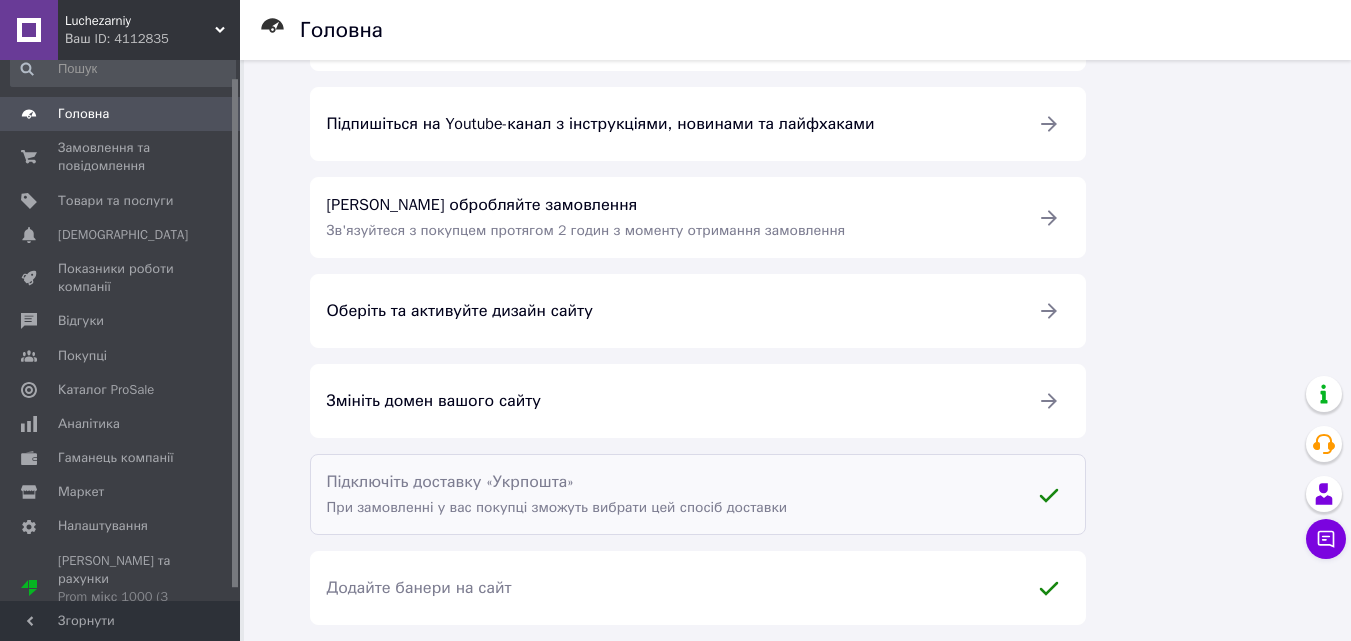 click on "При замовленні у вас покупці зможуть вибрати цей спосіб доставки" at bounding box center (557, 507) 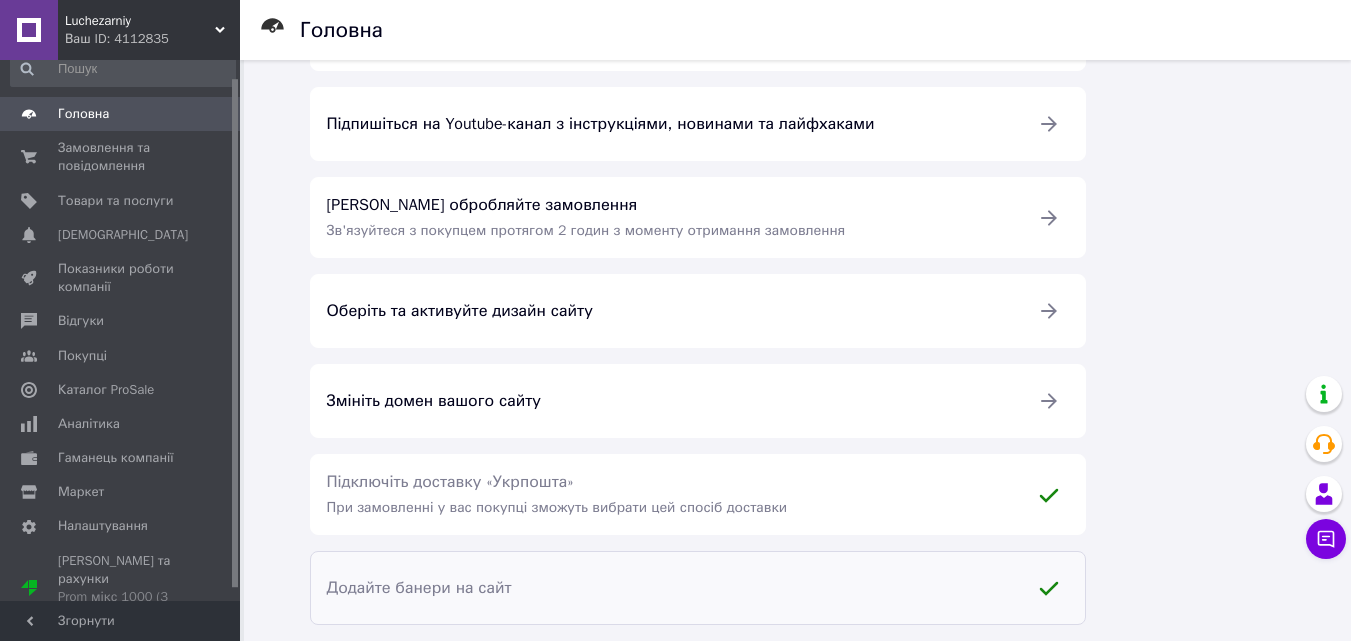 drag, startPoint x: 528, startPoint y: 466, endPoint x: 430, endPoint y: 565, distance: 139.30183 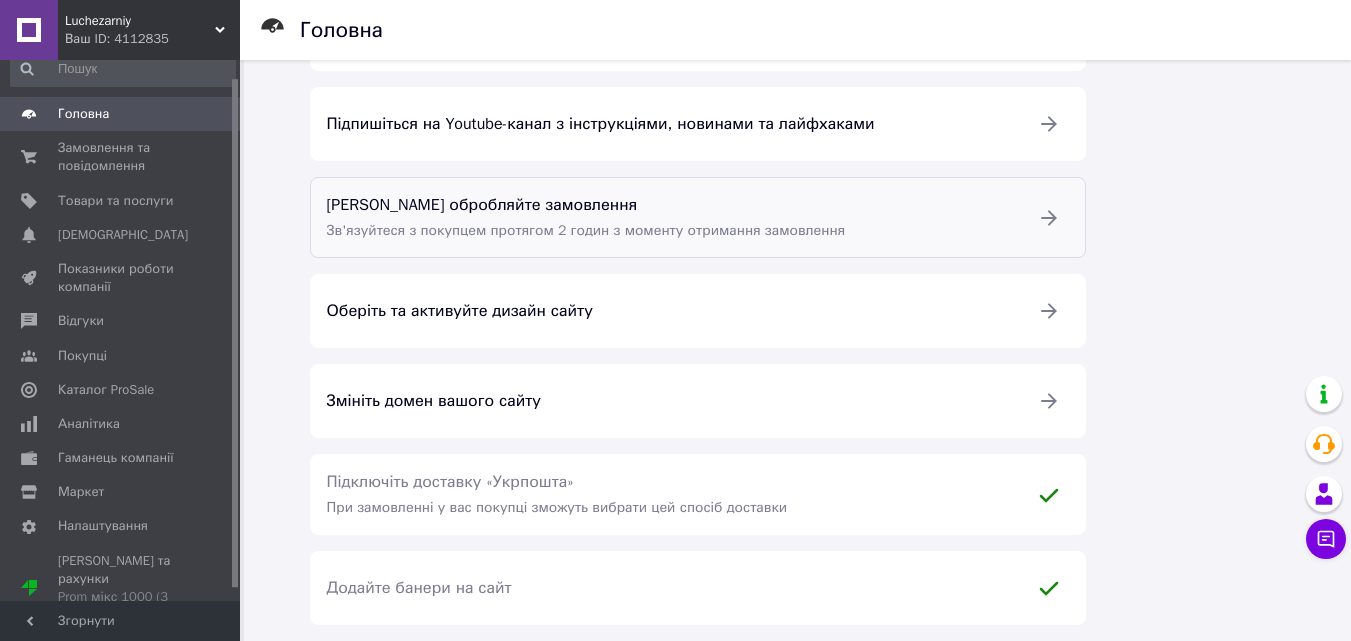 click on "Зв'язуйтеся з покупцем протягом 2 годин з моменту отримання замовлення" at bounding box center (670, 231) 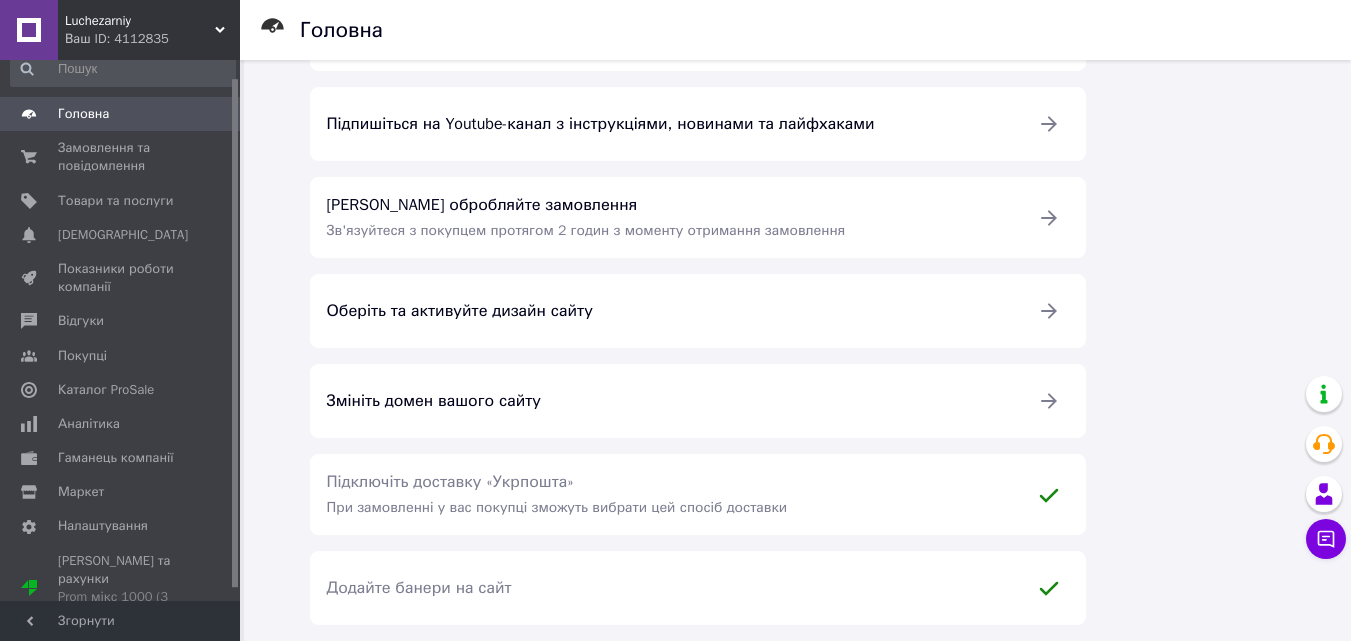 click on "Дізнайтеся більше Правила роботи на Prom Показники роботи на Prom Комісія за замовлення Долучайтесь до найбільшої спільноти підприємців Як продавати на Prom?   Дивитись" at bounding box center [1198, -335] 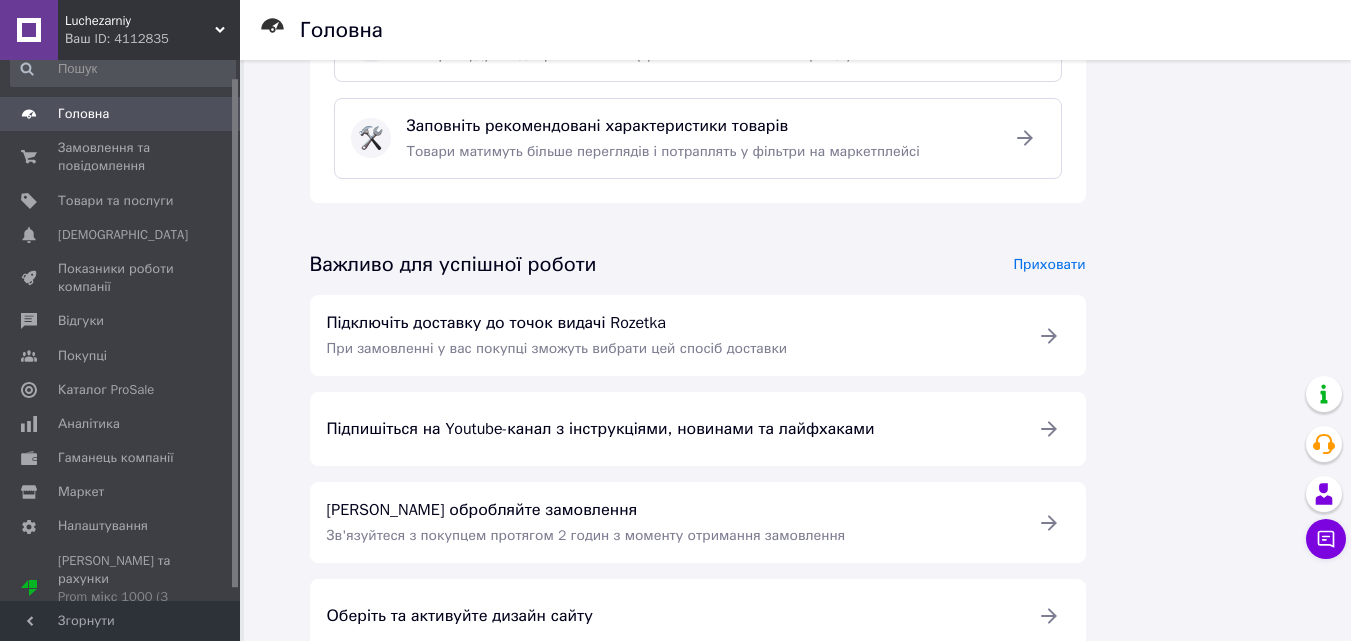 scroll, scrollTop: 794, scrollLeft: 0, axis: vertical 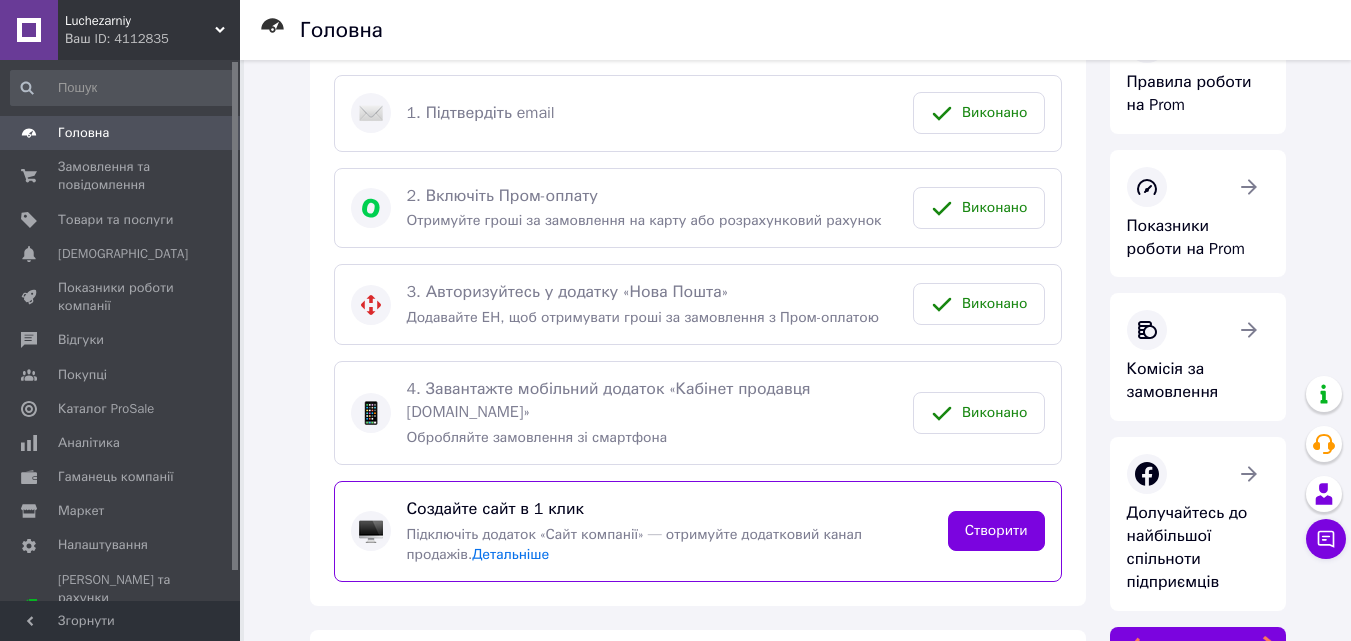 click 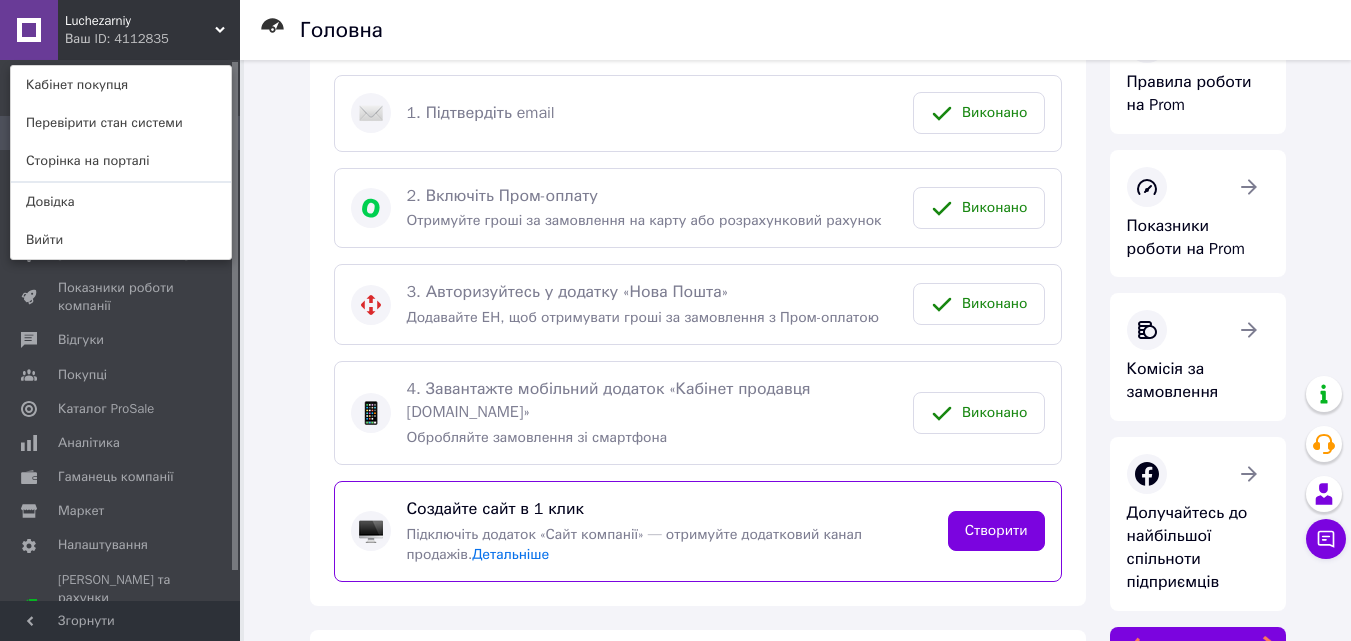 click on "Головна" at bounding box center (815, 30) 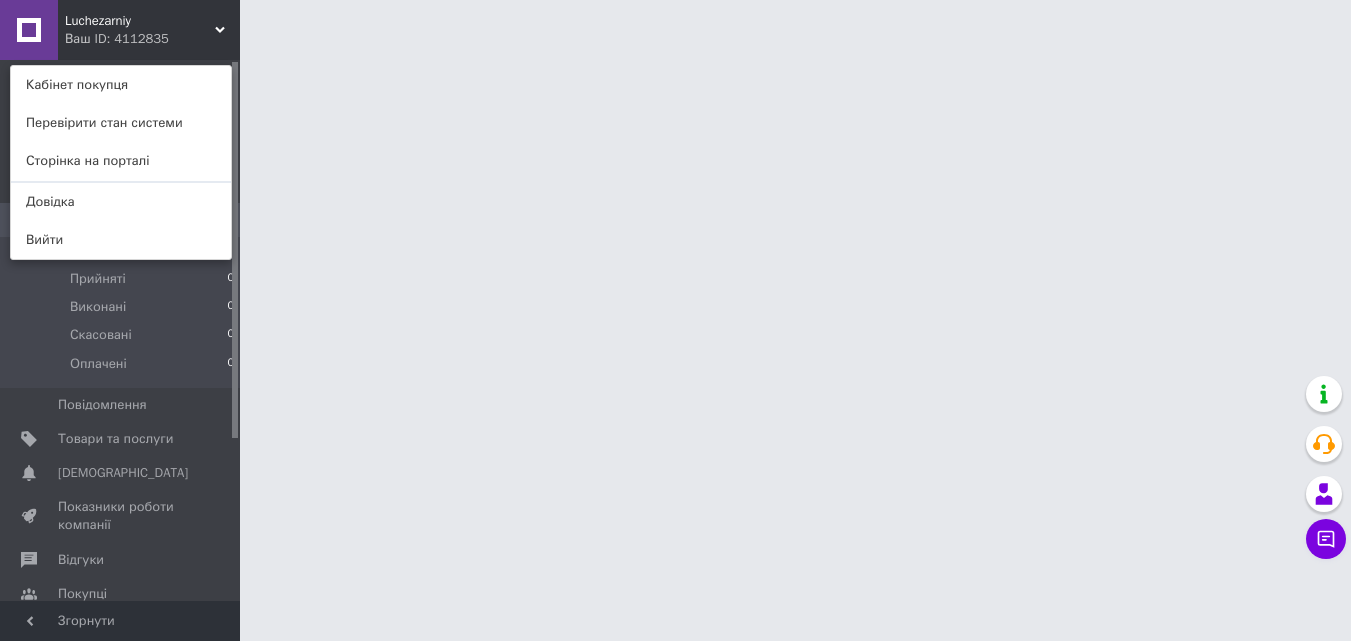 scroll, scrollTop: 0, scrollLeft: 0, axis: both 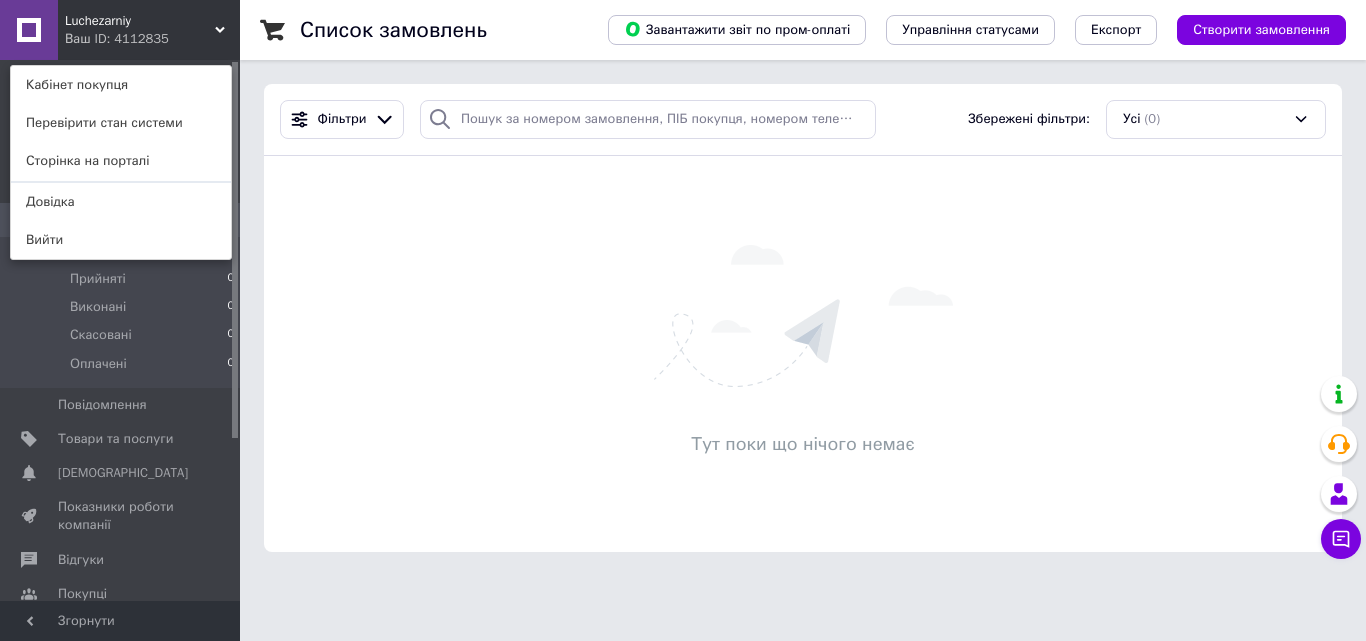 click on "Тут поки що нічого немає" at bounding box center (803, 354) 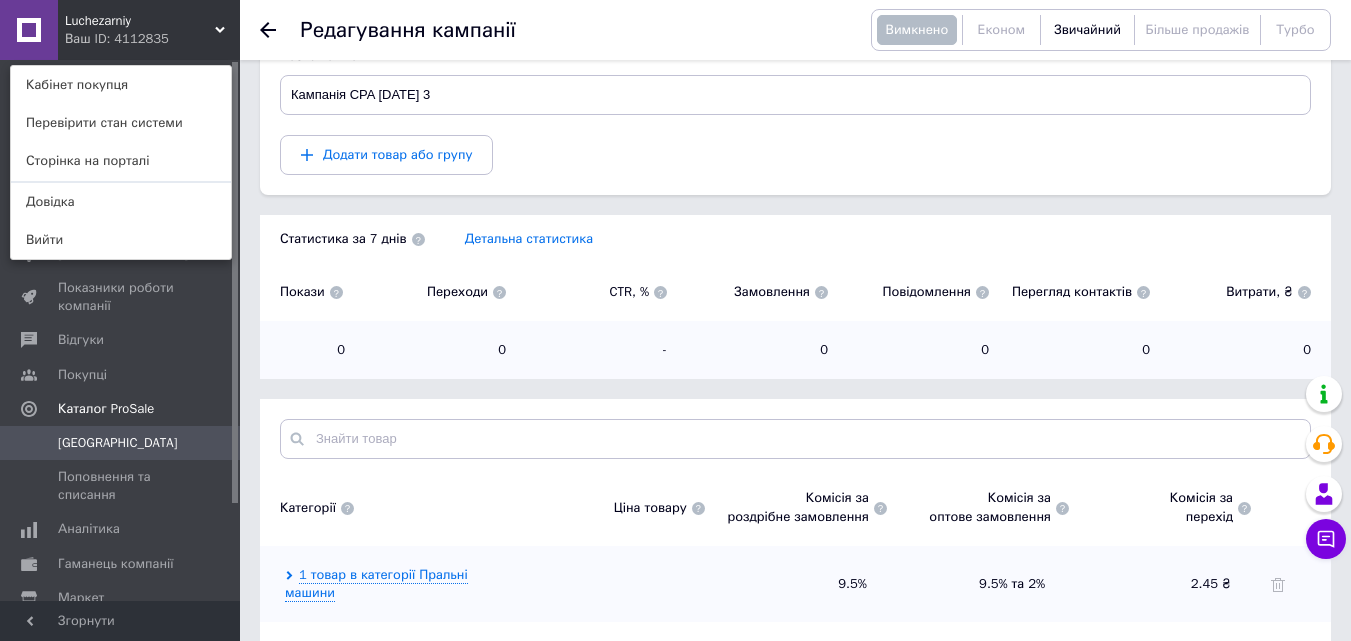 scroll, scrollTop: 0, scrollLeft: 0, axis: both 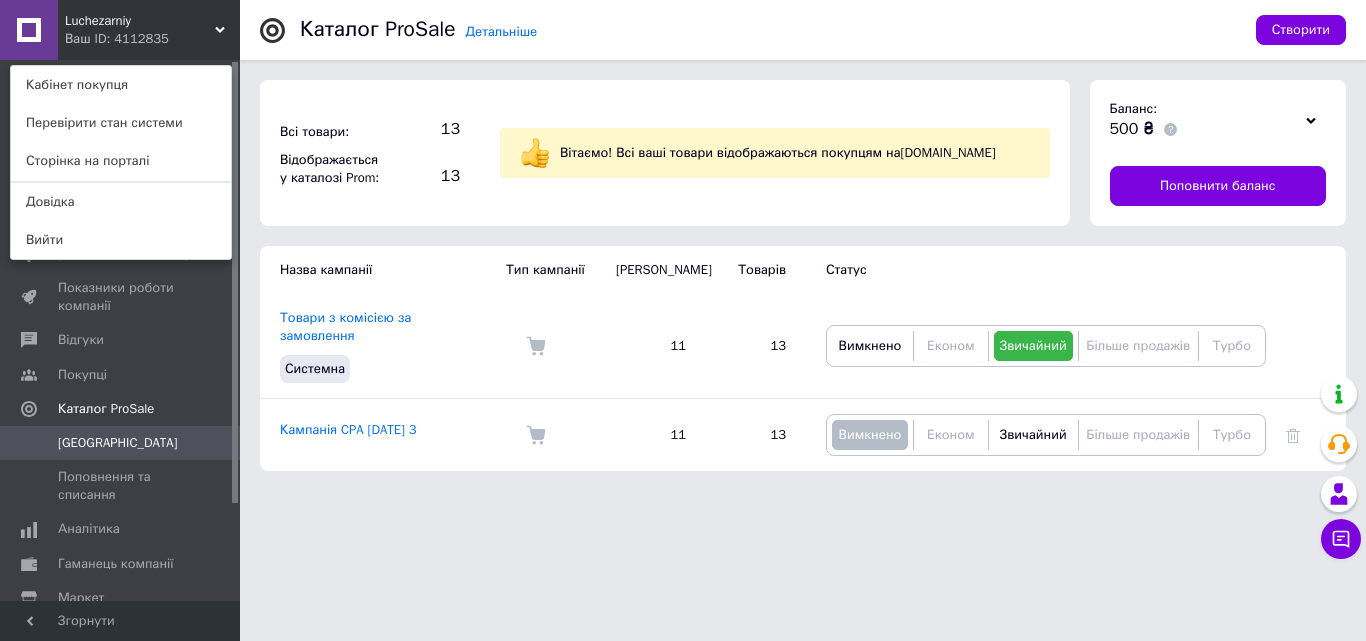 click 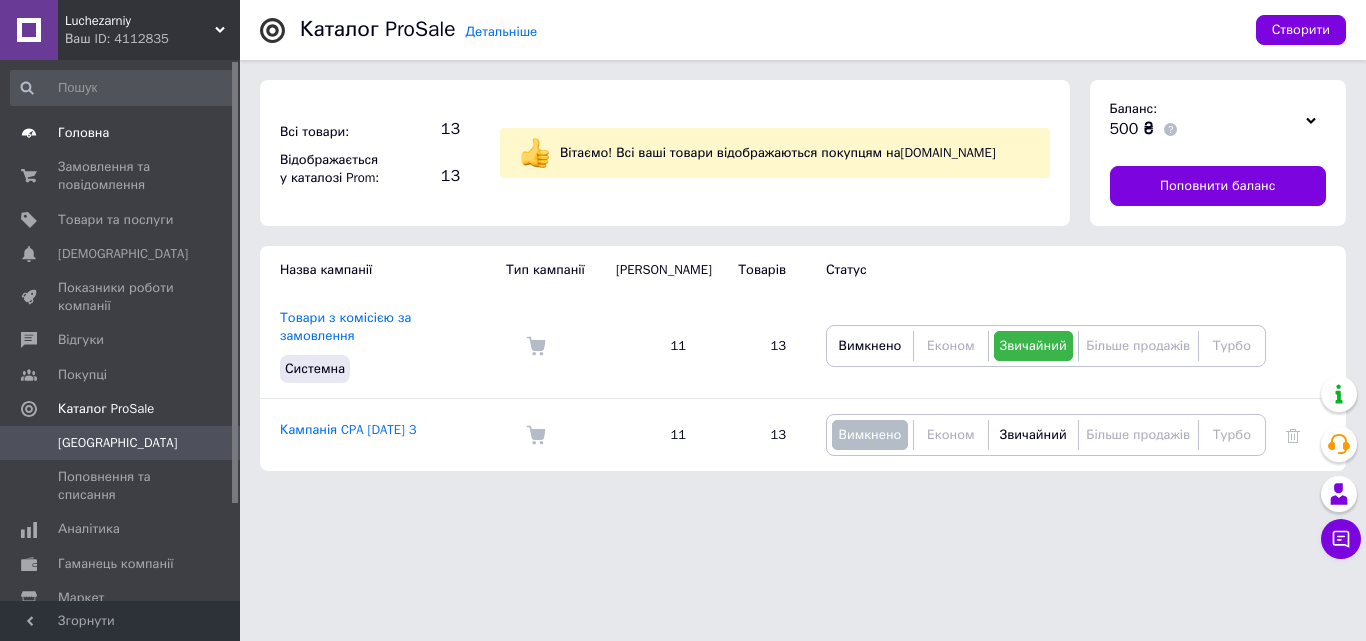 click on "Головна" at bounding box center (123, 133) 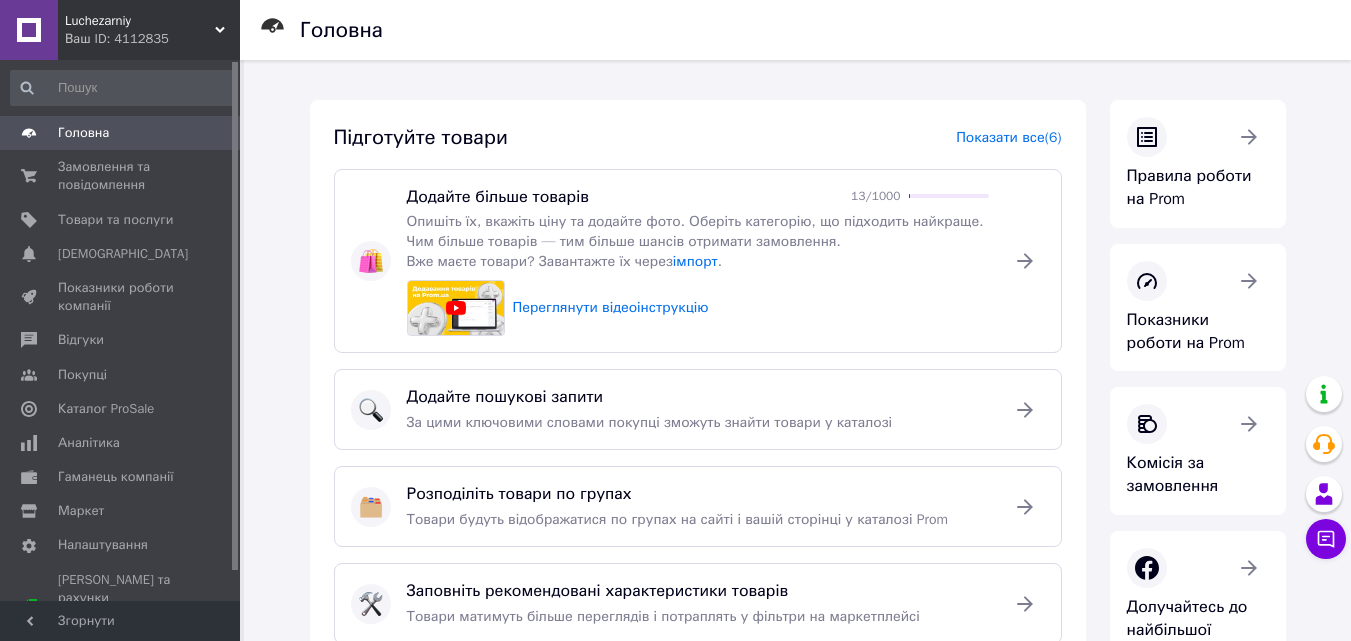 click 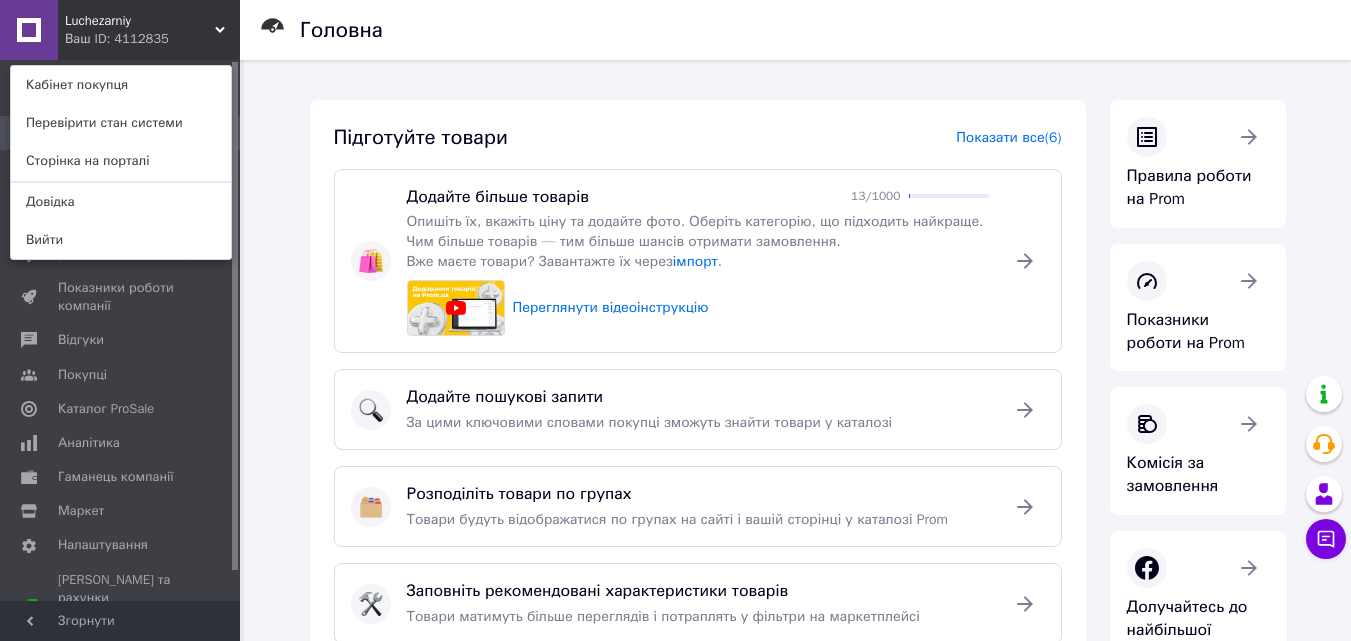 click on "Головна" at bounding box center (815, 30) 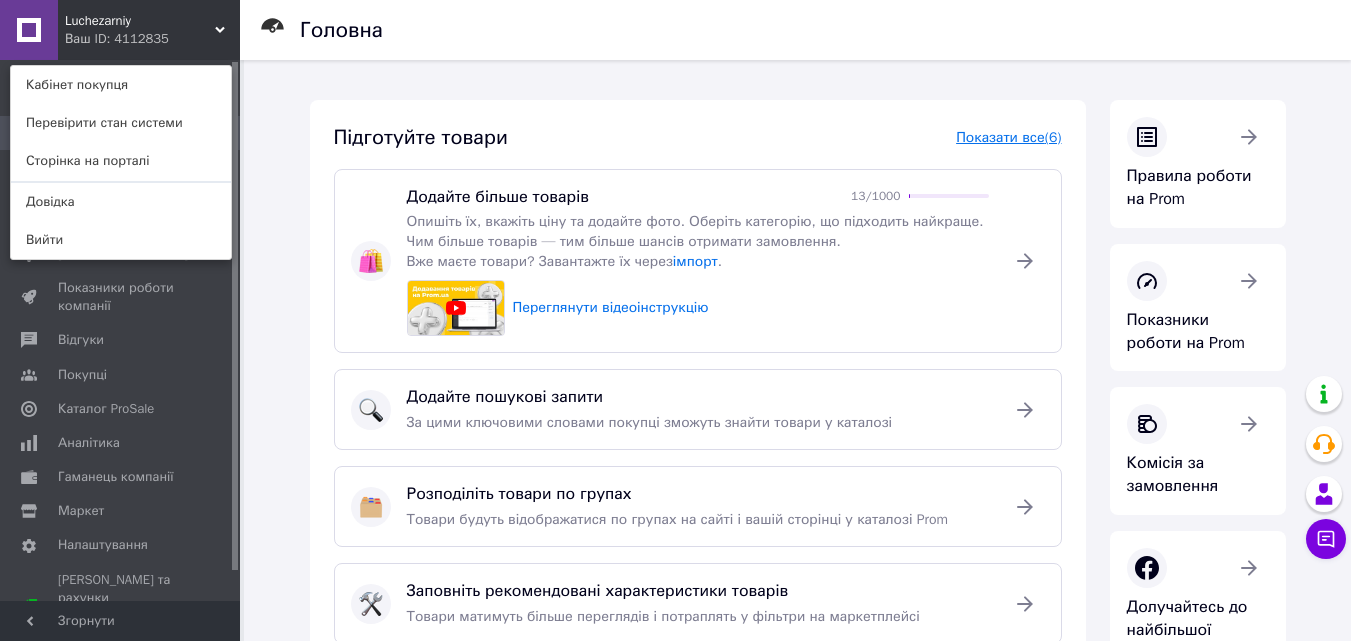 click on "Показати все  (6)" at bounding box center (1008, 137) 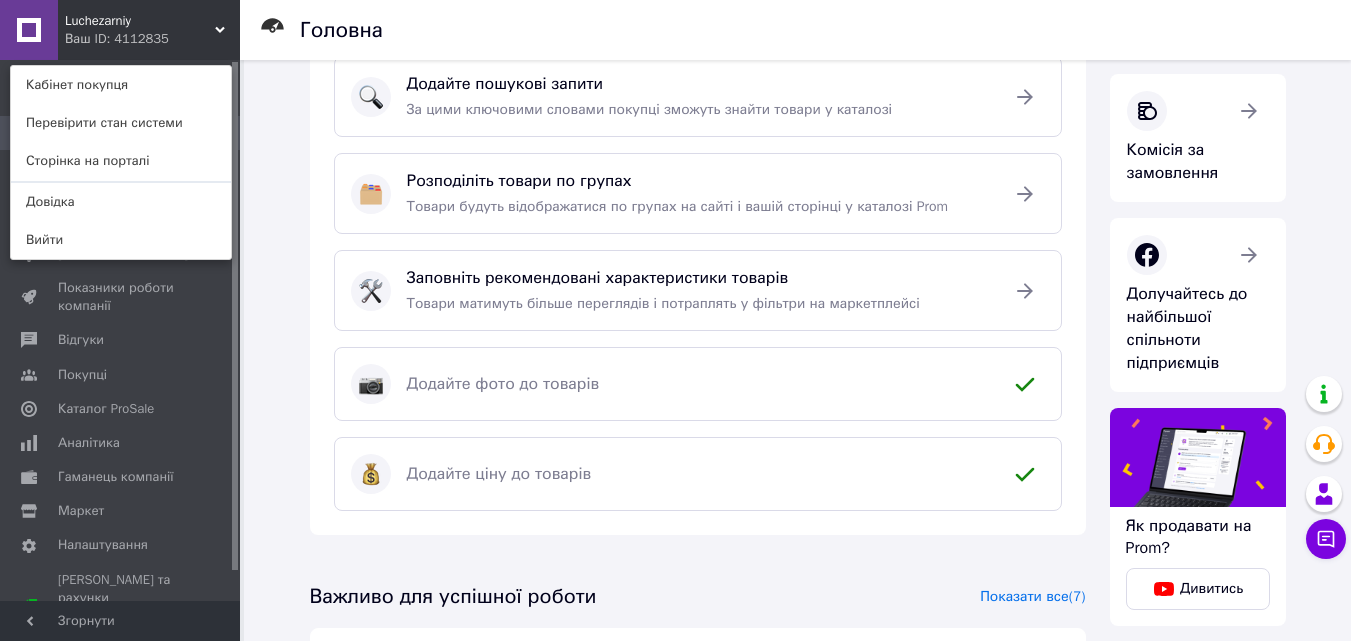 scroll, scrollTop: 0, scrollLeft: 0, axis: both 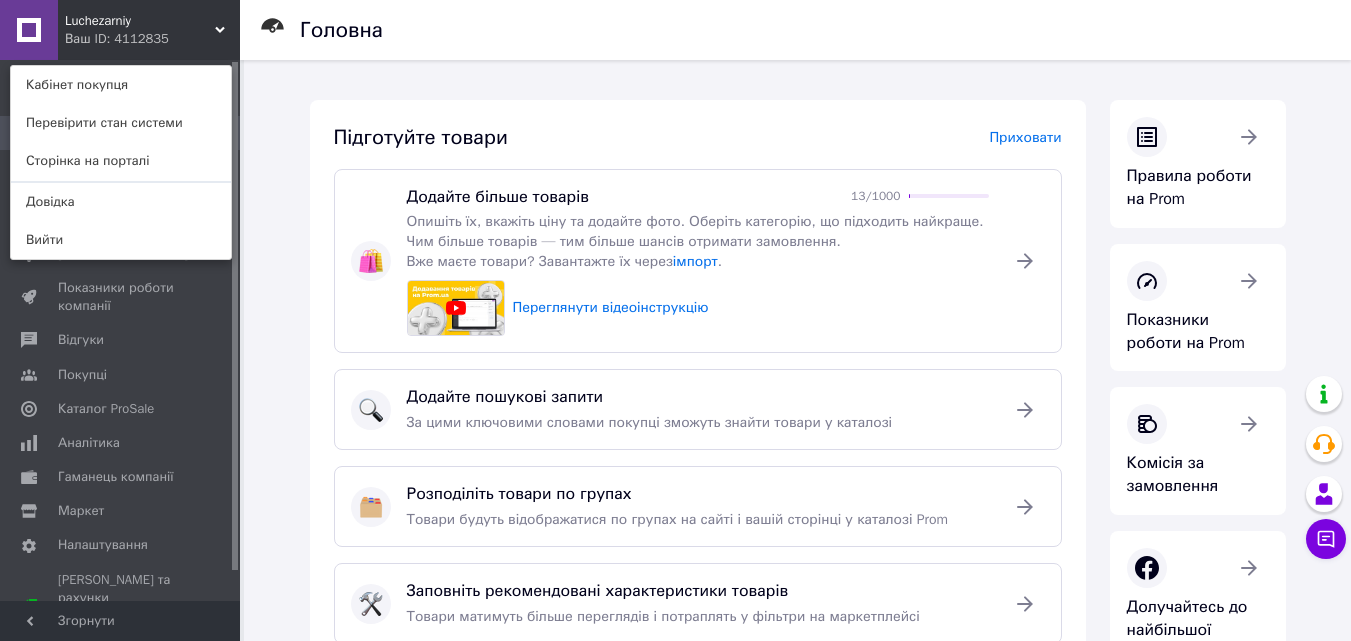 click on "Підготуйте товари Приховати Додайте більше товарів 13 / 1000 Опишіть їх, вкажіть ціну та додайте фото. Оберіть категорію, що підходить найкраще. Чим більше товарів — тим більше шансів отримати замовлення. Вже маєте товари? Завантажте їх через  імпорт . Переглянути відеоінструкцію [PERSON_NAME] пошукові запити За цими ключовими словами покупці зможуть знайти товари у каталозі Розподіліть товари по групах Товари будуть відображатися по групах на сайті і вашій сторінці у каталозі Prom Заповніть рекомендовані характеристики товарів Додайте фото до товарів  (7)" at bounding box center [798, 654] 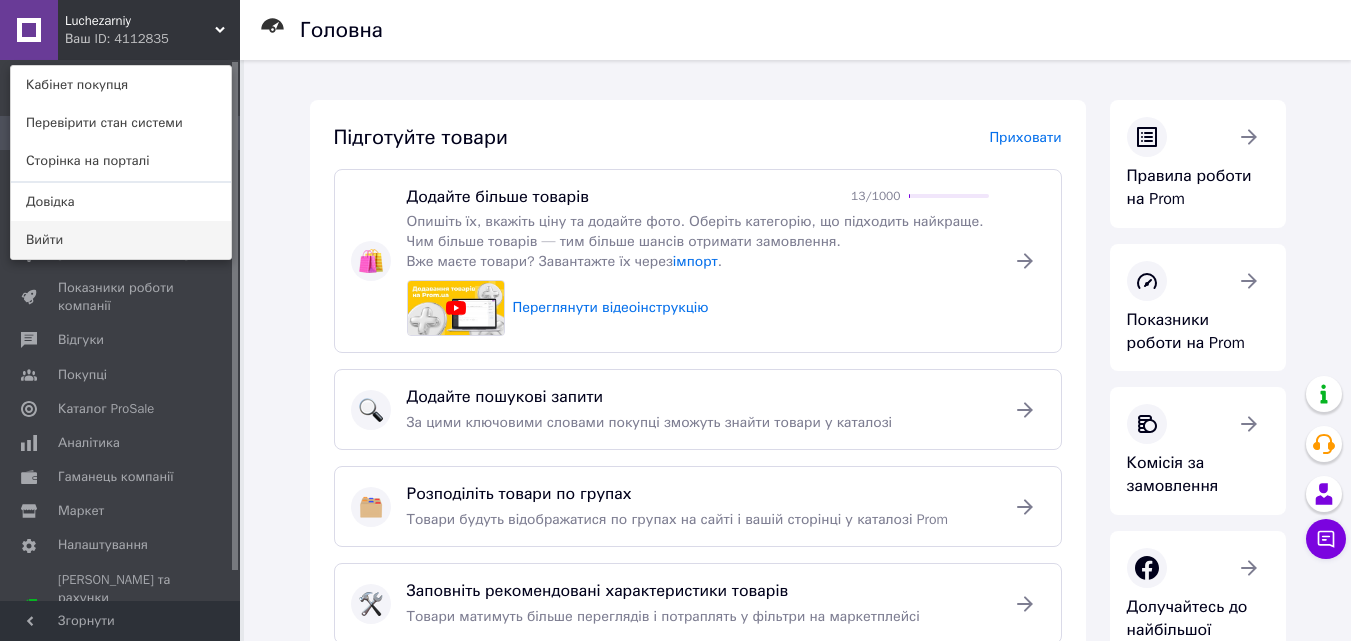 click on "Вийти" at bounding box center [121, 240] 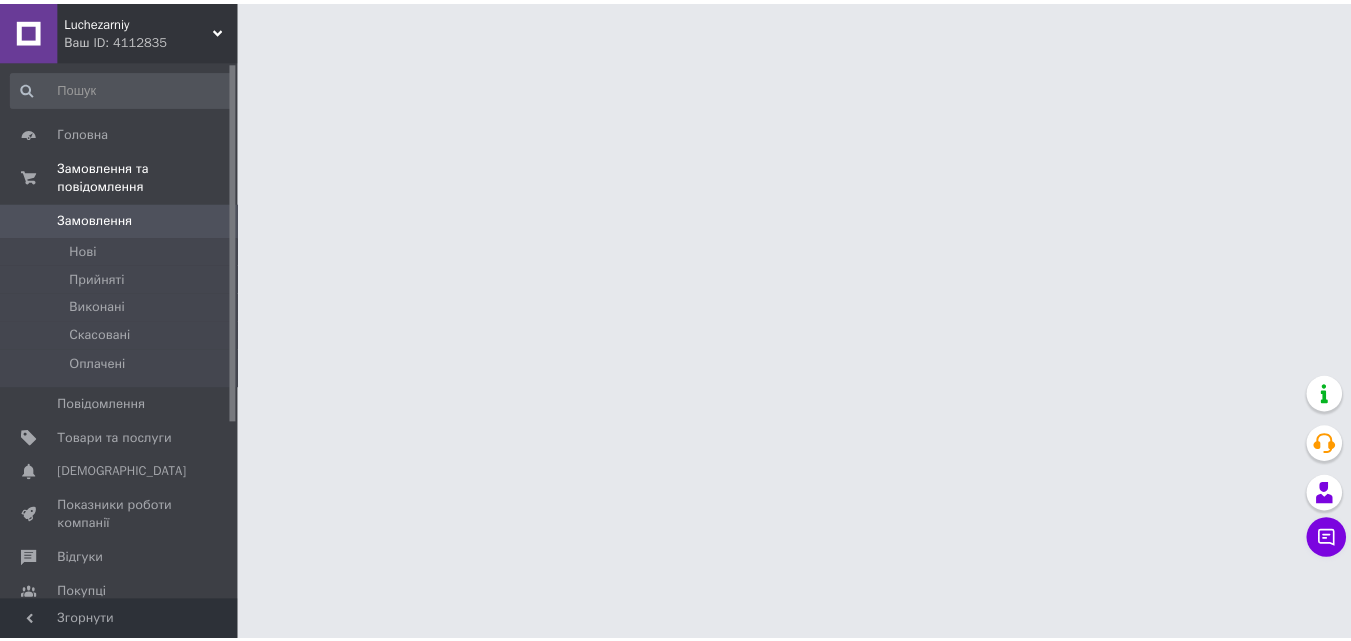 scroll, scrollTop: 0, scrollLeft: 0, axis: both 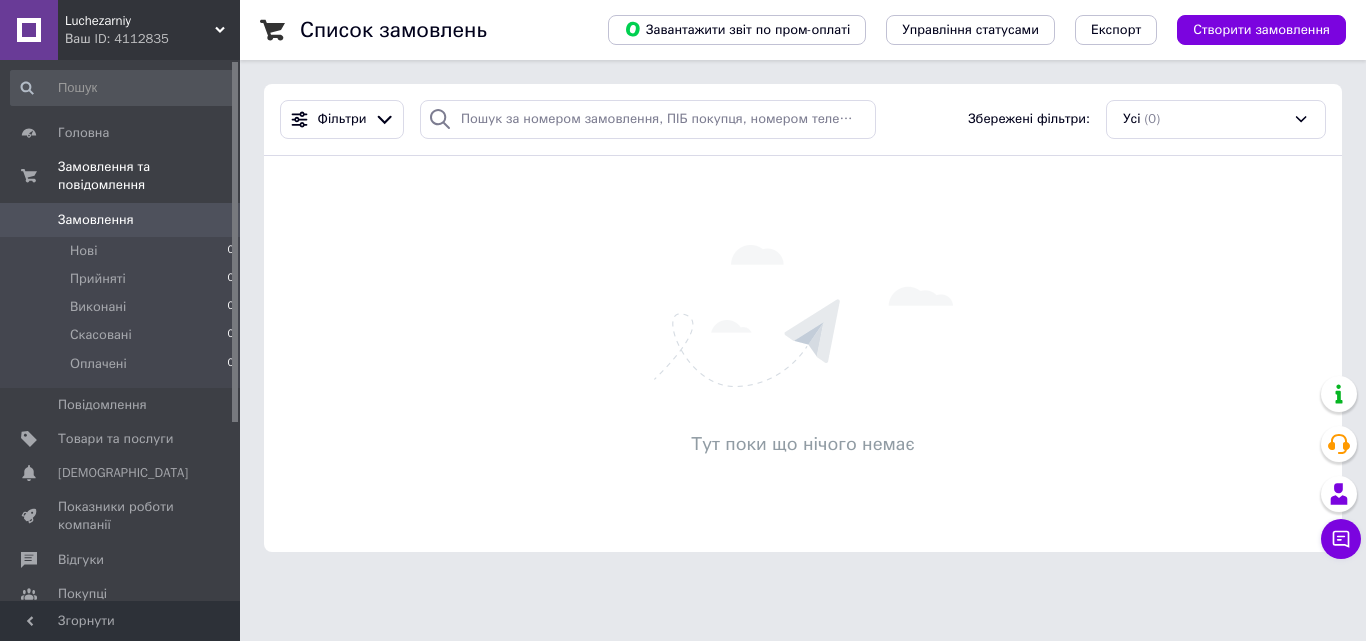 click on "Тут поки що нічого немає" at bounding box center (803, 444) 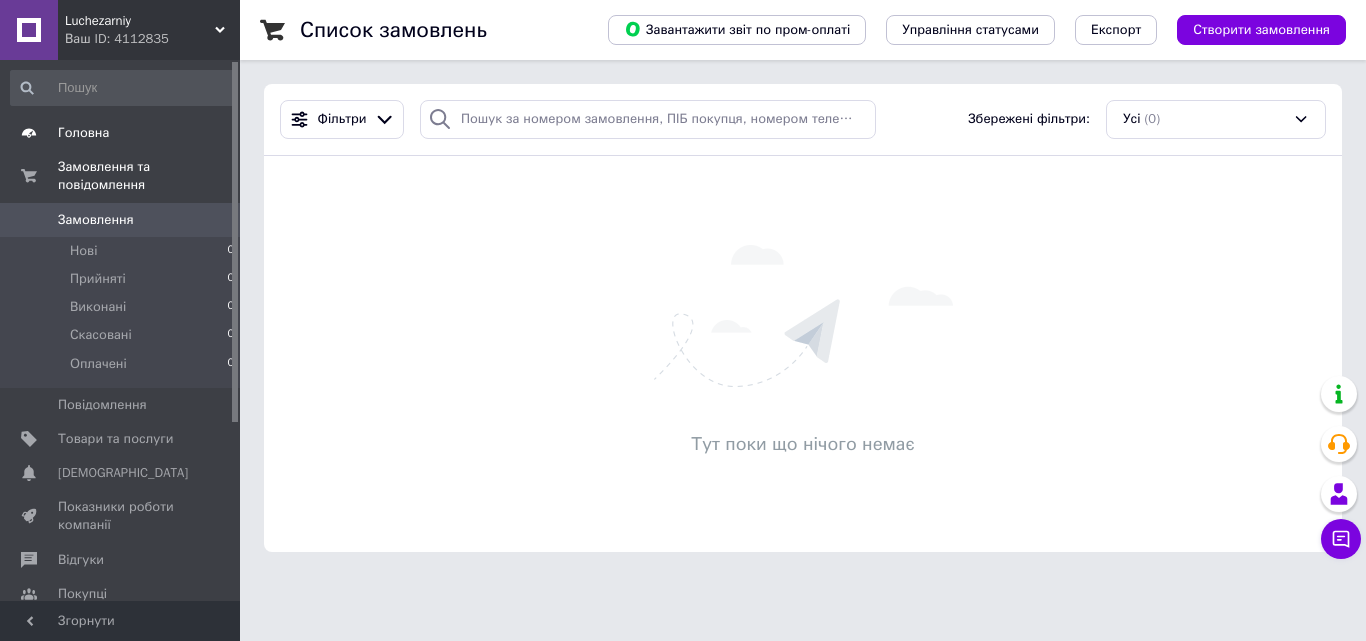 click on "Головна" at bounding box center [83, 133] 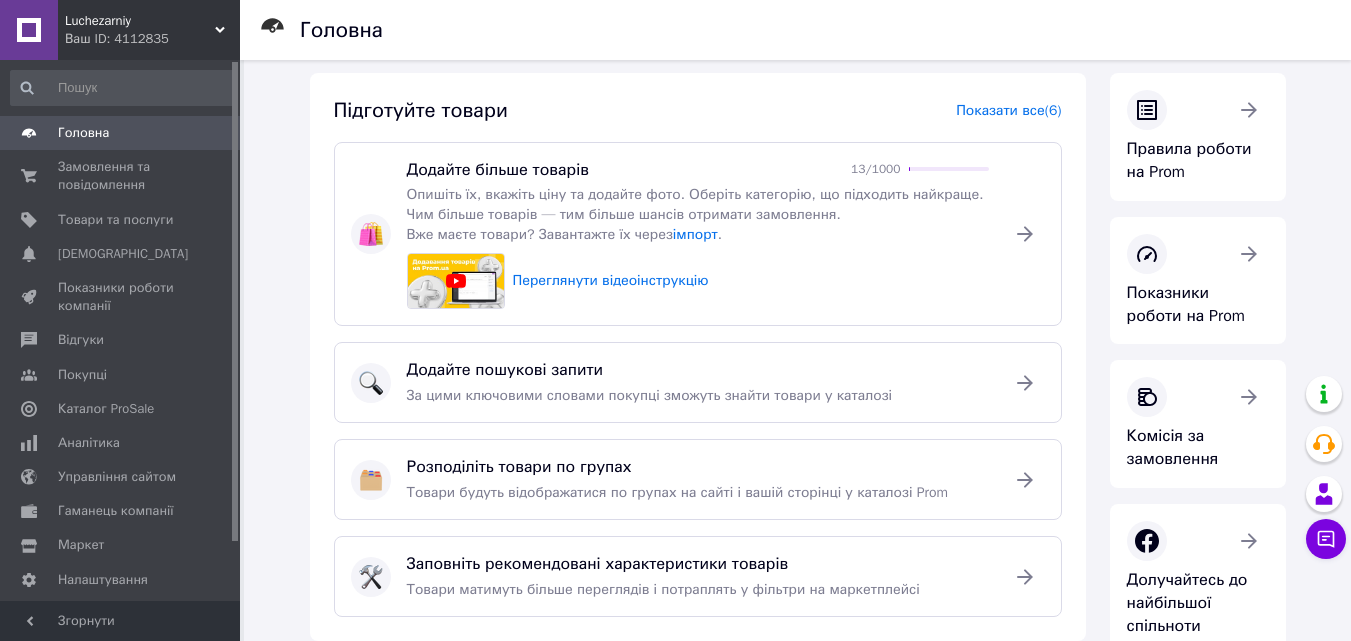 scroll, scrollTop: 300, scrollLeft: 0, axis: vertical 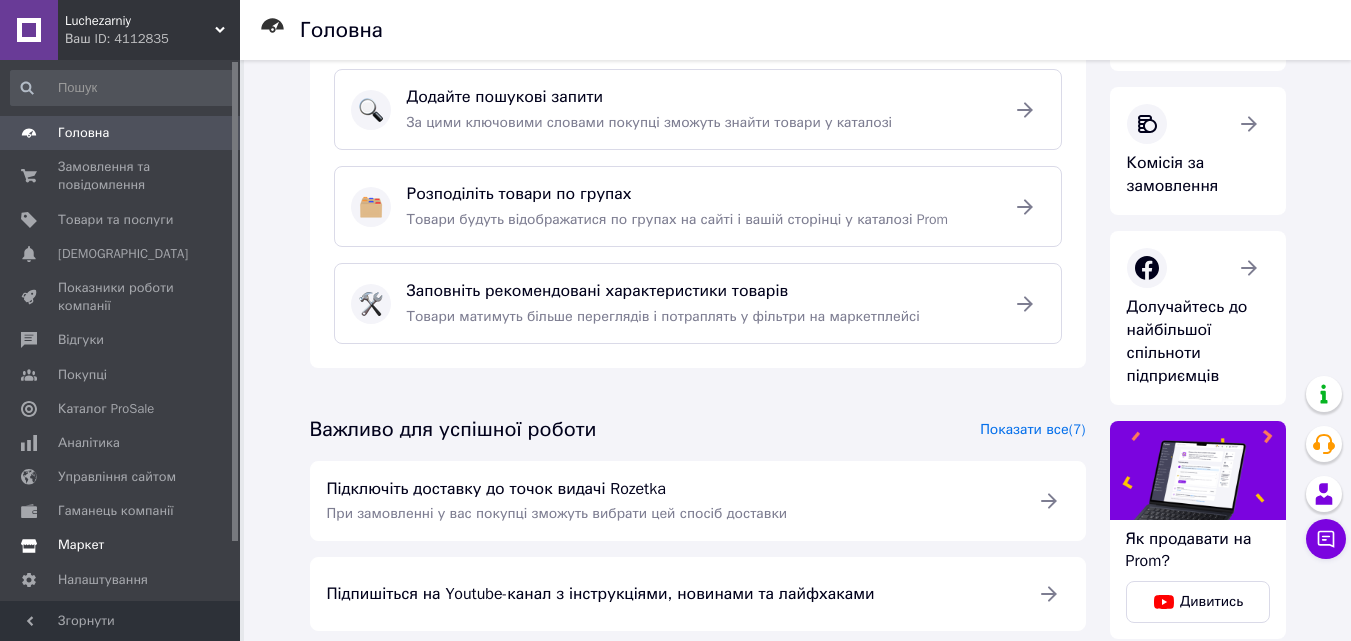 click on "Маркет" at bounding box center [81, 545] 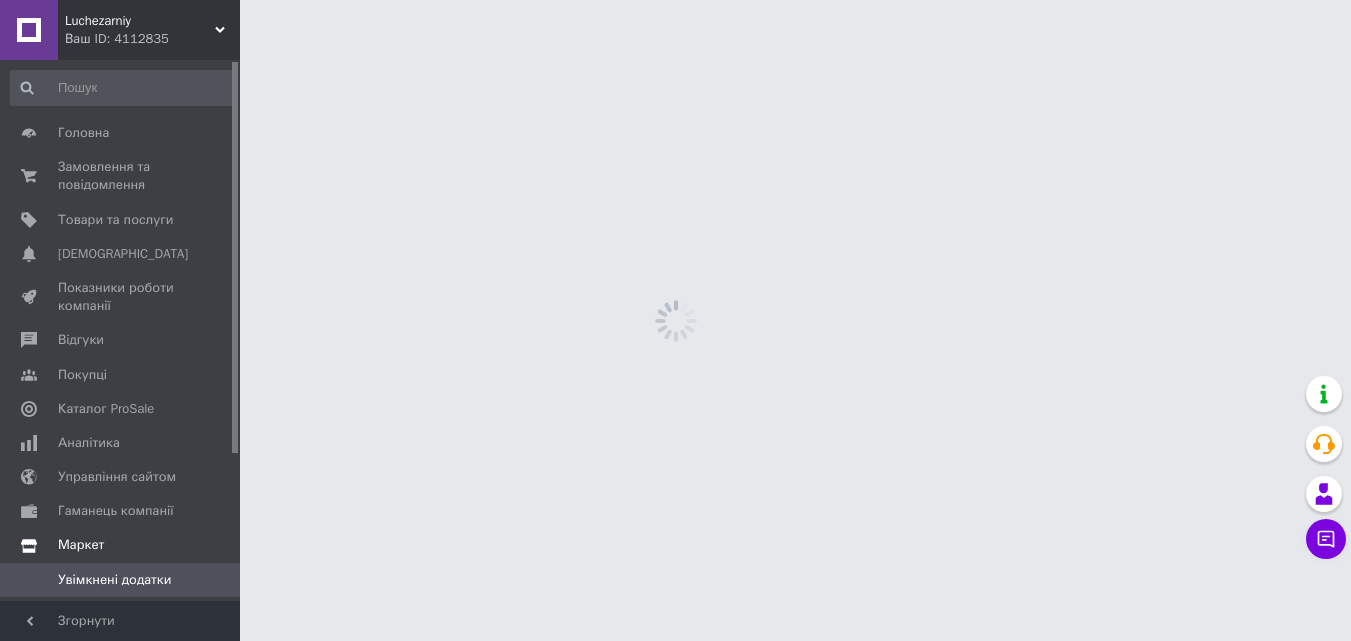 scroll, scrollTop: 0, scrollLeft: 0, axis: both 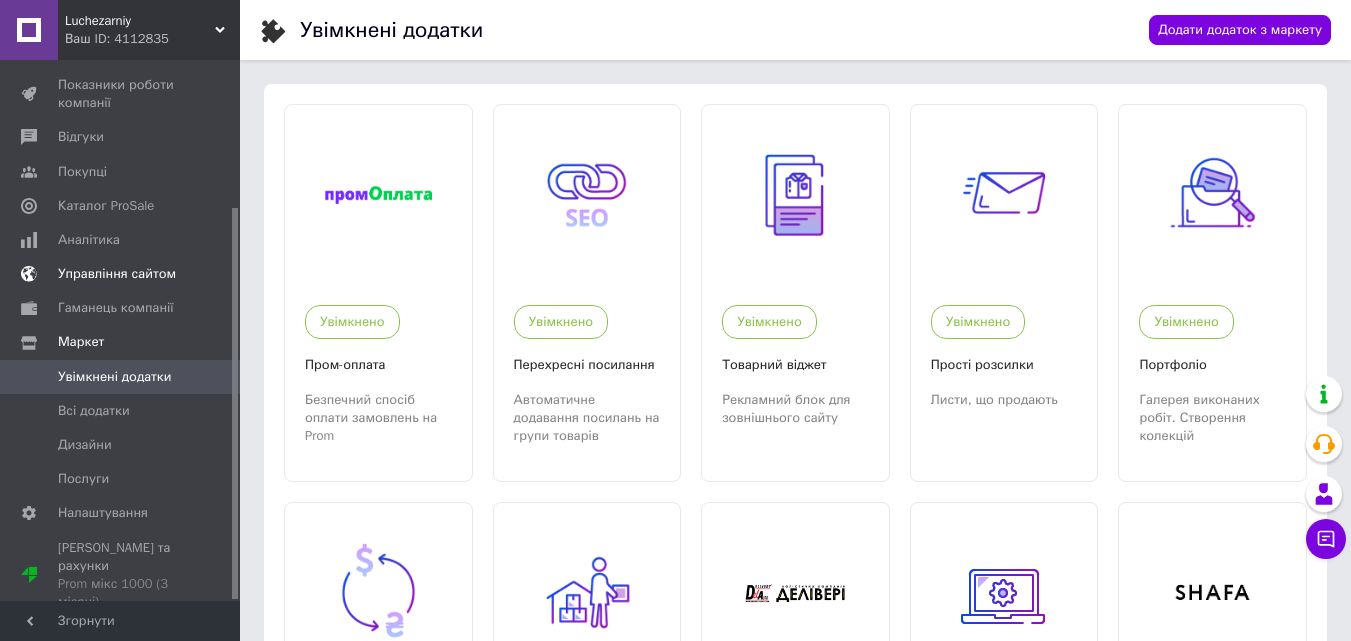 click on "Управління сайтом" at bounding box center [117, 274] 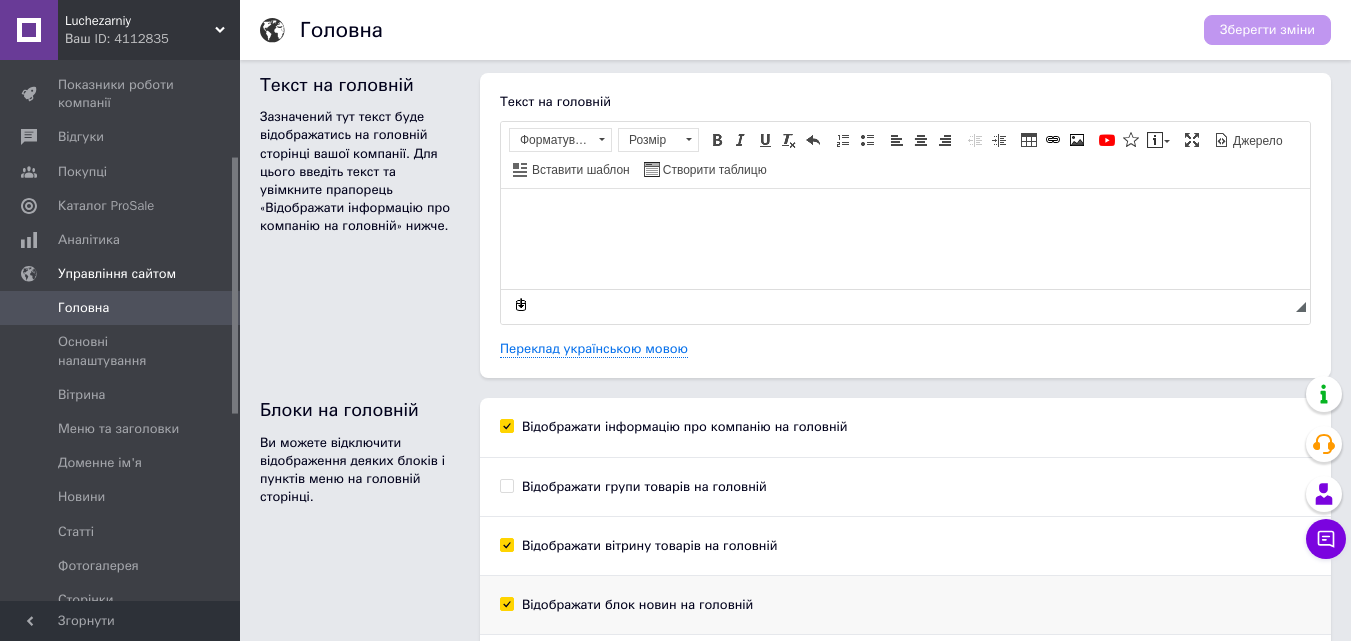 scroll, scrollTop: 0, scrollLeft: 0, axis: both 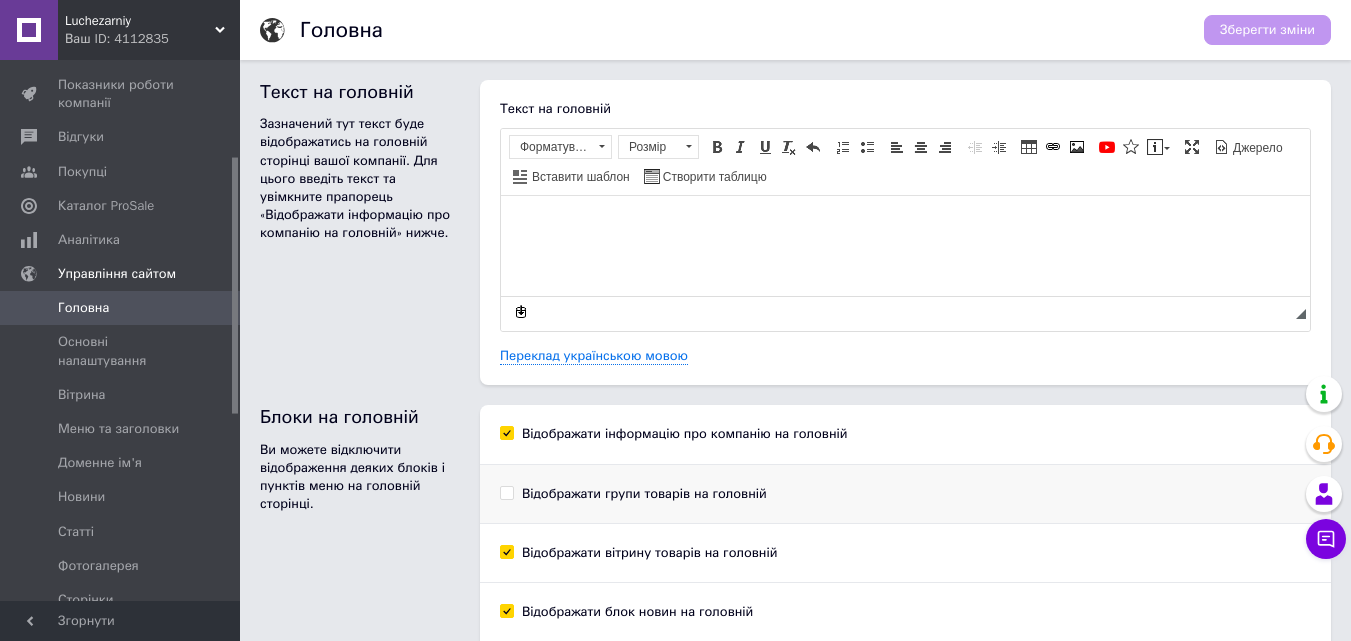 click on "Відображати групи товарів на головній" at bounding box center [506, 492] 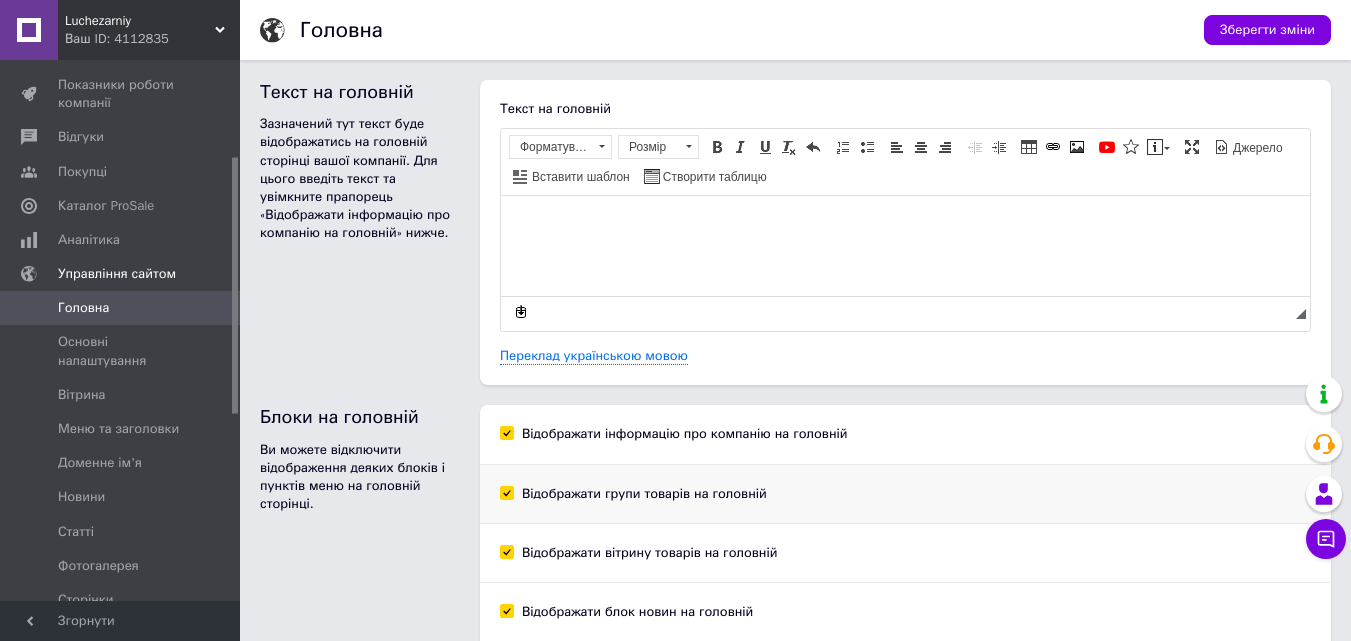 click on "Відображати групи товарів на головній" at bounding box center (506, 492) 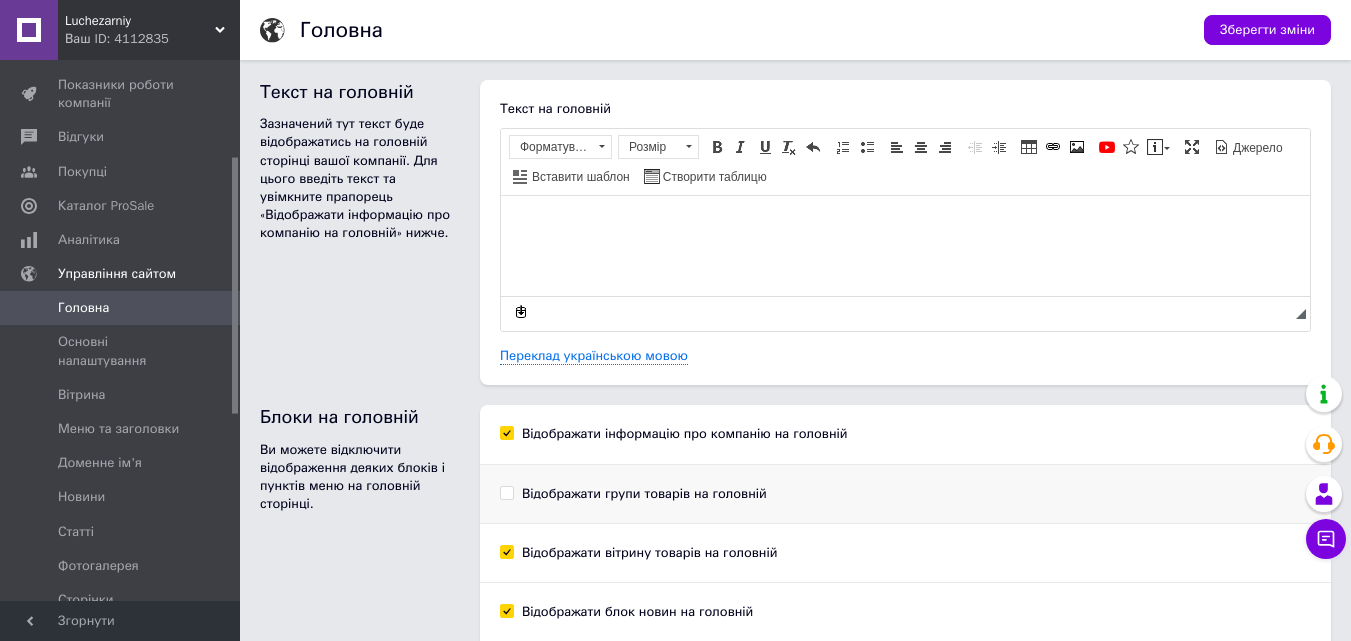 checkbox on "false" 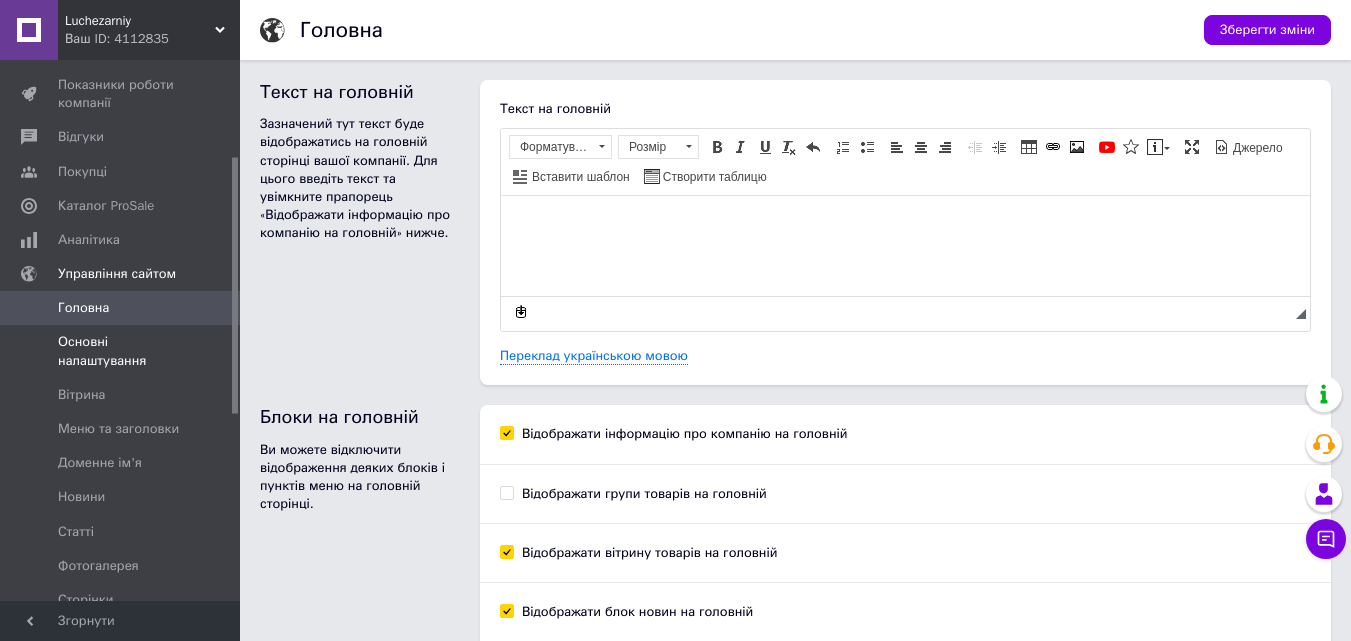 click on "Основні налаштування" at bounding box center (121, 351) 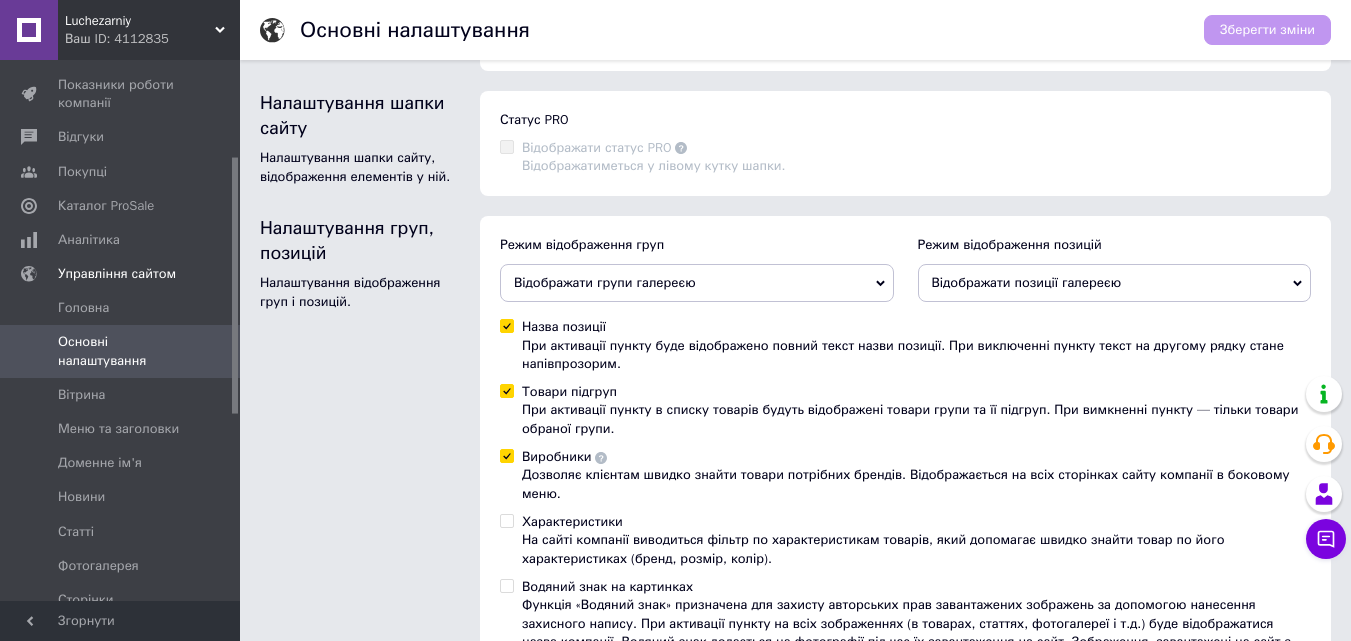 scroll, scrollTop: 264, scrollLeft: 0, axis: vertical 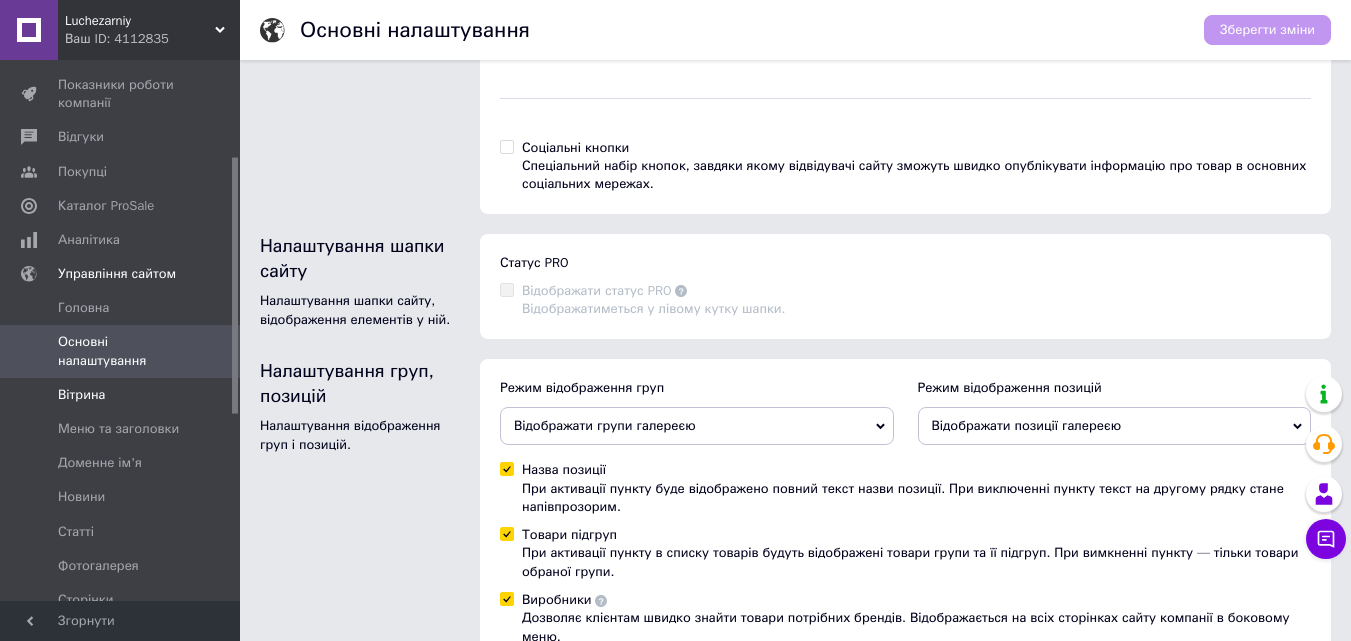 click on "Вітрина" at bounding box center (81, 395) 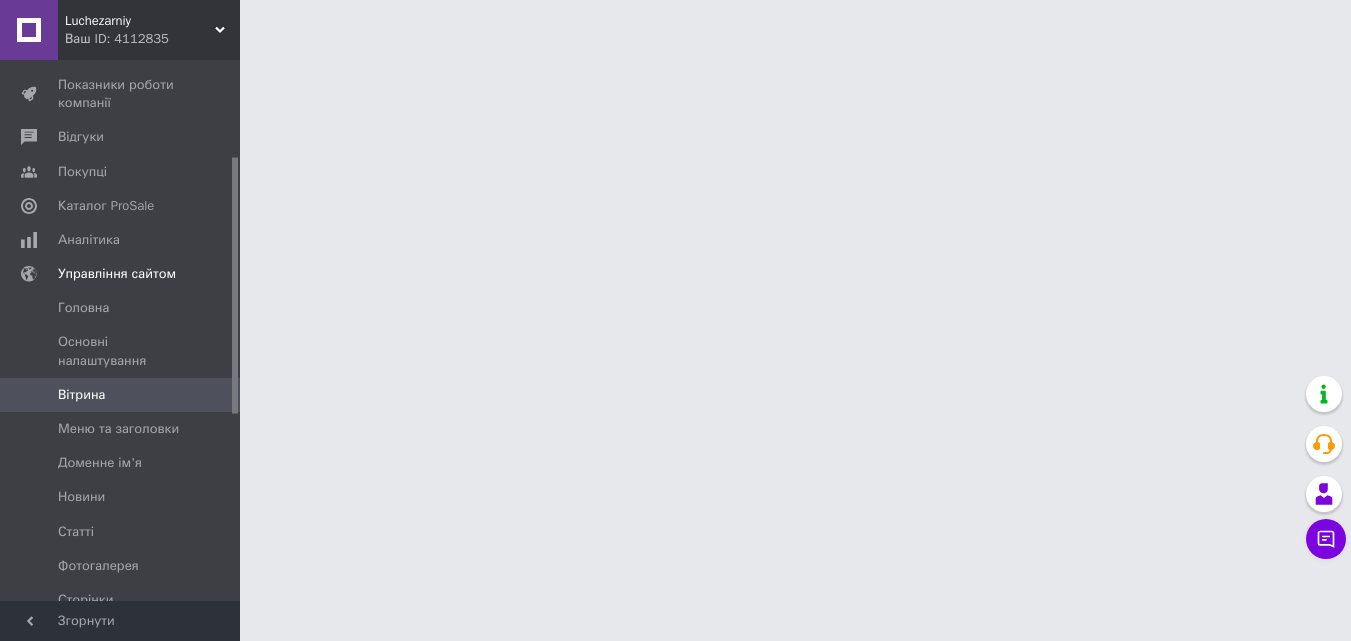 scroll, scrollTop: 0, scrollLeft: 0, axis: both 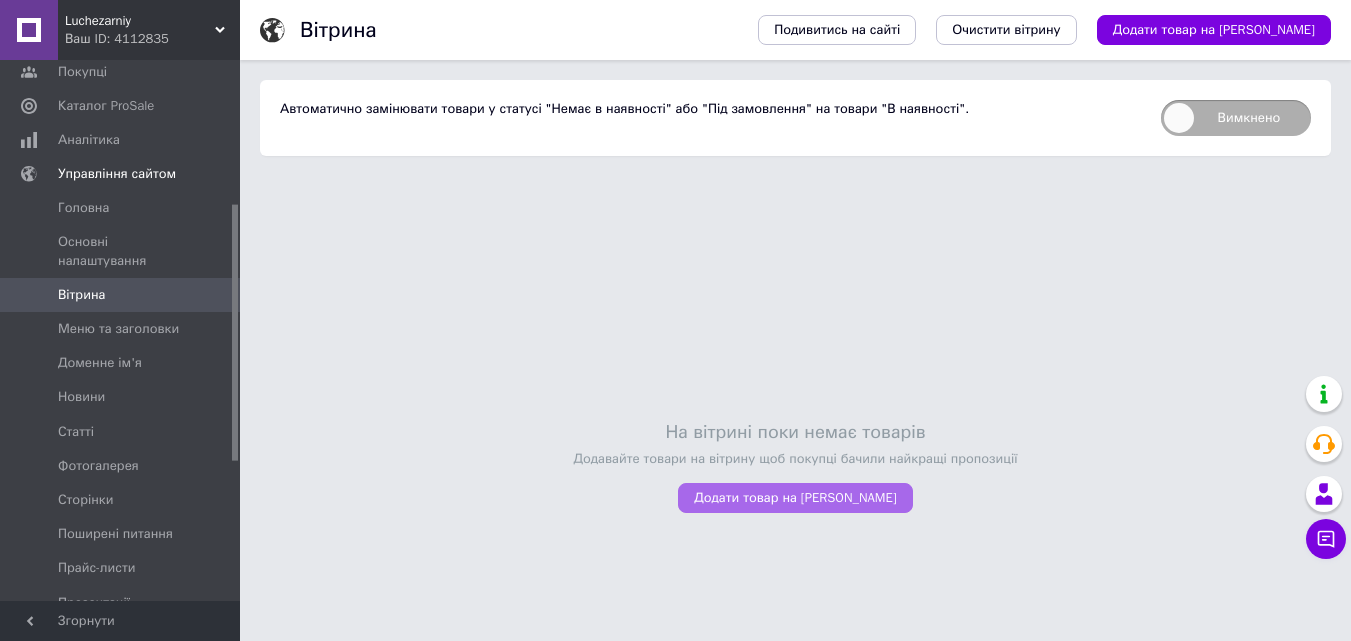 click on "Додати товар на вітрину" at bounding box center [795, 498] 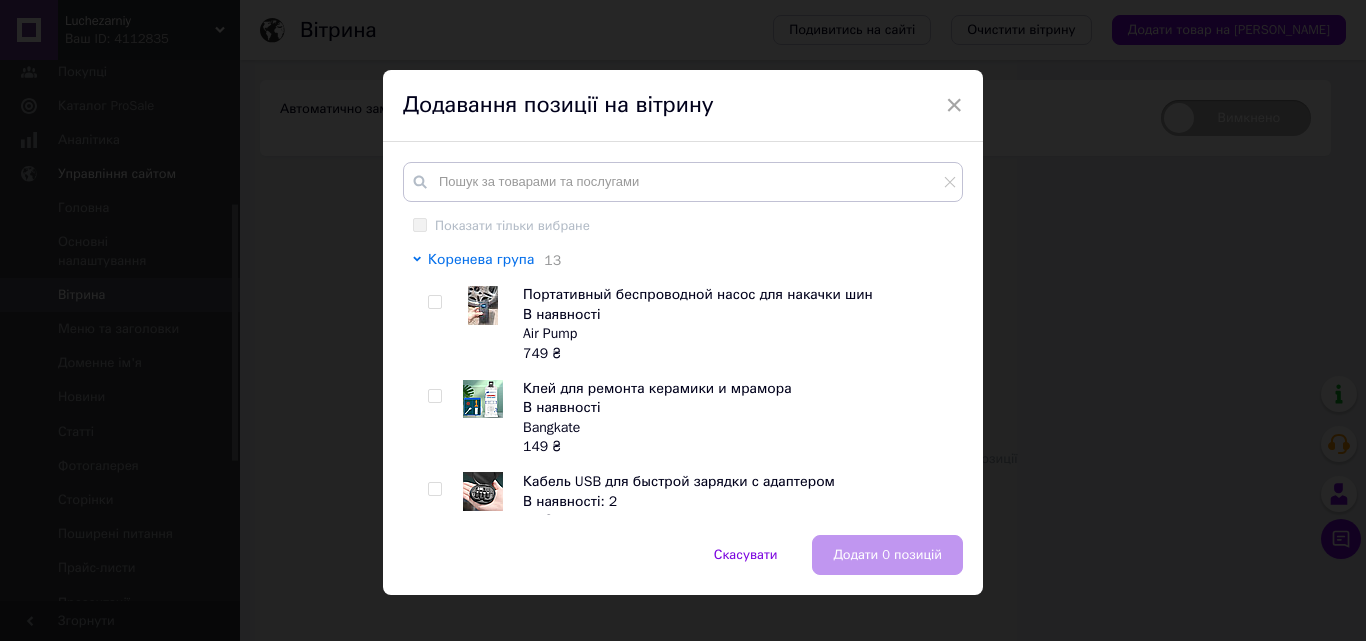 click on "Коренева група" at bounding box center [481, 259] 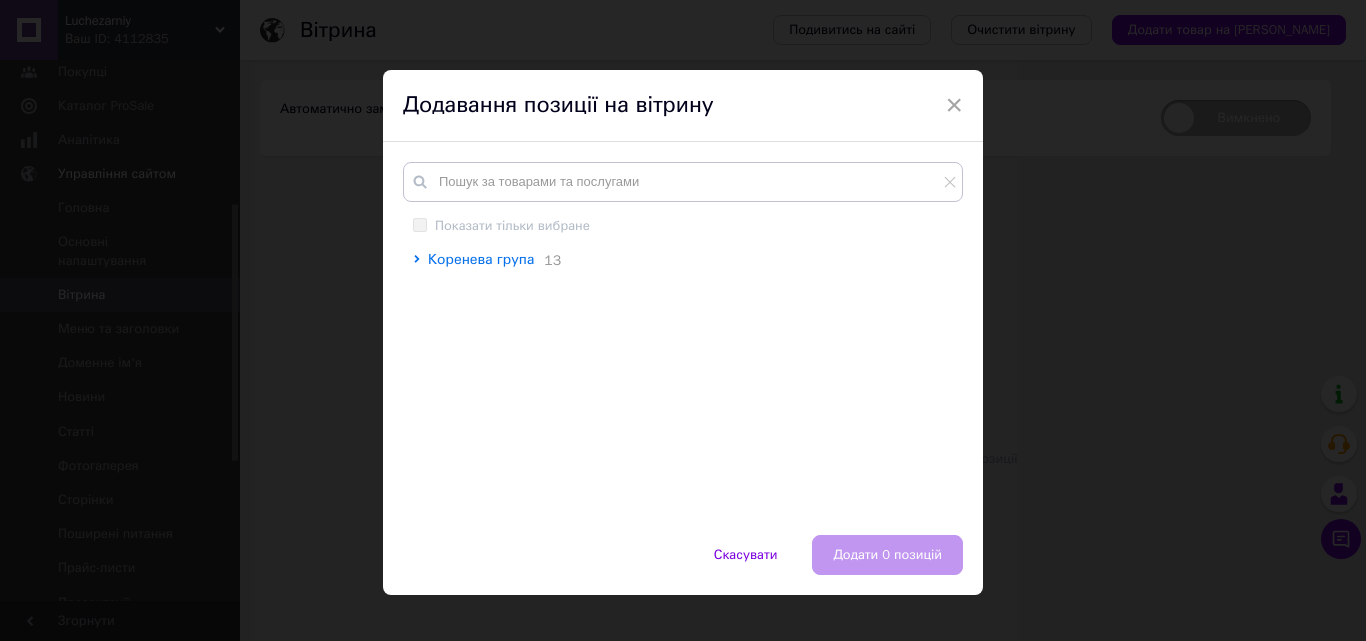 click on "Коренева група" at bounding box center [481, 259] 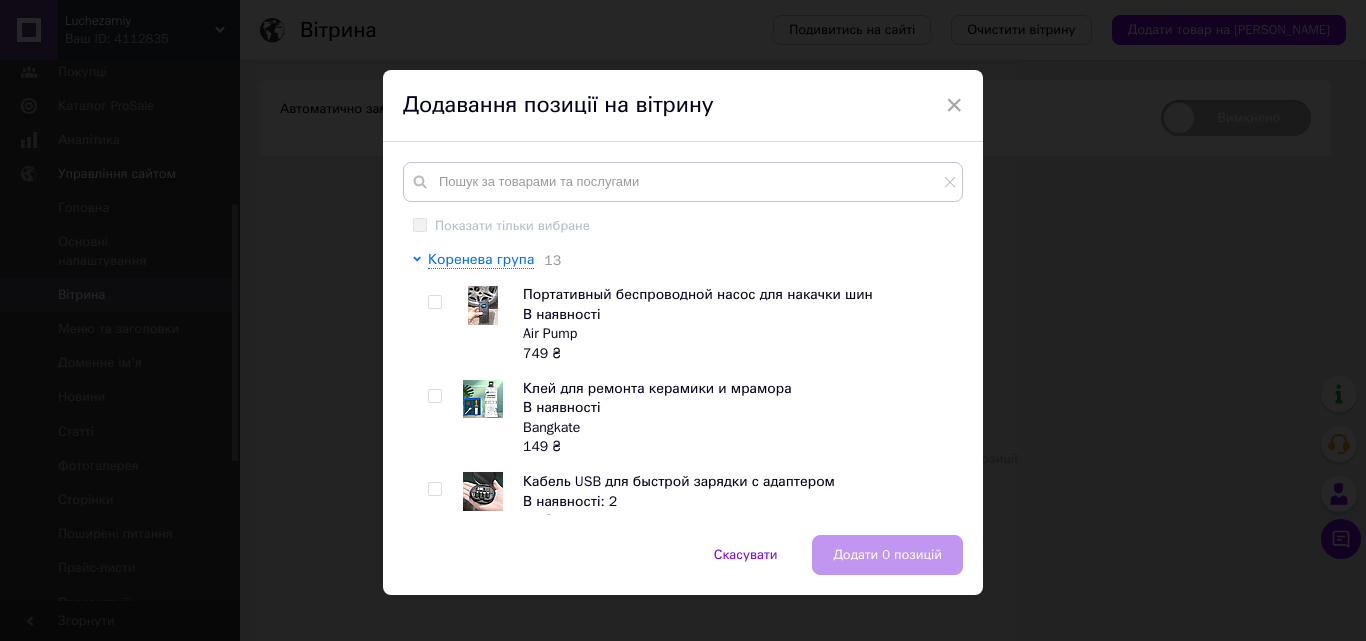 click at bounding box center (434, 302) 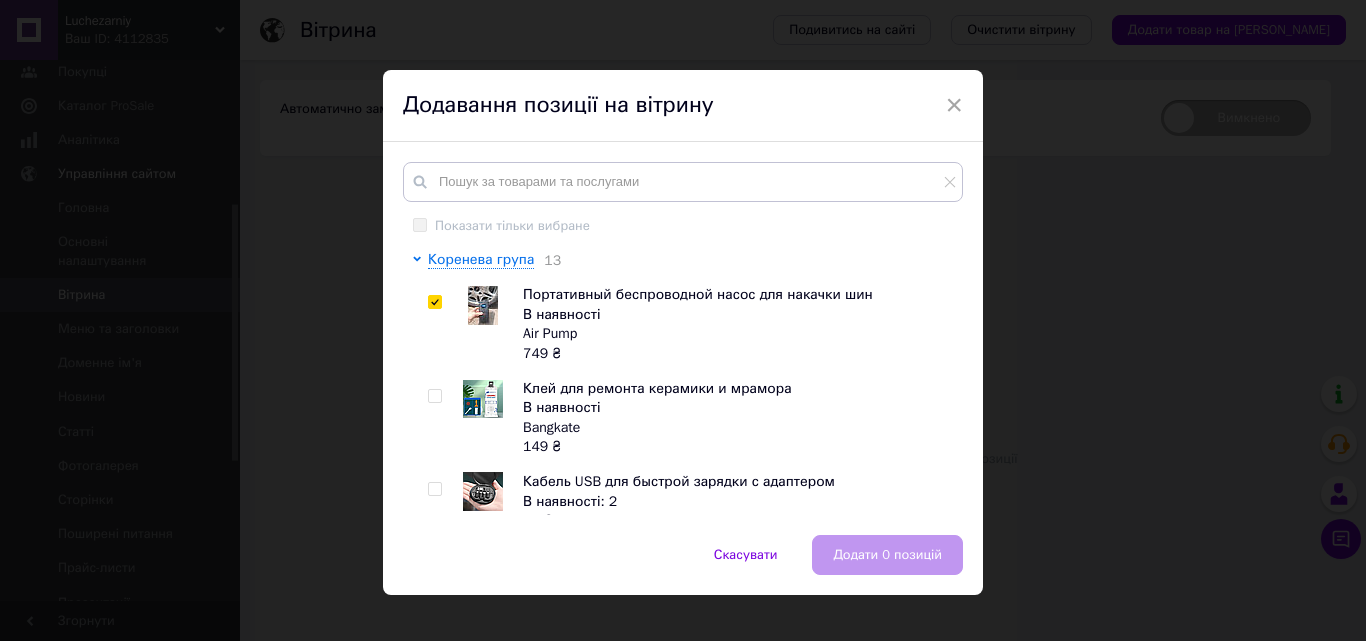 checkbox on "true" 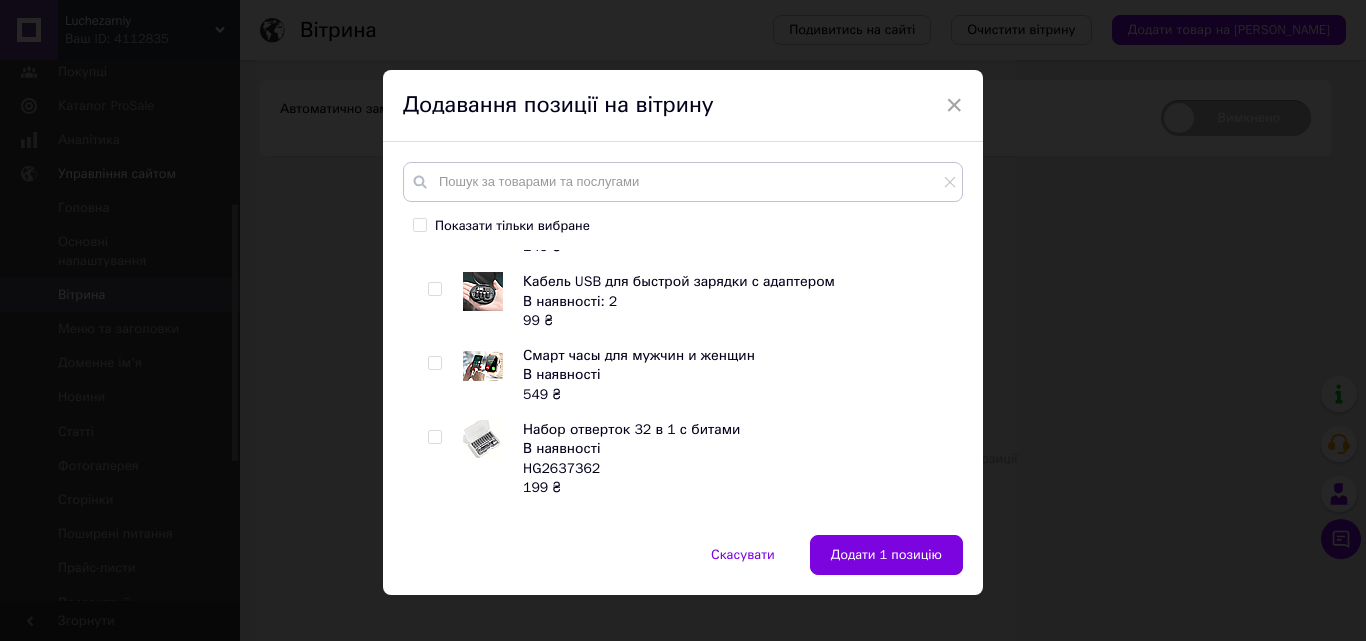 scroll, scrollTop: 300, scrollLeft: 0, axis: vertical 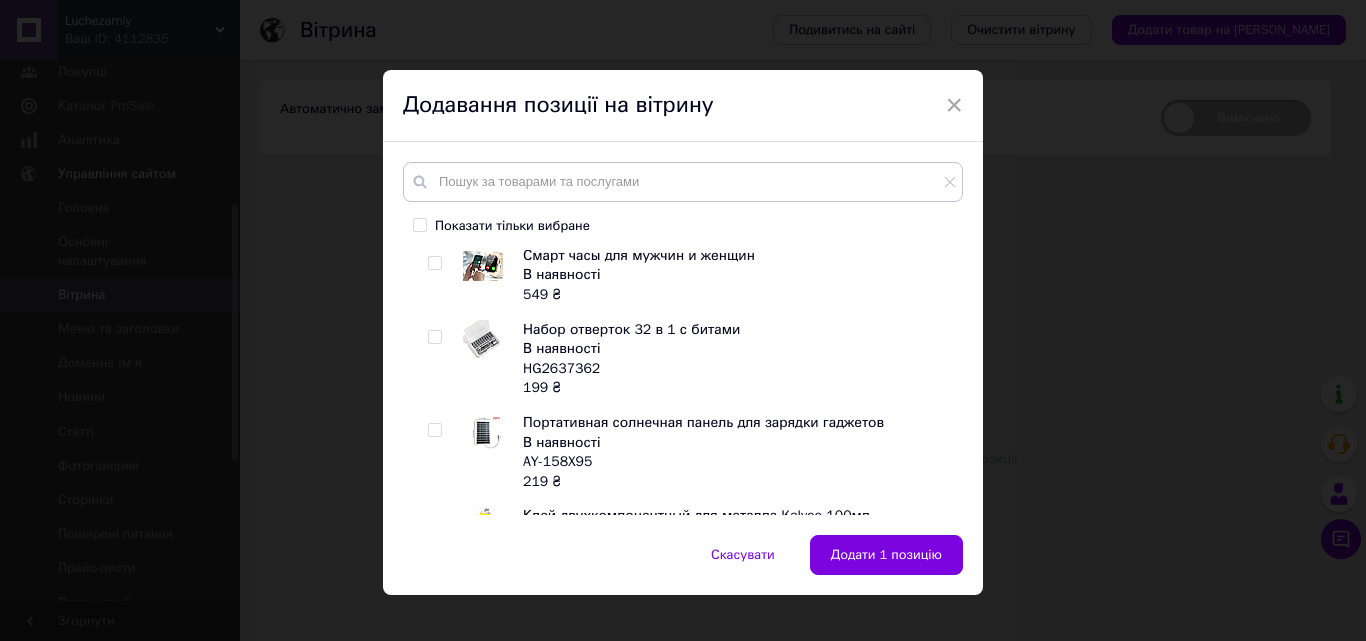 click at bounding box center [434, 263] 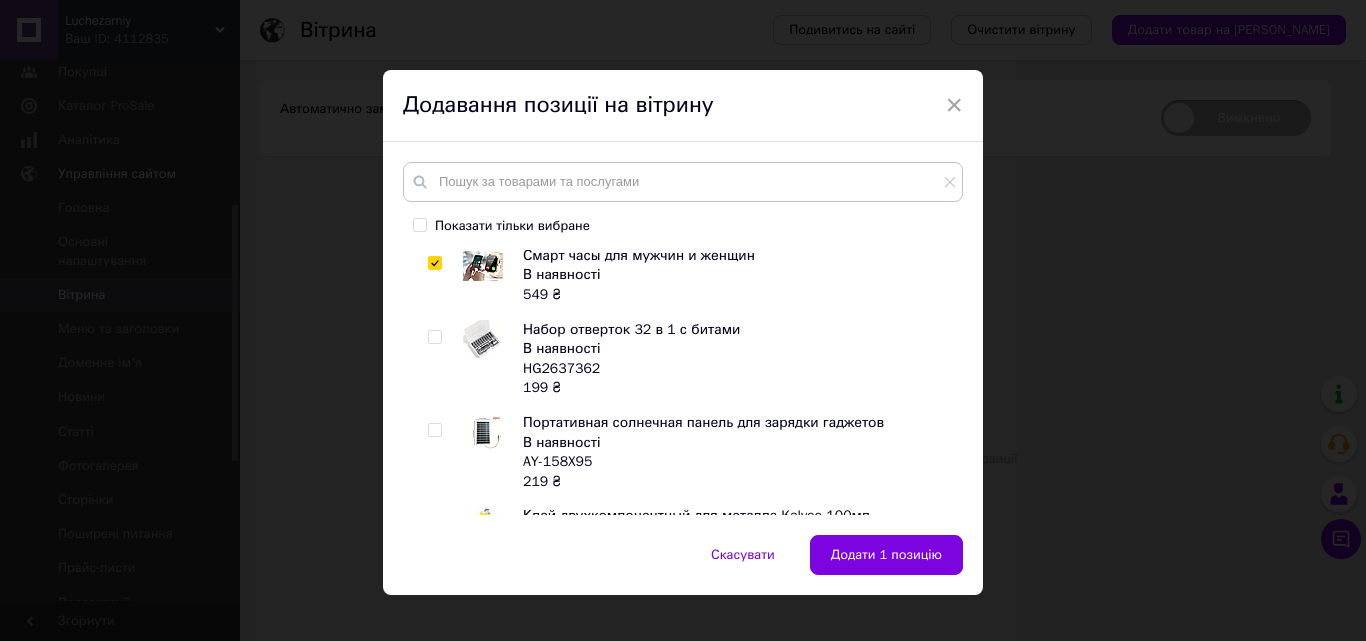 checkbox on "true" 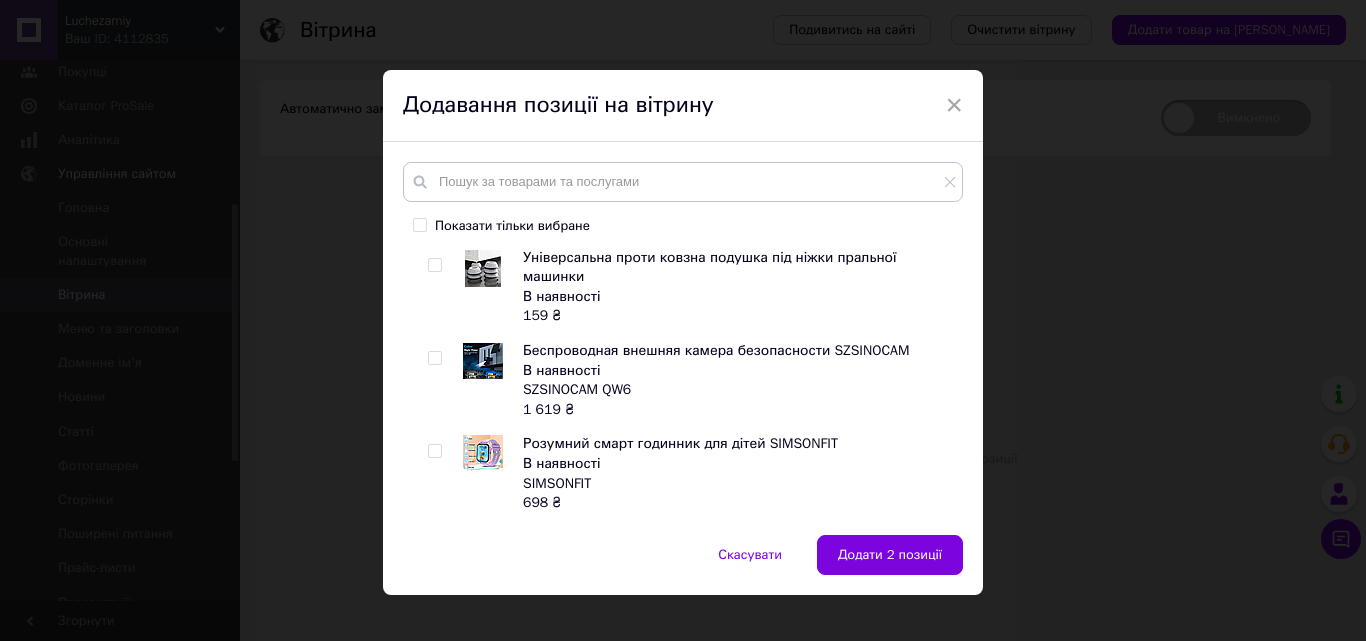 scroll, scrollTop: 800, scrollLeft: 0, axis: vertical 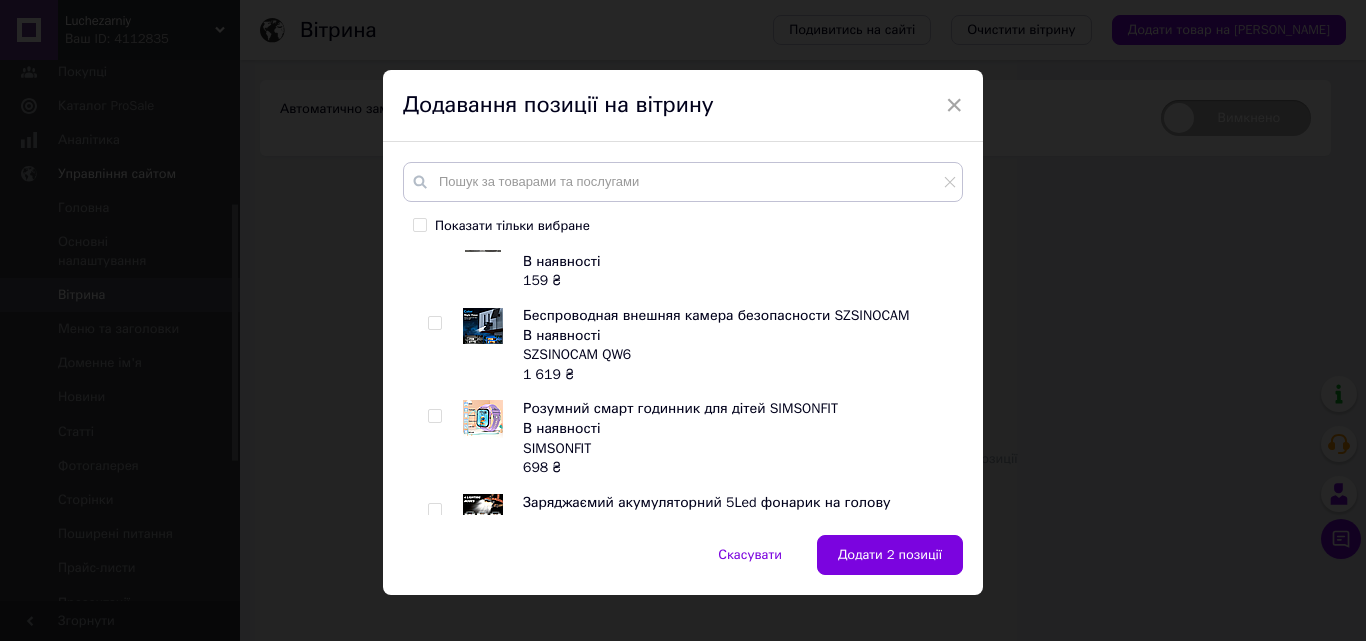 click at bounding box center [434, 323] 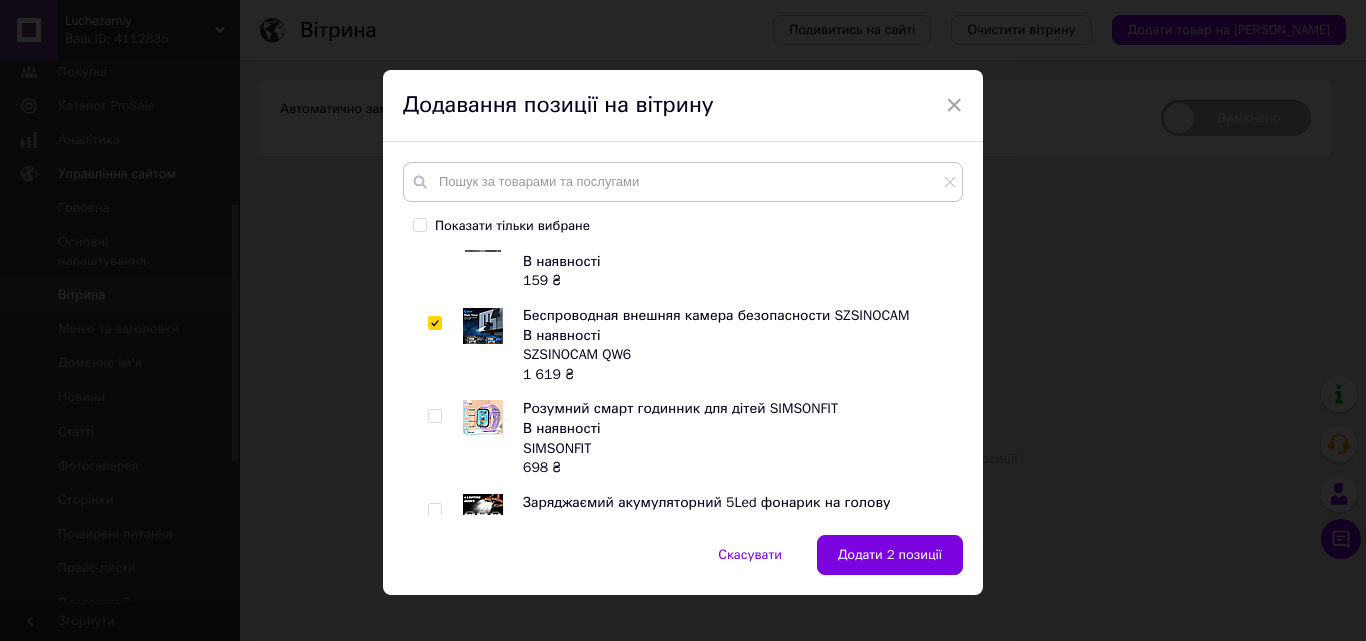 checkbox on "true" 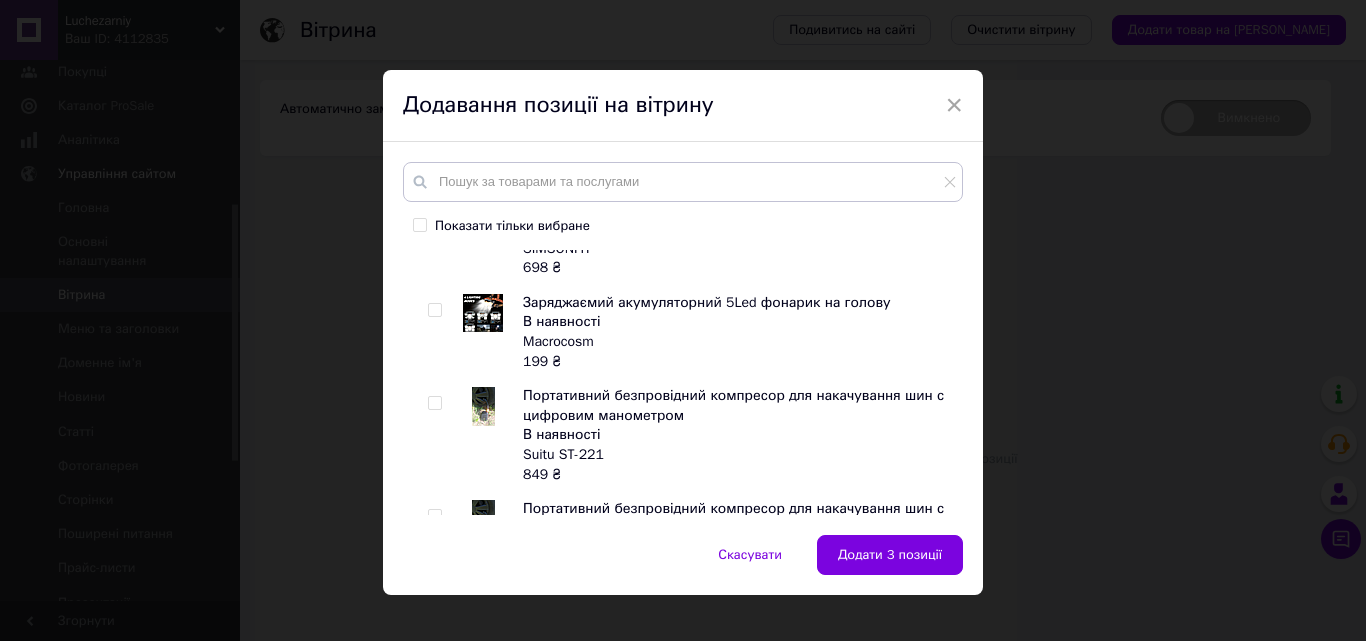 scroll, scrollTop: 900, scrollLeft: 0, axis: vertical 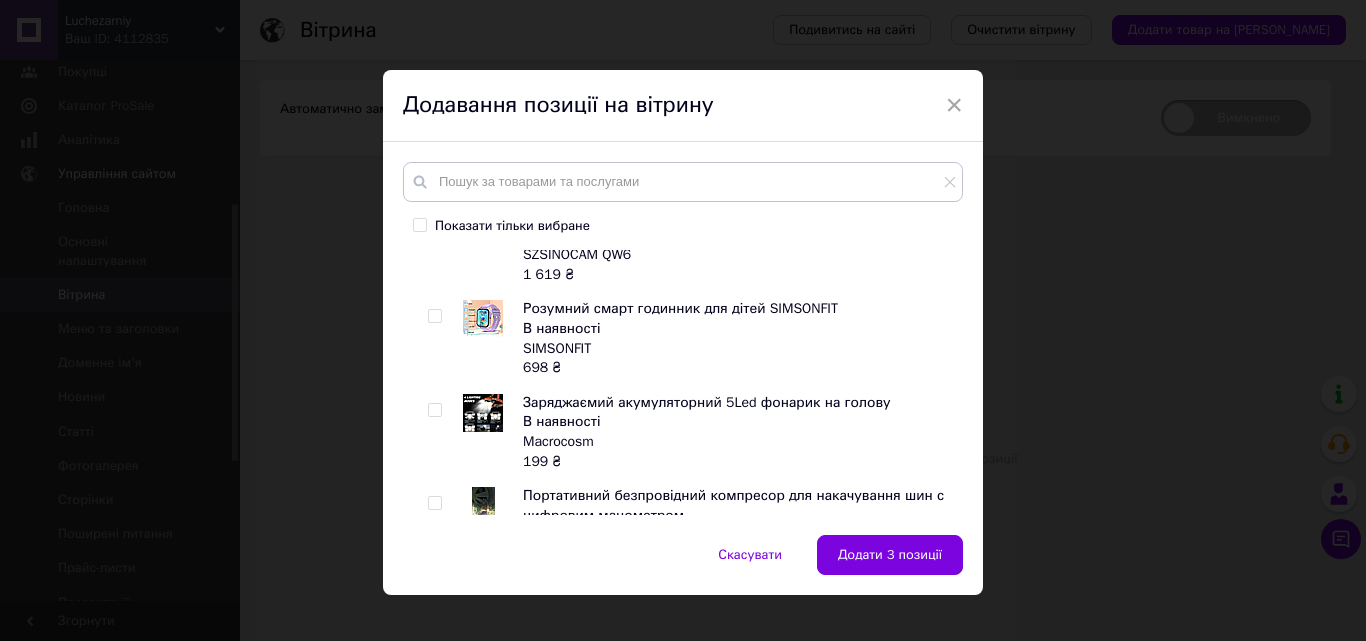 click at bounding box center [434, 316] 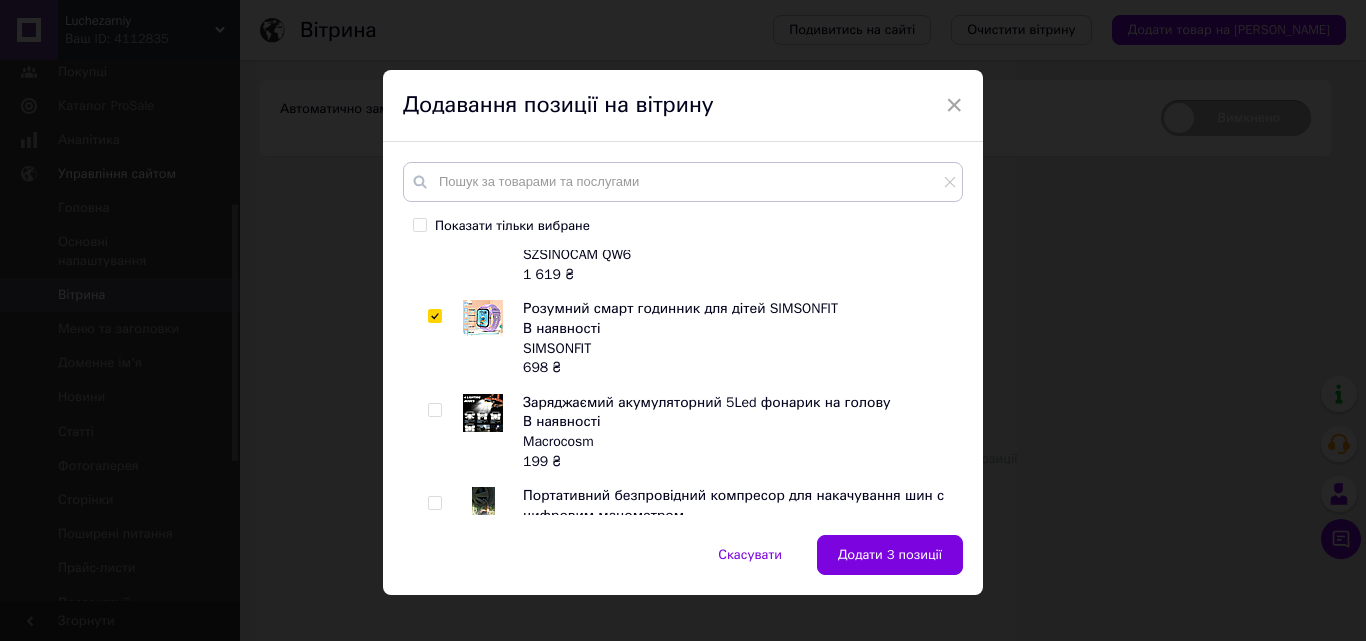 checkbox on "true" 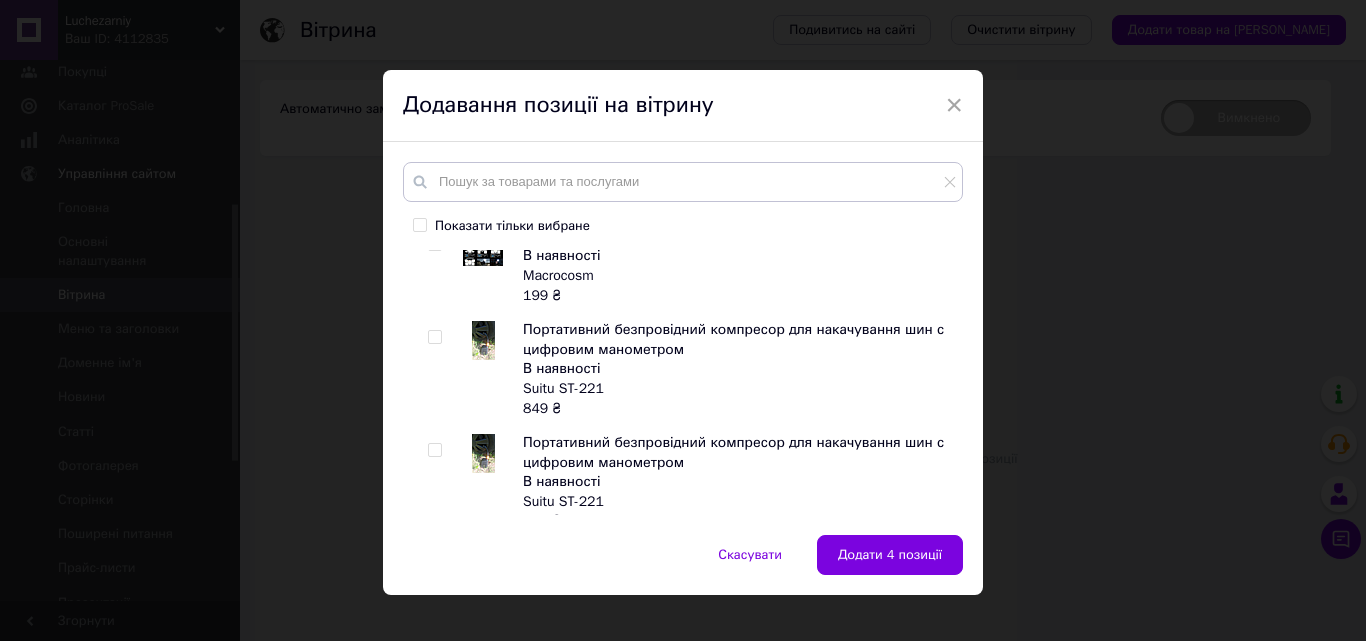 scroll, scrollTop: 1100, scrollLeft: 0, axis: vertical 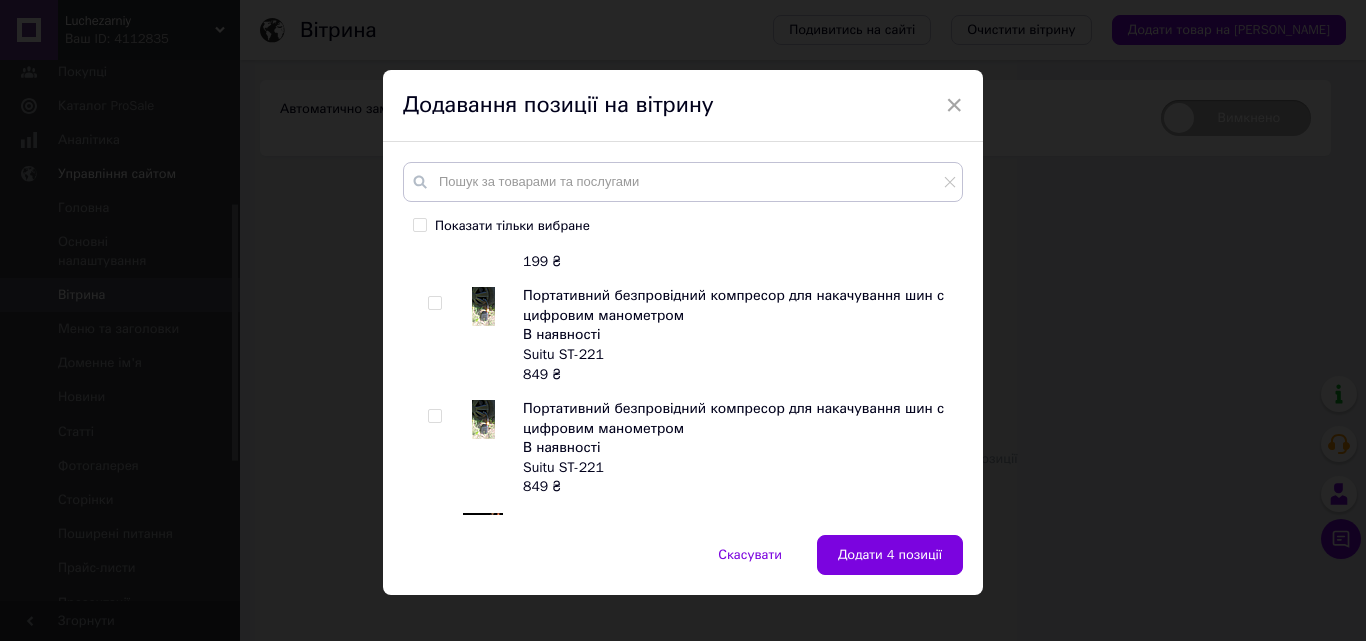 click at bounding box center (434, 303) 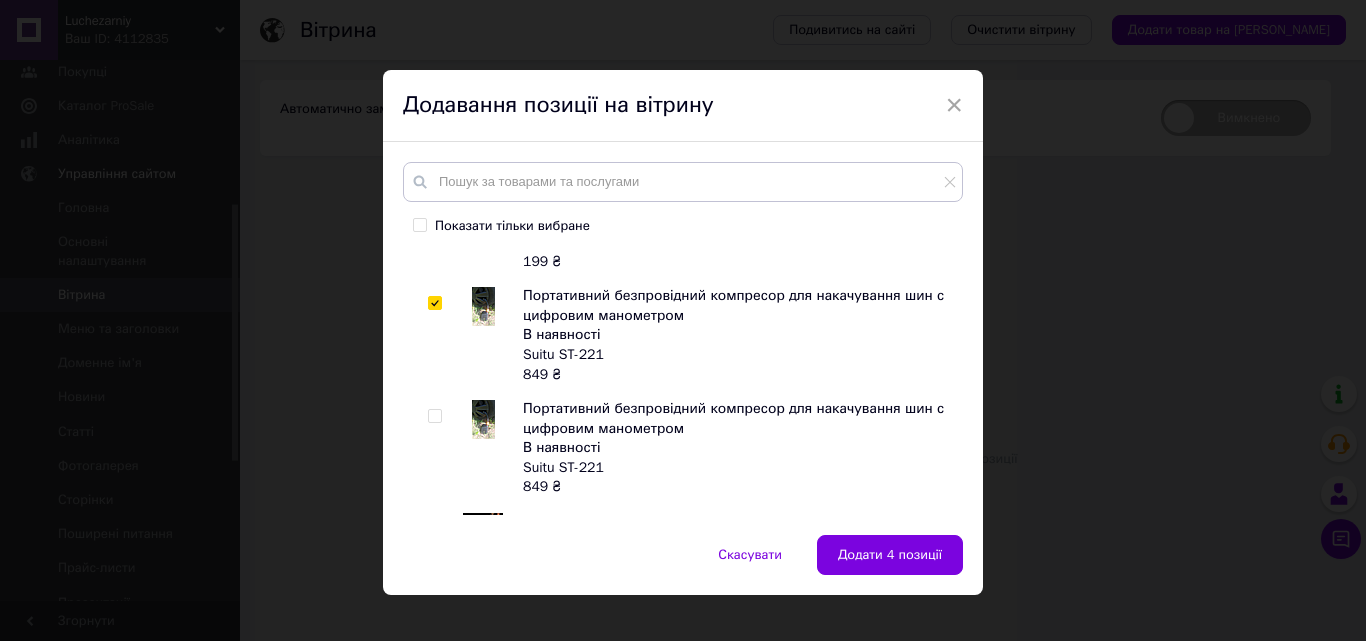 checkbox on "true" 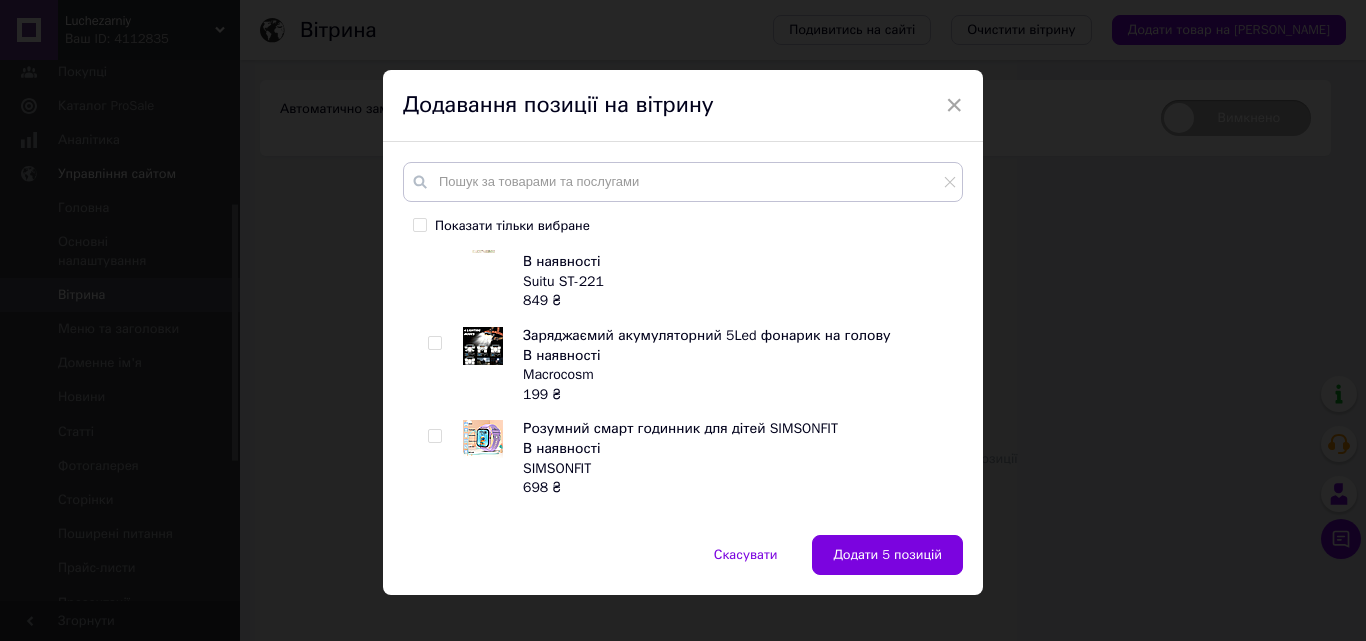 scroll, scrollTop: 1300, scrollLeft: 0, axis: vertical 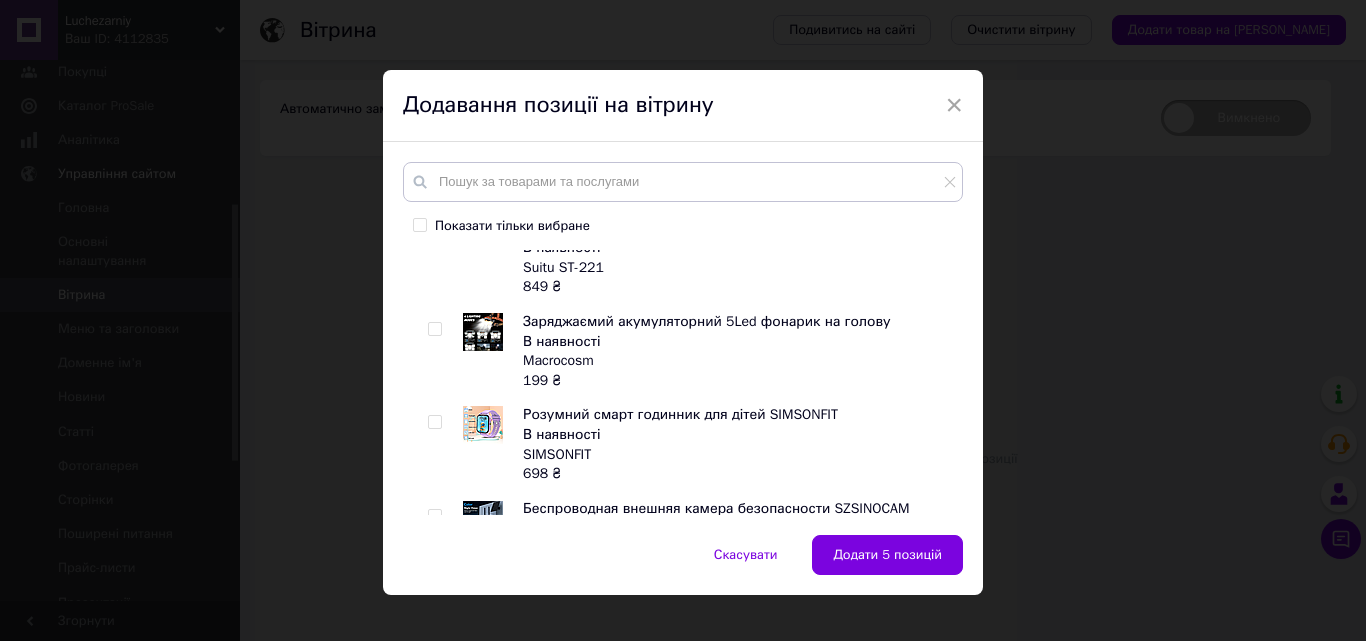 click at bounding box center (434, -84) 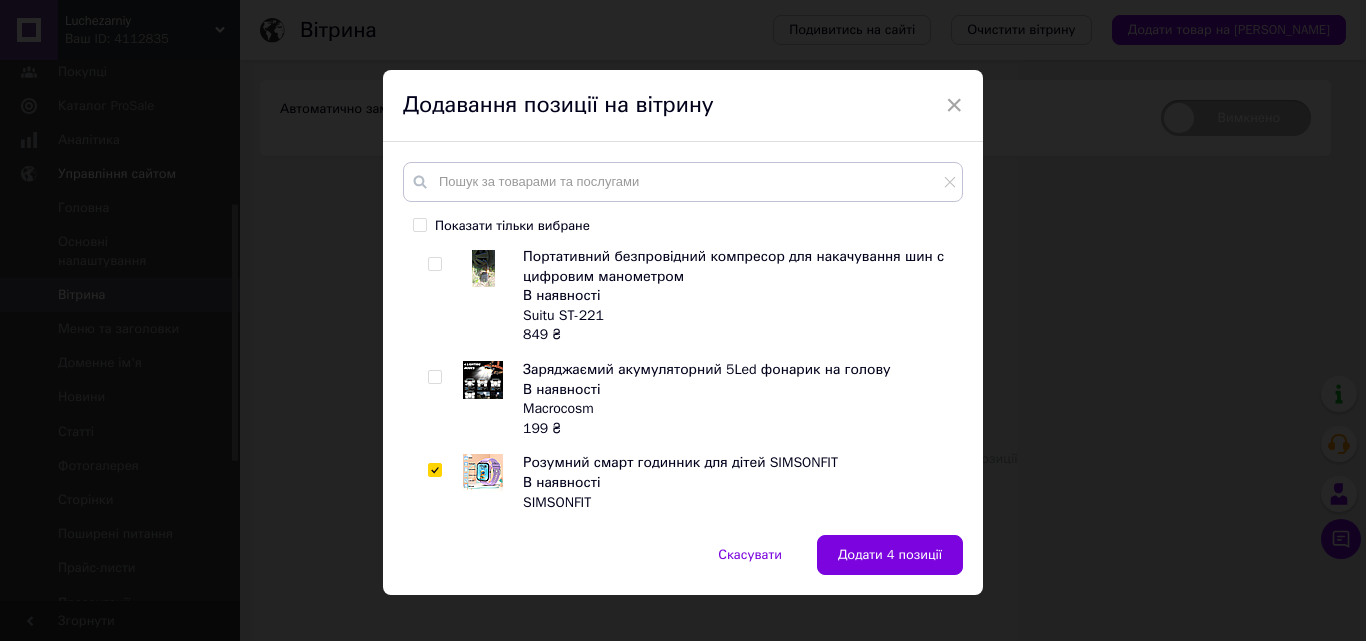 scroll, scrollTop: 1300, scrollLeft: 0, axis: vertical 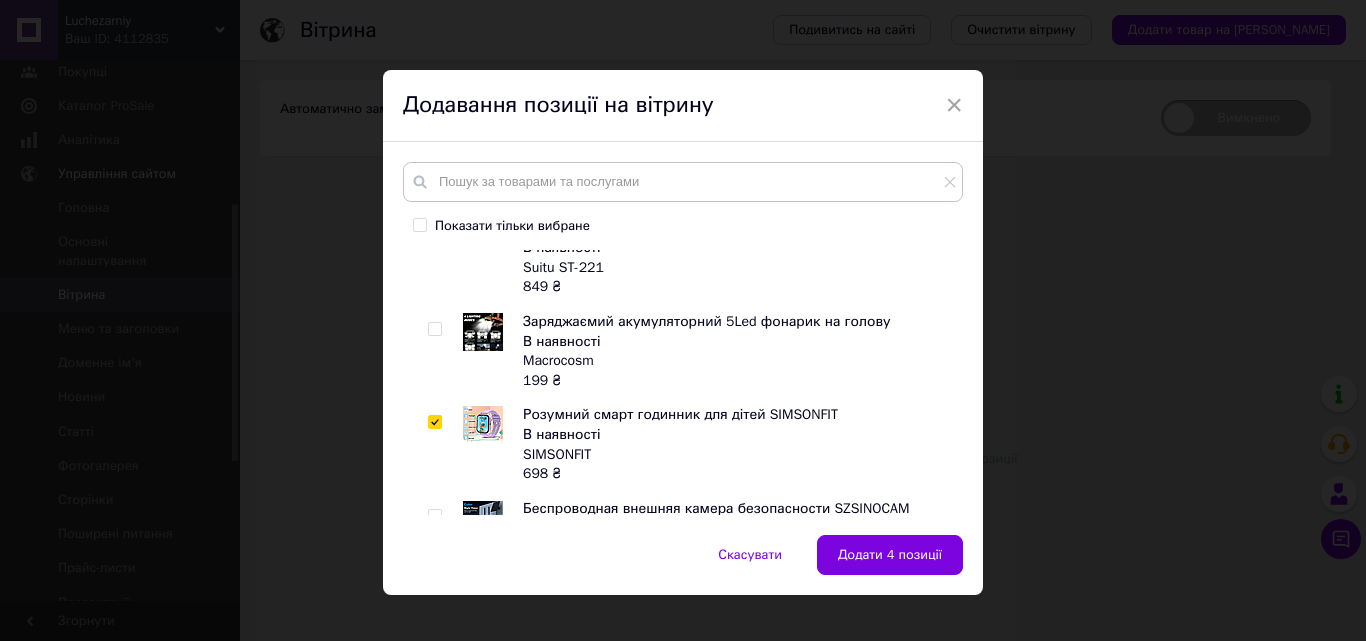click at bounding box center (434, -84) 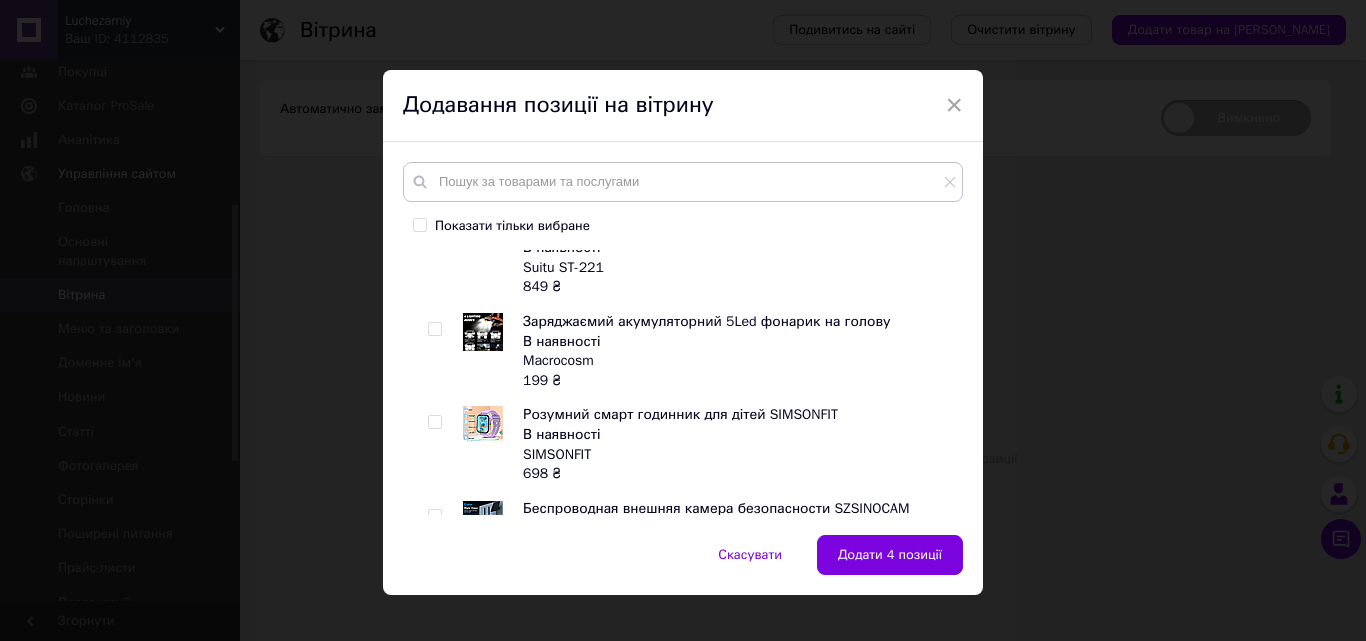 checkbox on "false" 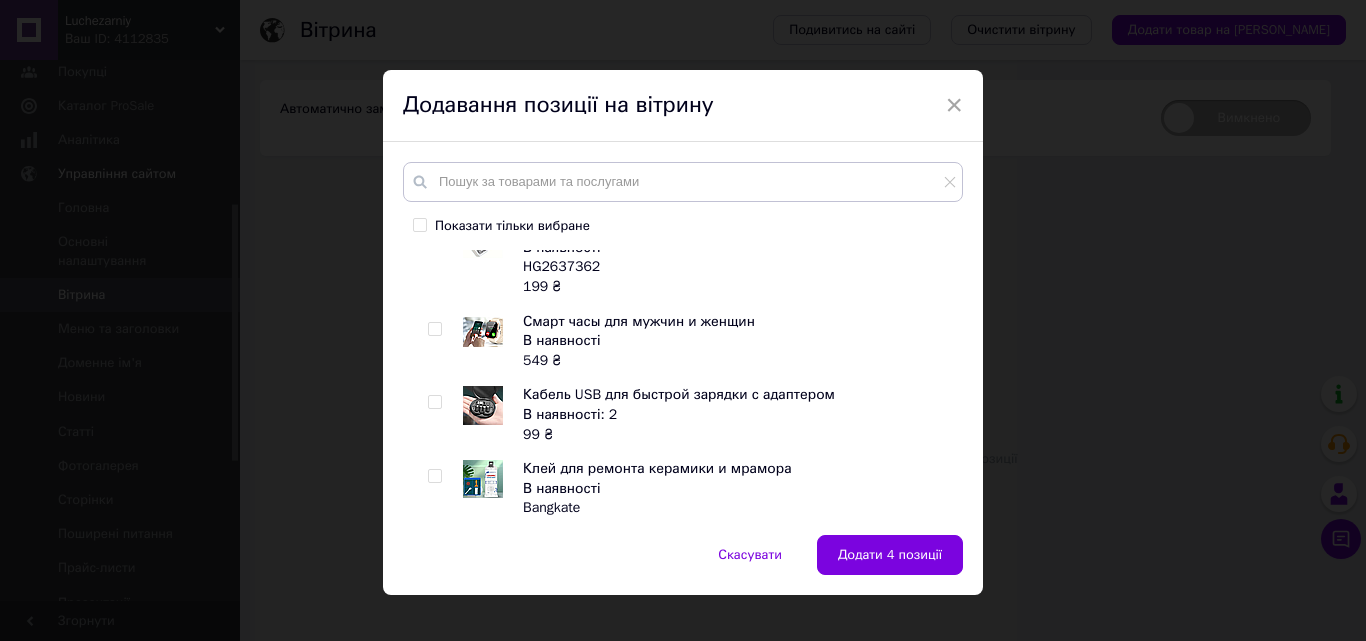 scroll, scrollTop: 2100, scrollLeft: 0, axis: vertical 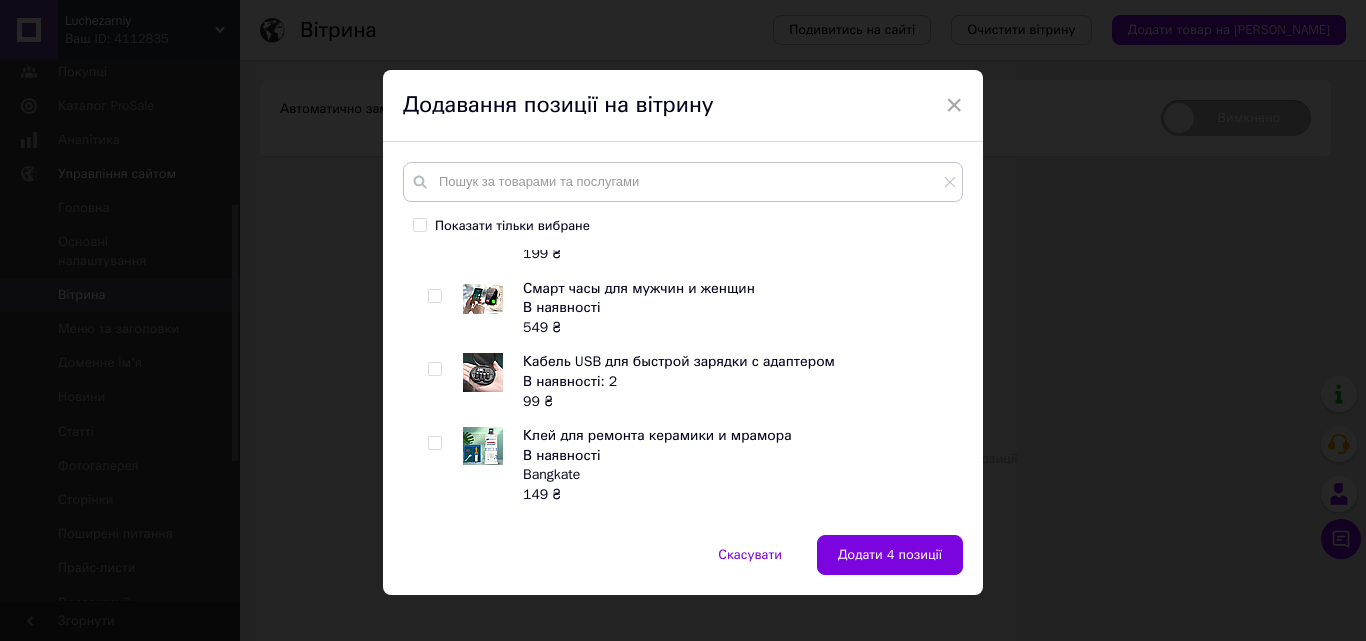 click at bounding box center (434, -1537) 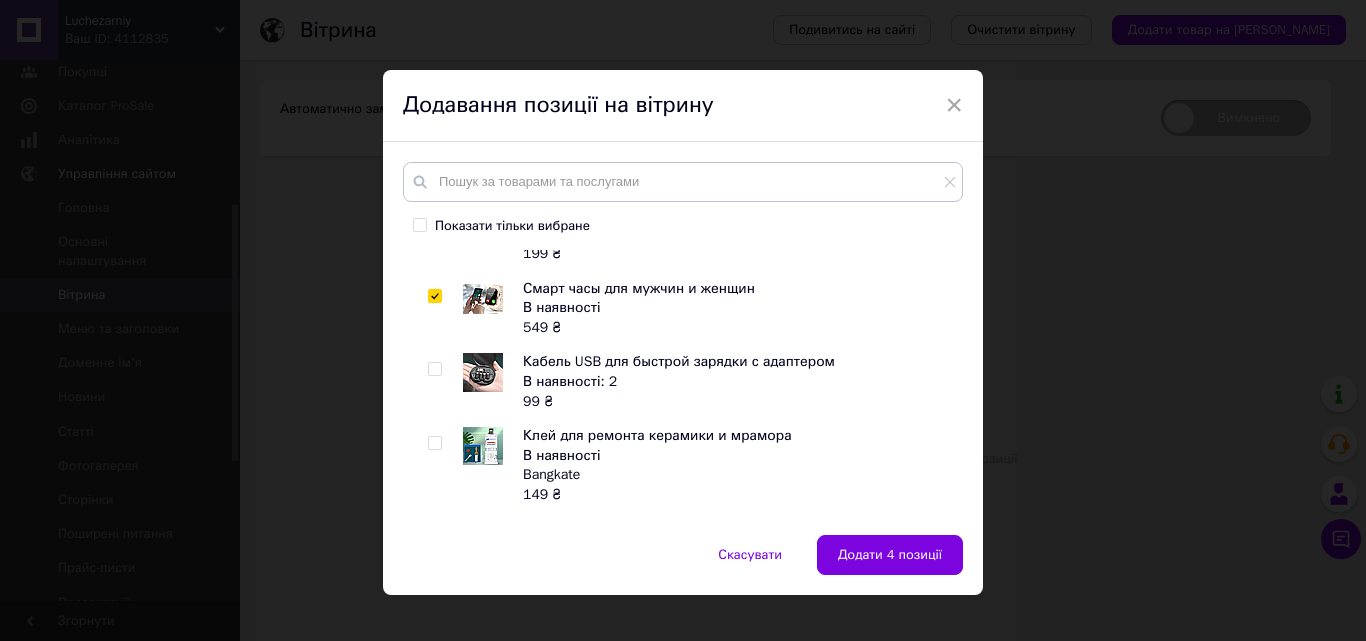 checkbox on "true" 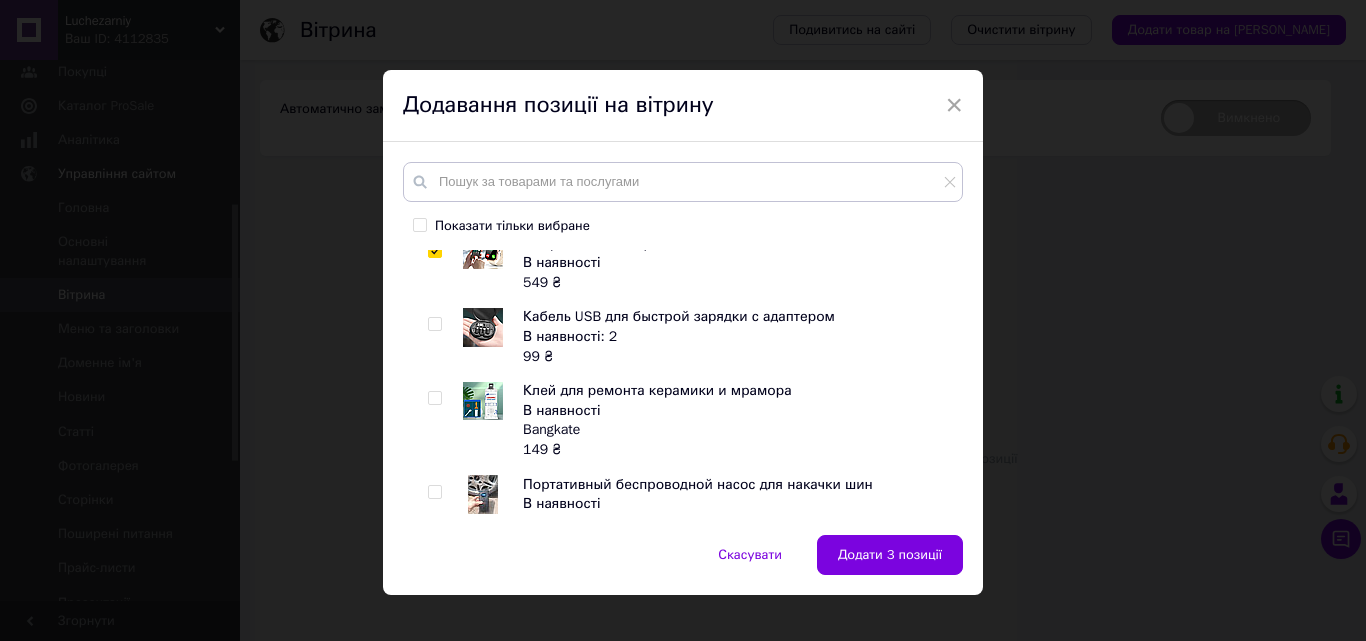 scroll, scrollTop: 2184, scrollLeft: 0, axis: vertical 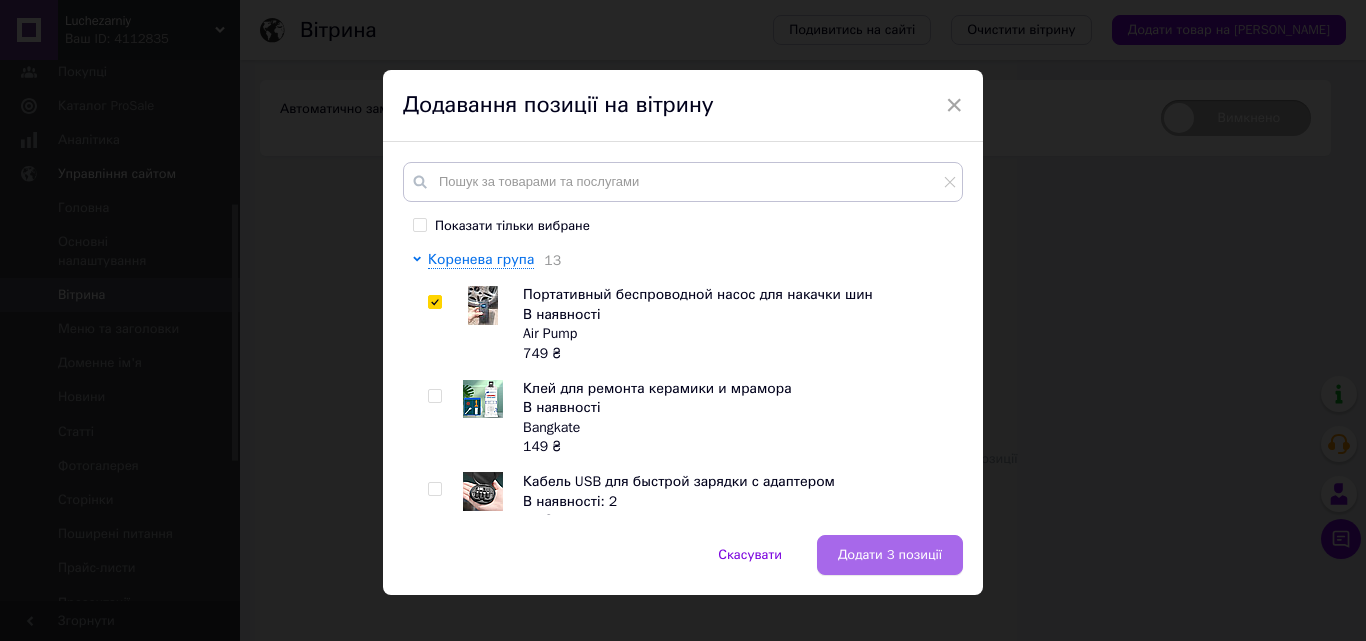 click on "Додати 3 позиції" at bounding box center (890, 555) 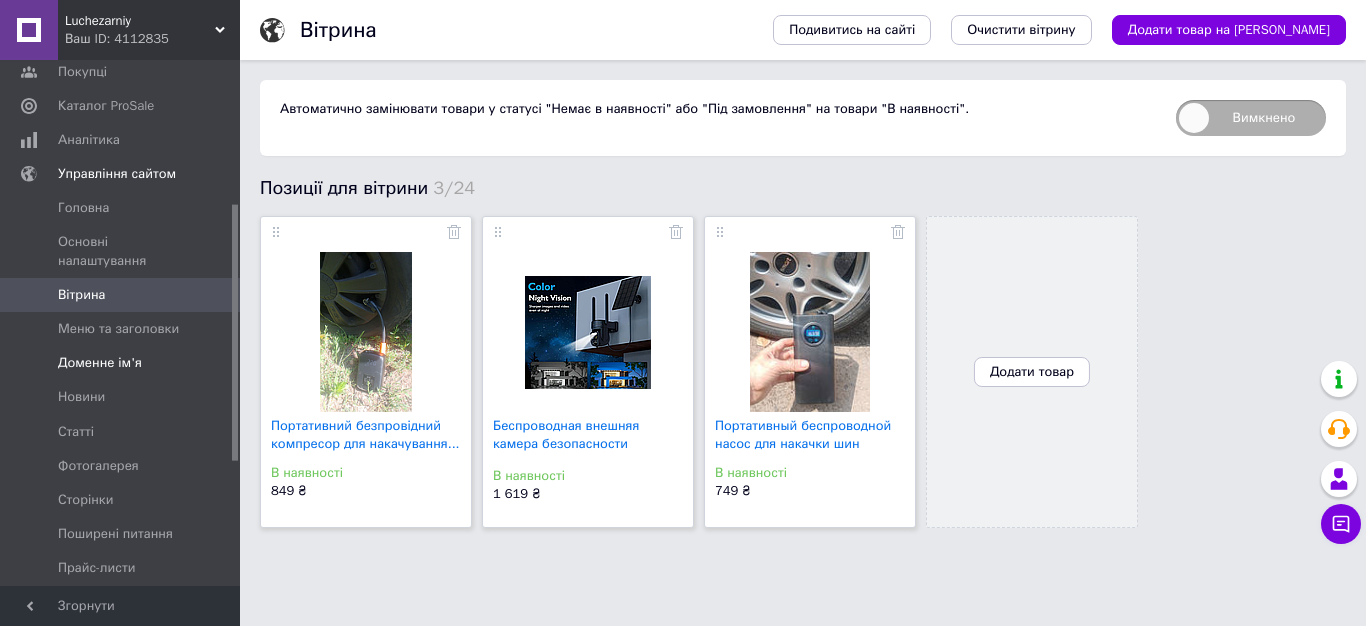 click on "Доменне ім'я" at bounding box center [100, 363] 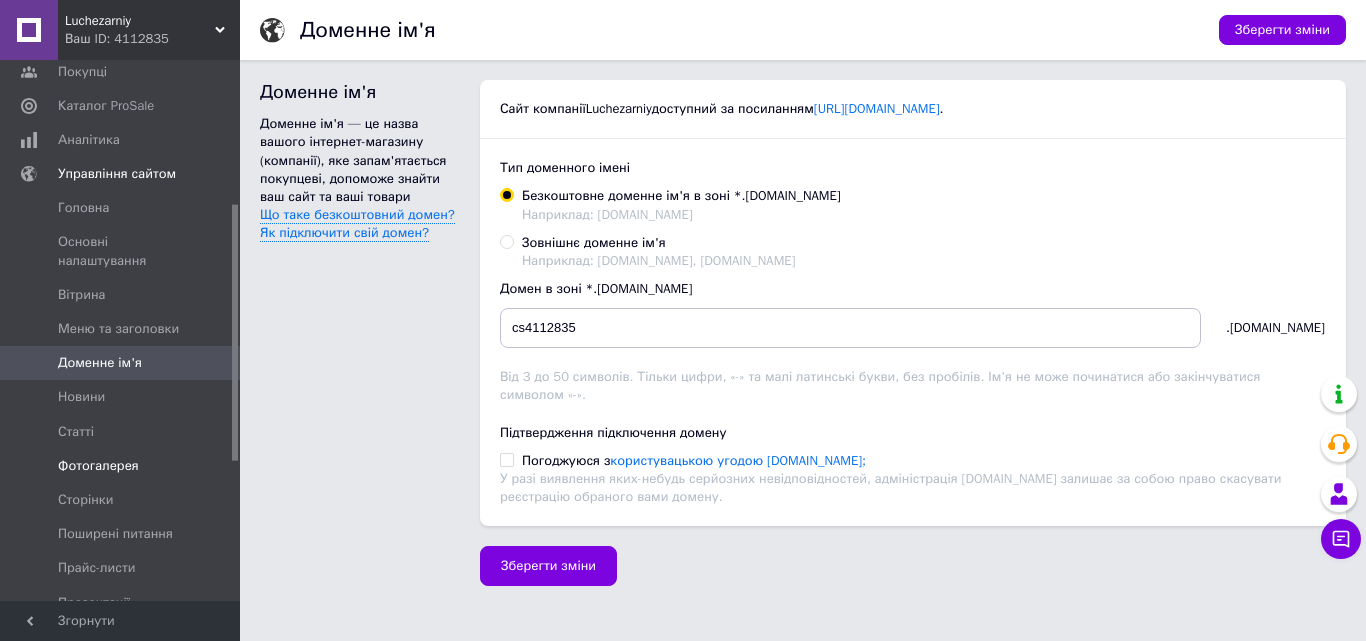 click on "Фотогалерея" at bounding box center [98, 466] 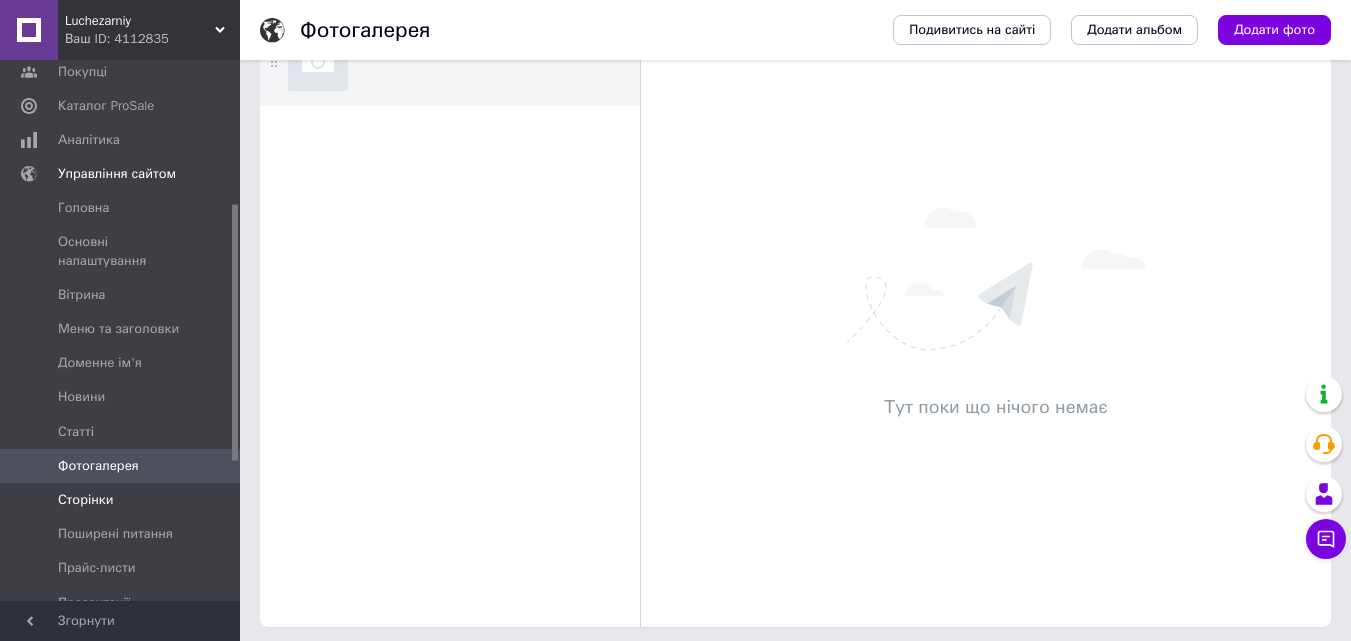 scroll, scrollTop: 150, scrollLeft: 0, axis: vertical 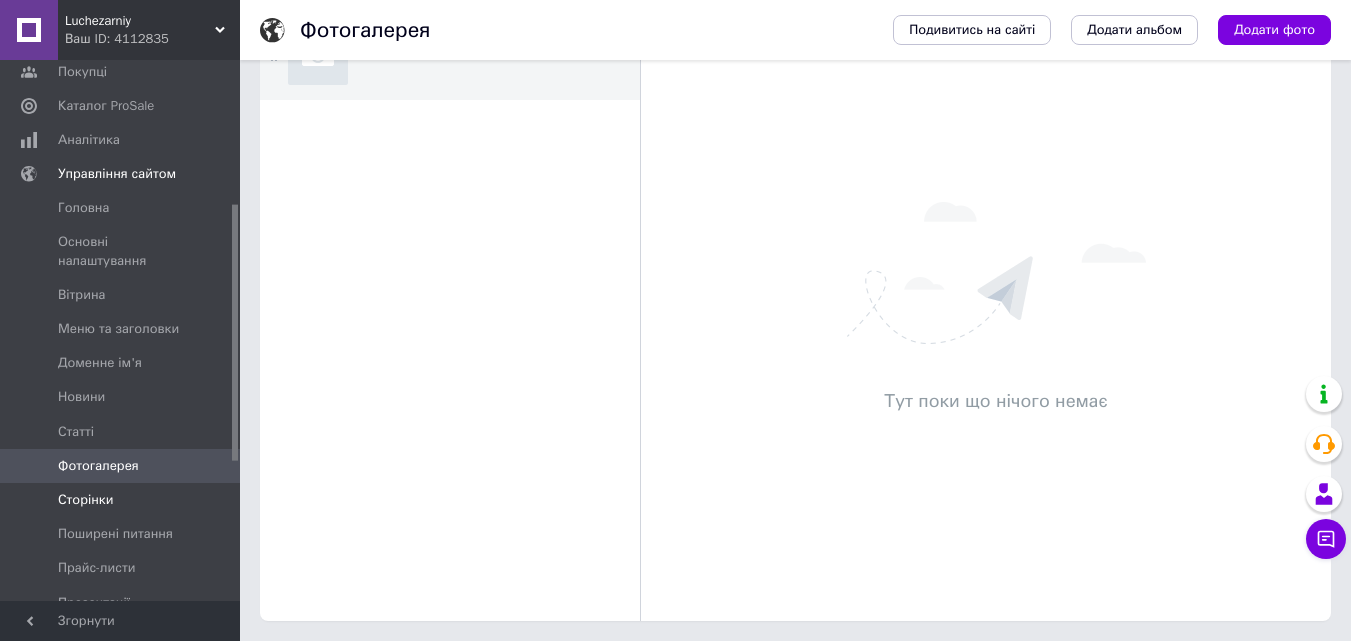 click on "Сторінки" at bounding box center [85, 500] 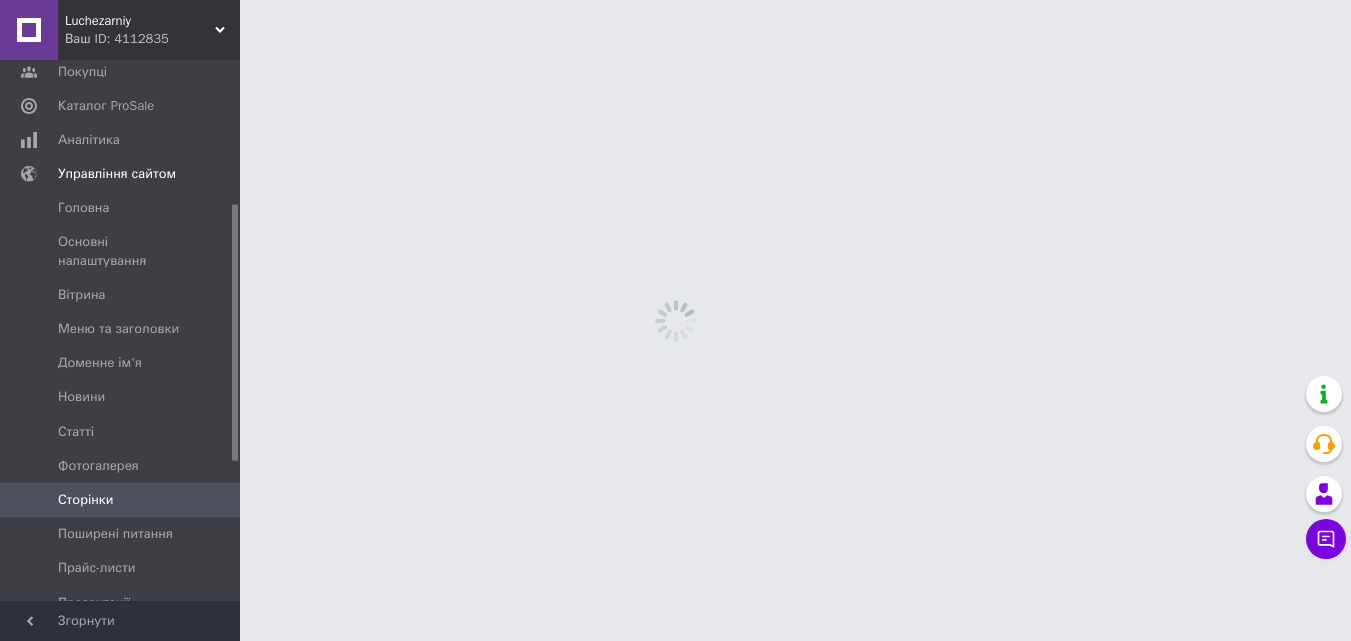 scroll, scrollTop: 0, scrollLeft: 0, axis: both 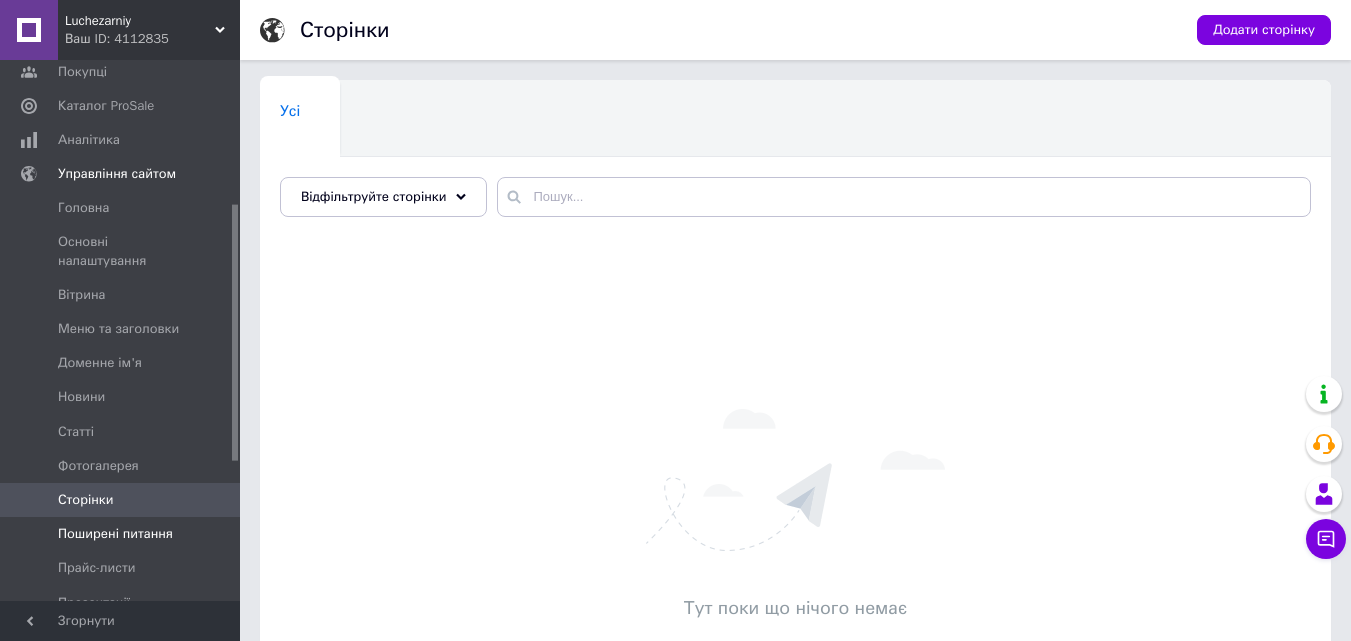 click on "Поширені питання" at bounding box center (115, 534) 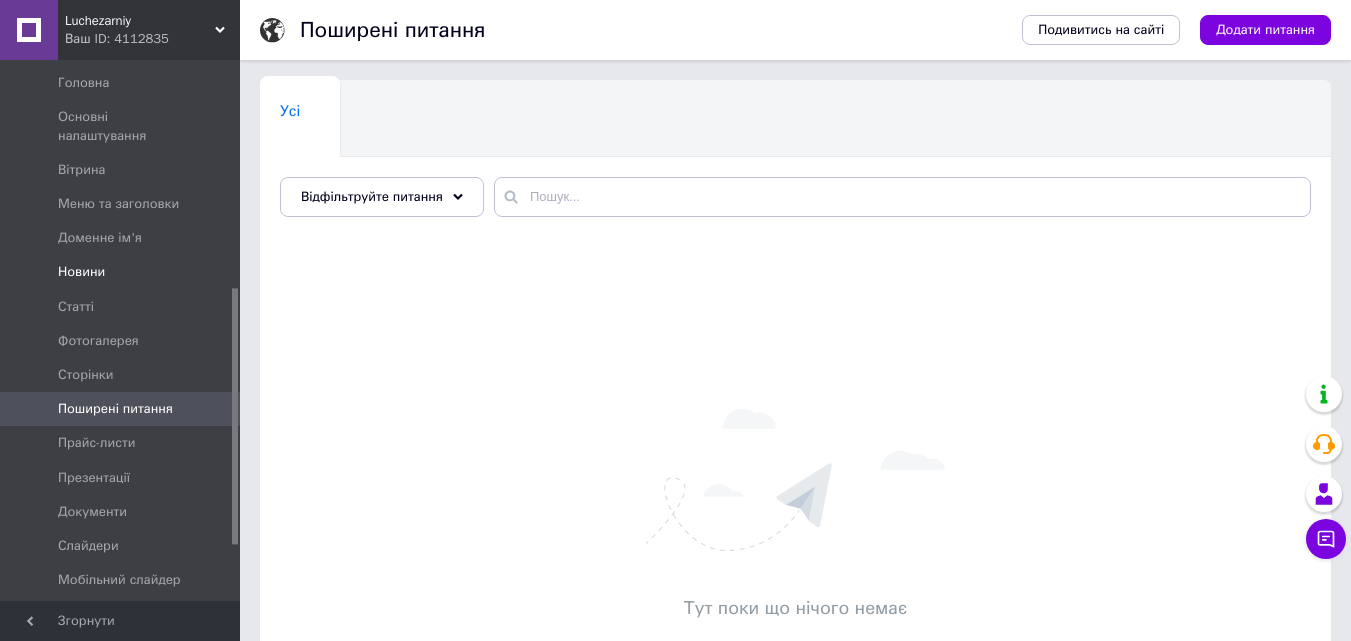 scroll, scrollTop: 597, scrollLeft: 0, axis: vertical 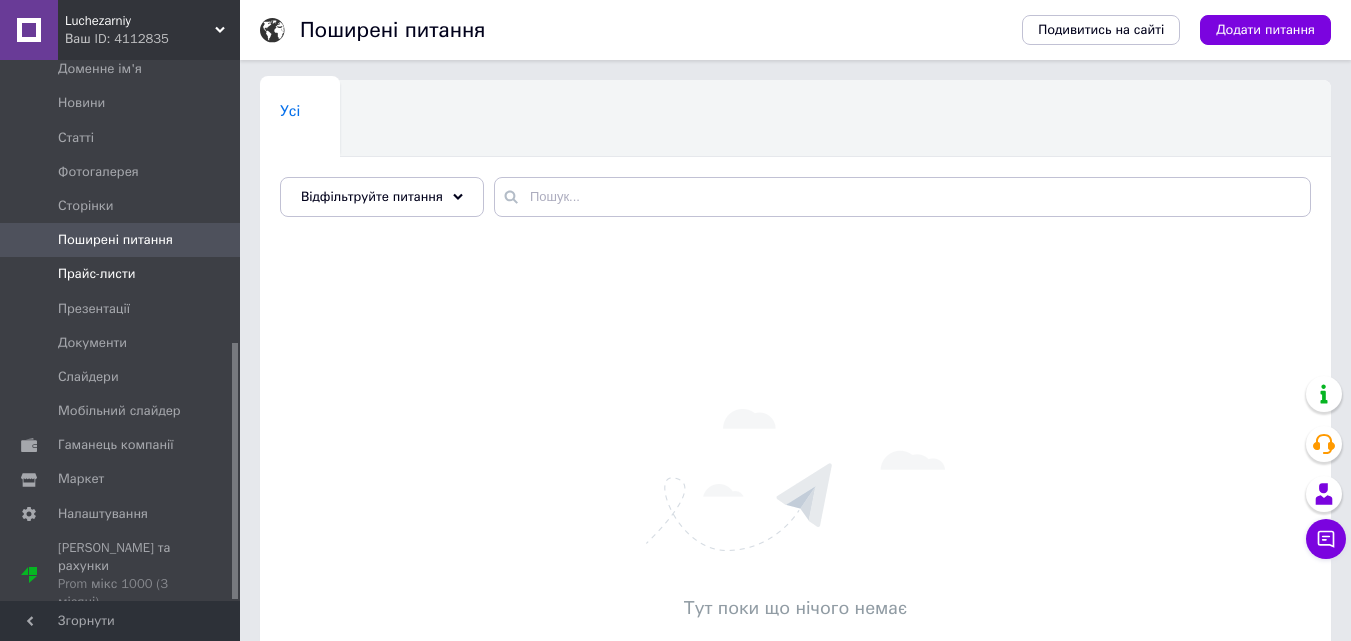click on "Прайс-листи" at bounding box center [97, 274] 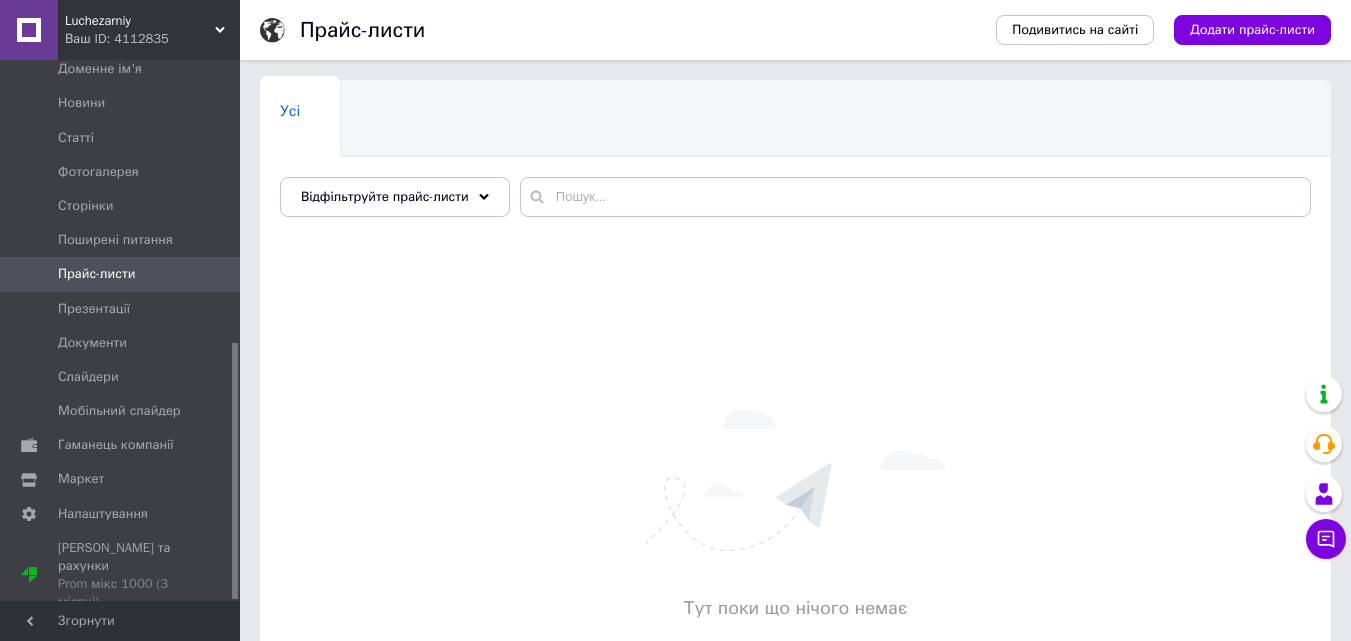 click on "Luchezarniy" at bounding box center (140, 21) 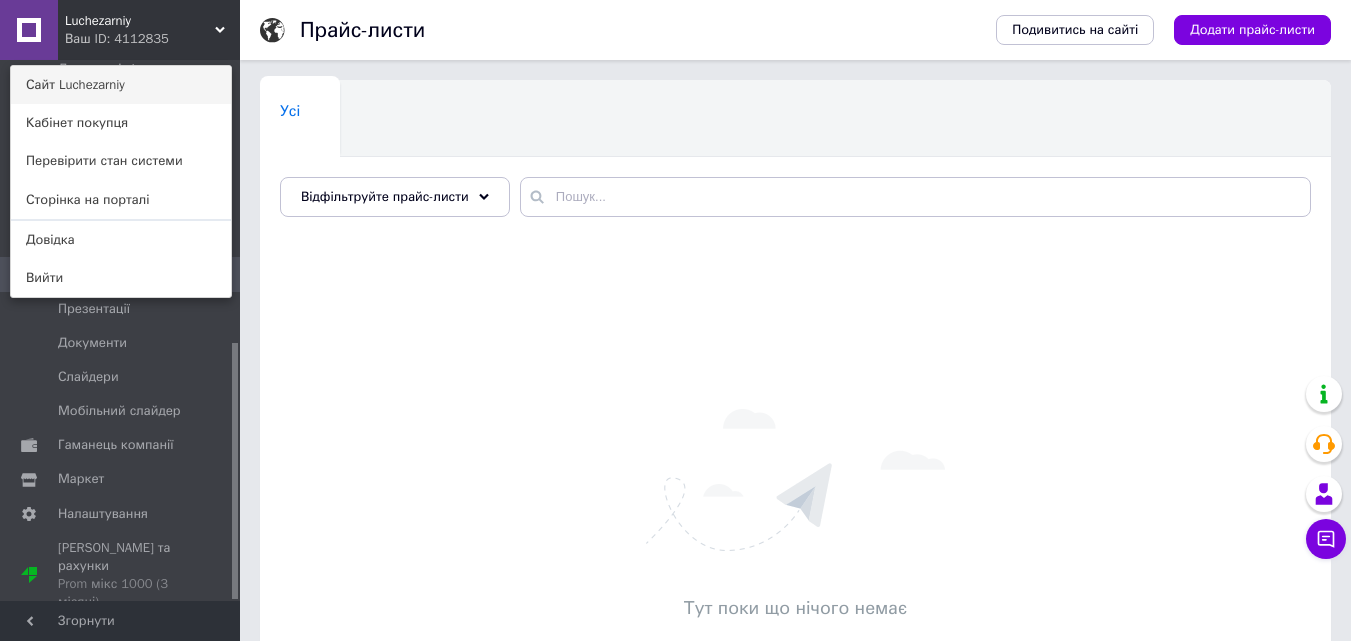 click on "Сайт Luchezarniy" at bounding box center [121, 85] 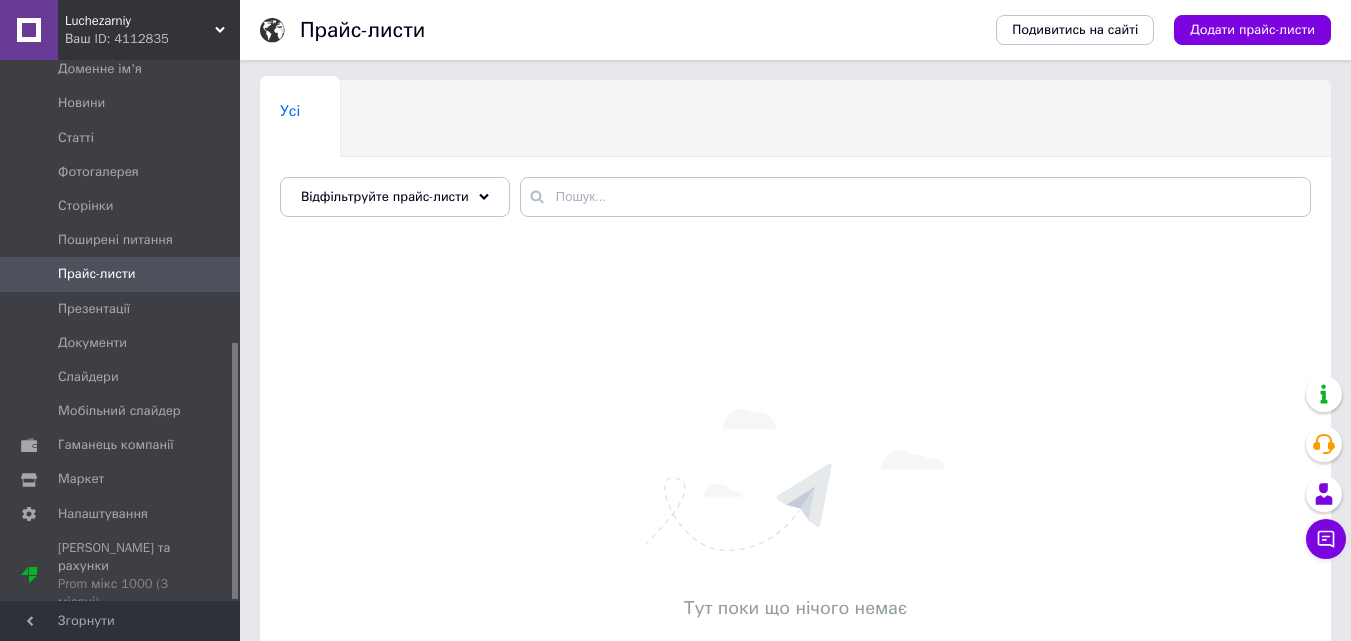 click on "Прайс-листи" at bounding box center (97, 274) 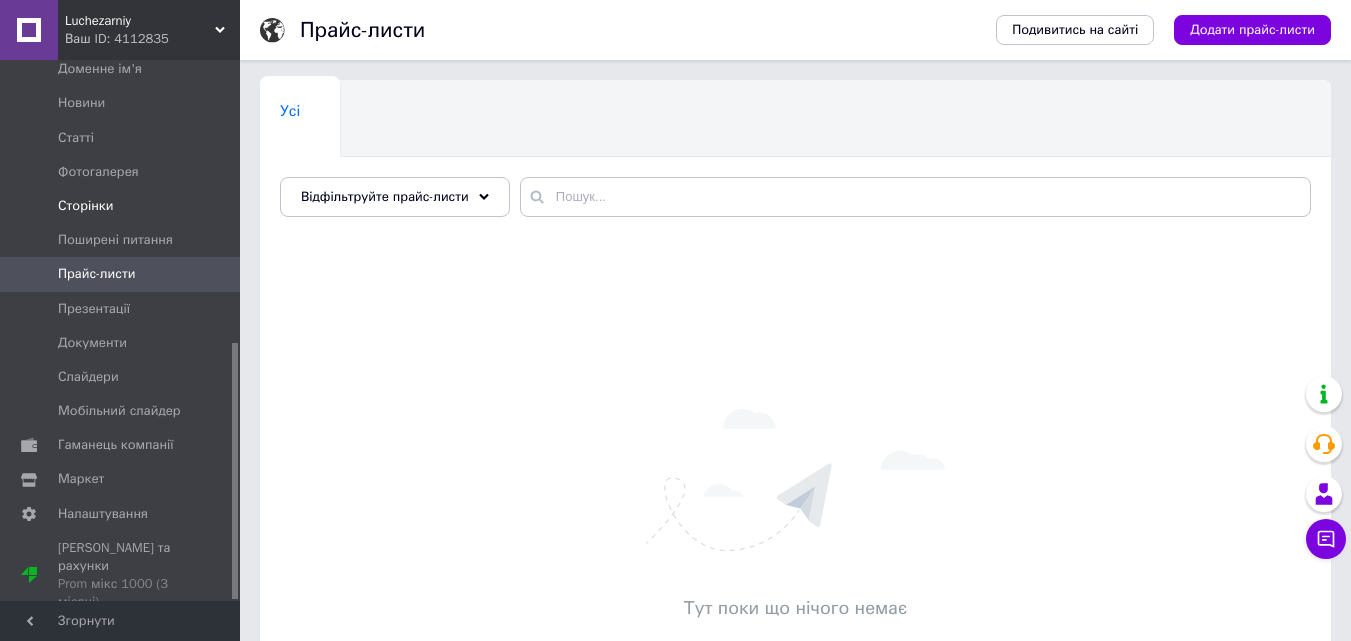 click on "Сторінки" at bounding box center (85, 206) 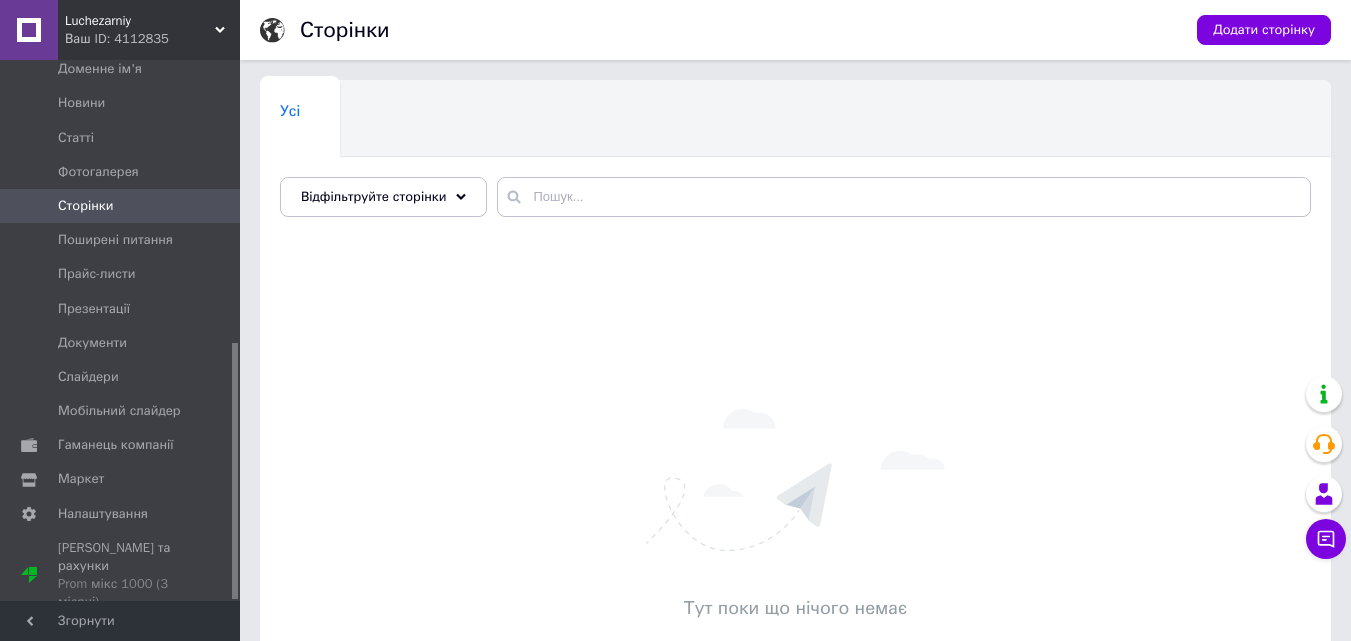 click on "Luchezarniy" at bounding box center (140, 21) 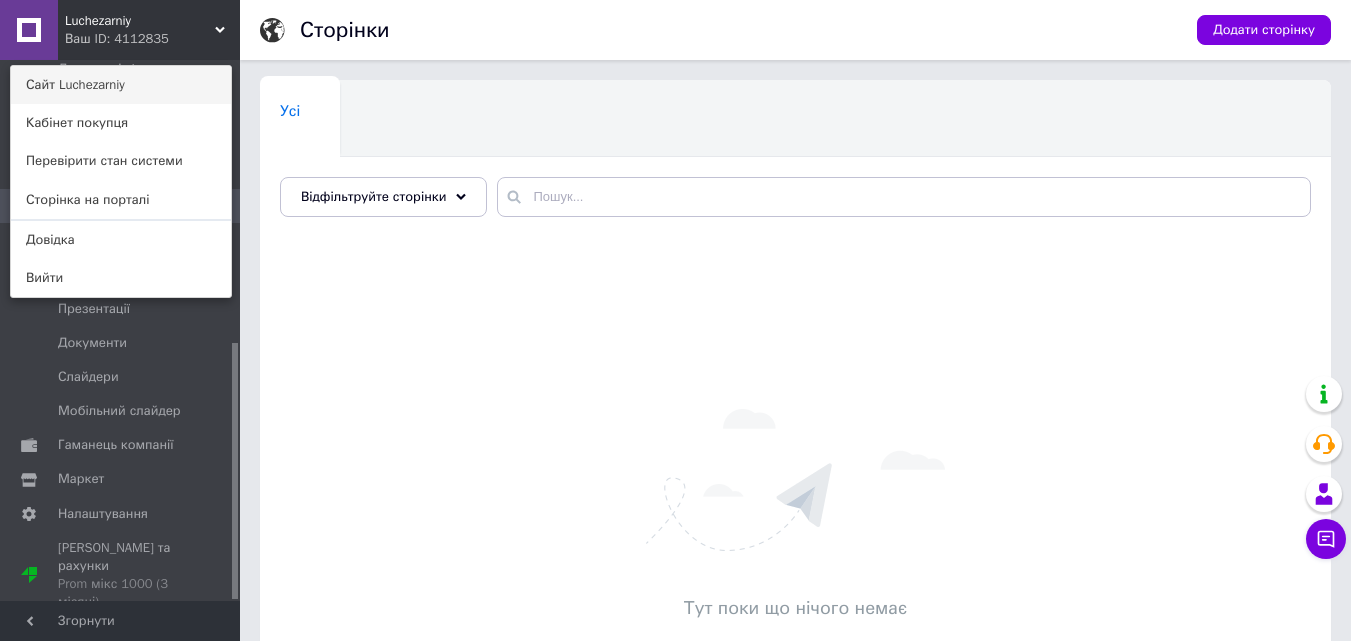 click on "Сайт Luchezarniy" at bounding box center [121, 85] 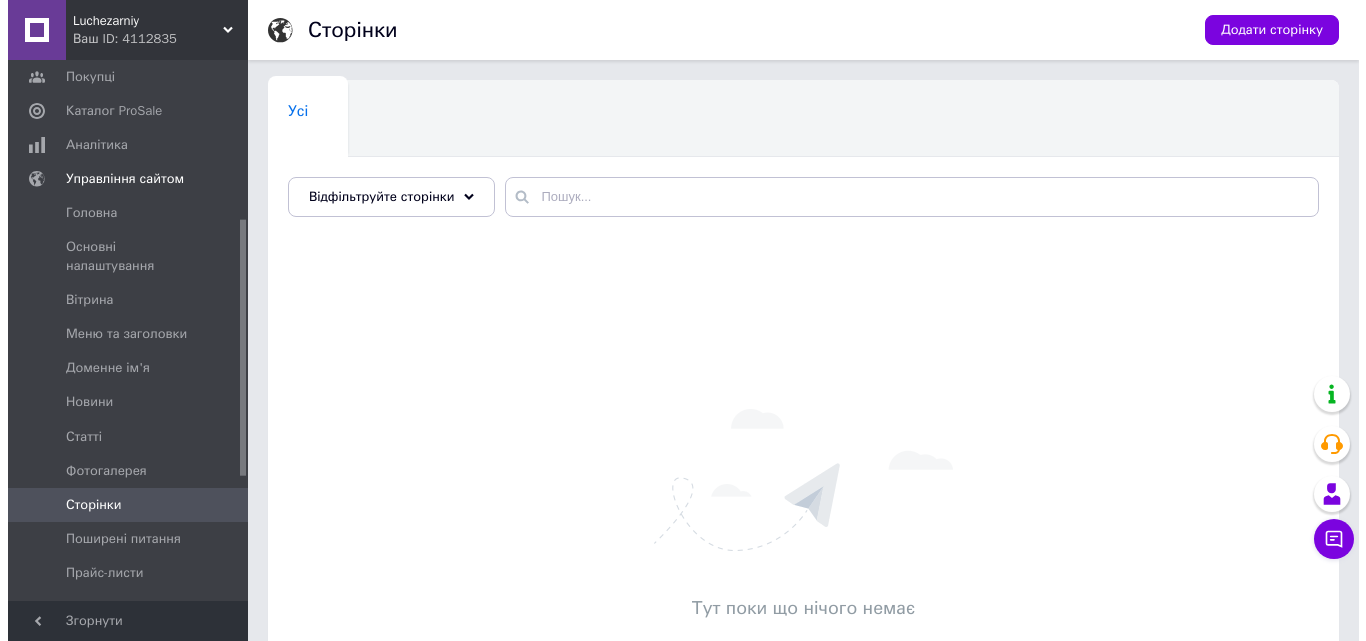 scroll, scrollTop: 297, scrollLeft: 0, axis: vertical 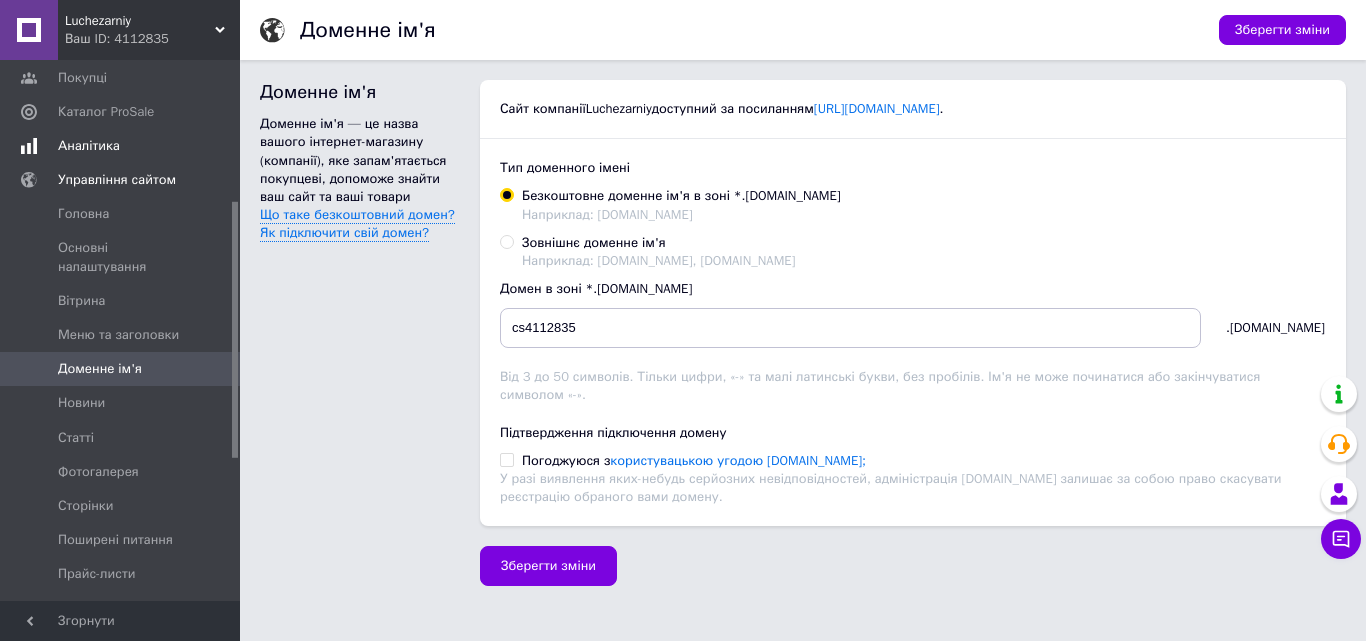 click on "Аналітика" at bounding box center [89, 146] 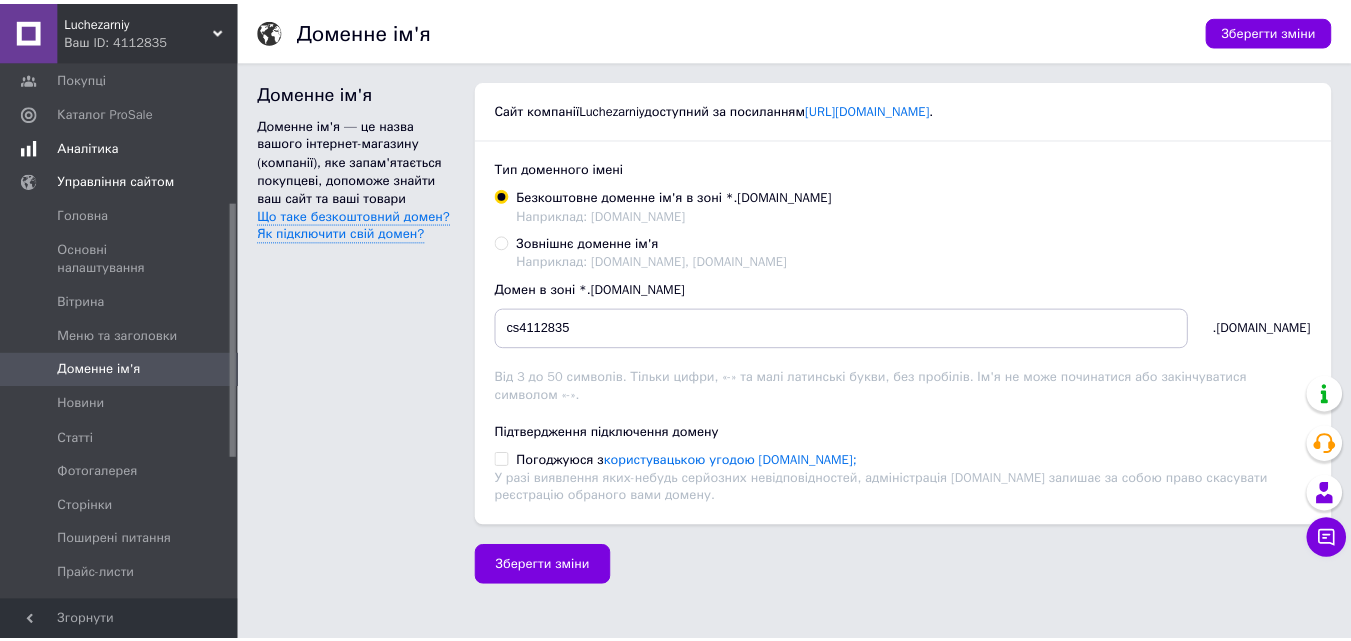 scroll, scrollTop: 292, scrollLeft: 0, axis: vertical 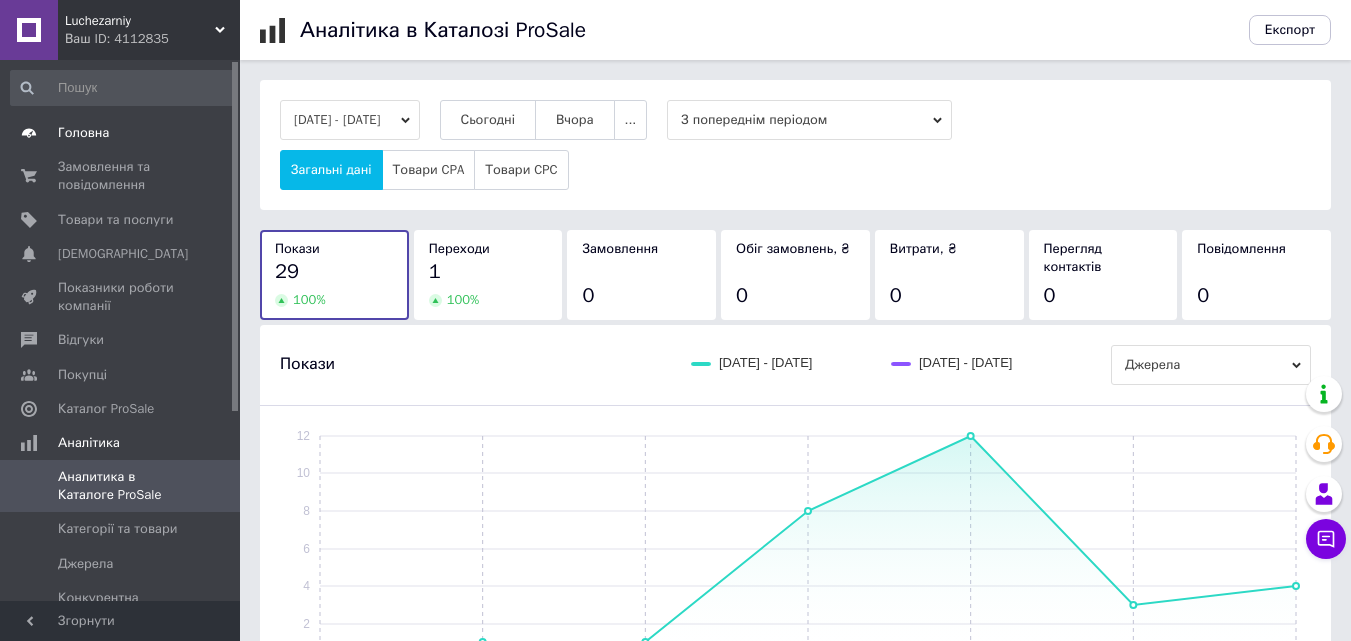 click on "Головна" at bounding box center (83, 133) 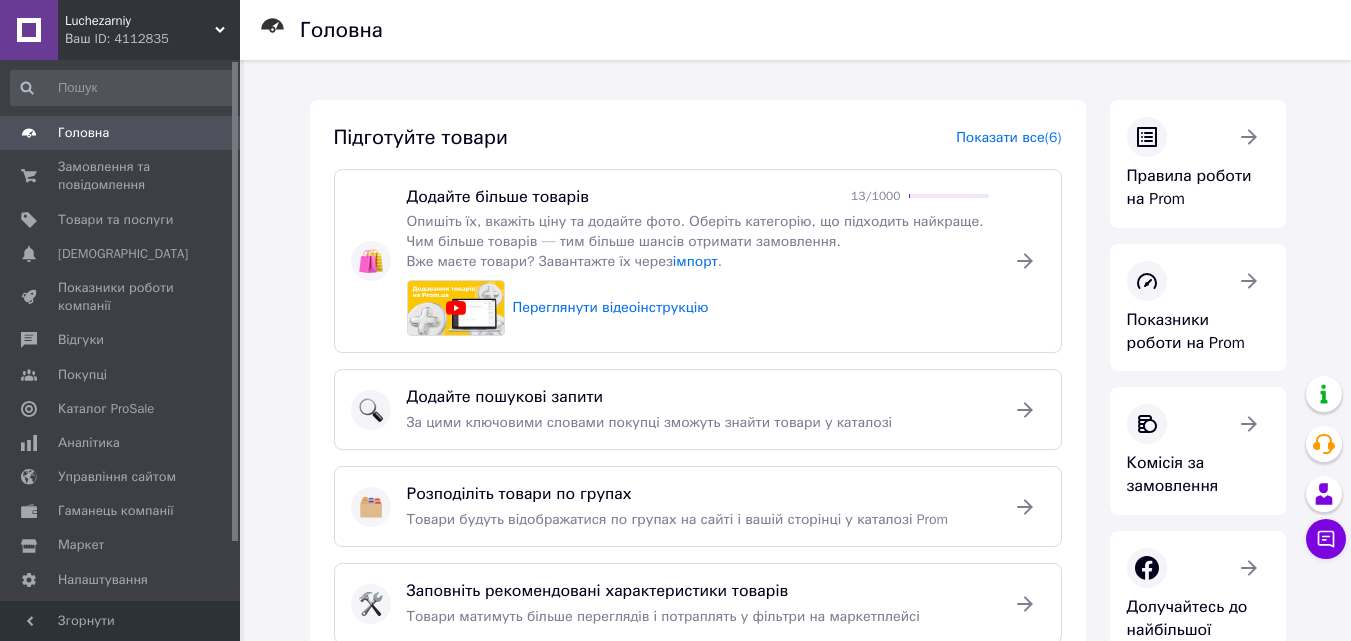 click on "Luchezarniy" at bounding box center (140, 21) 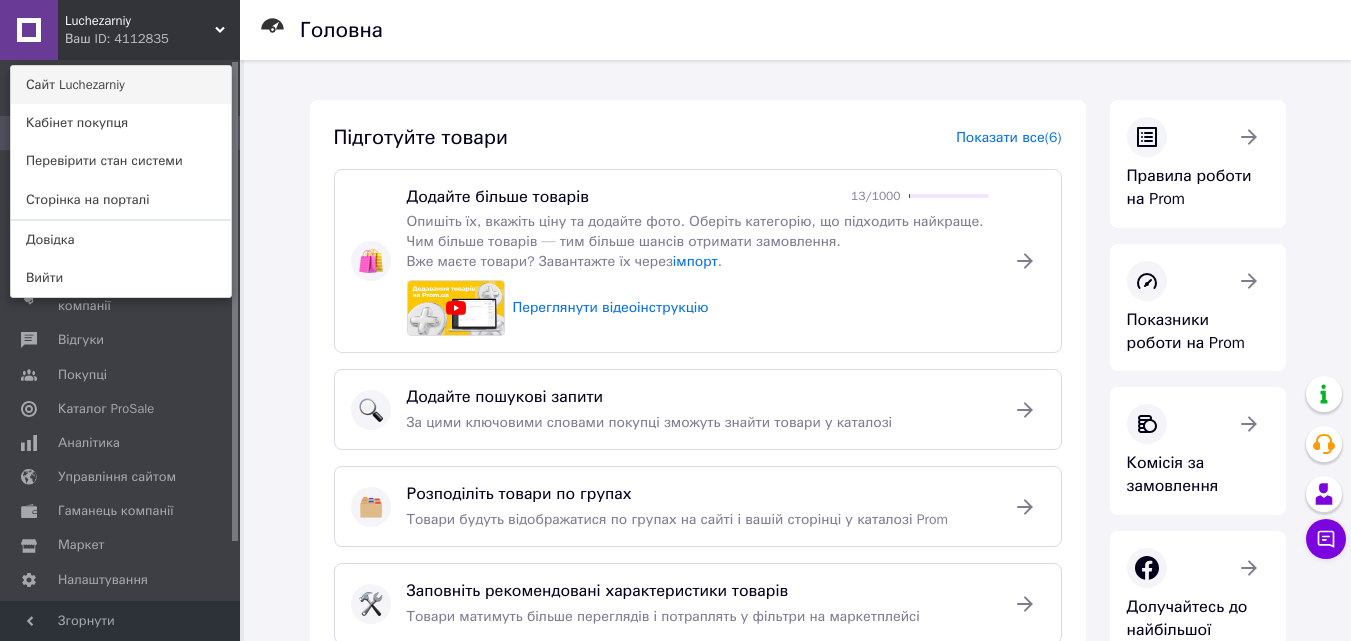 click on "Сайт Luchezarniy" at bounding box center (121, 85) 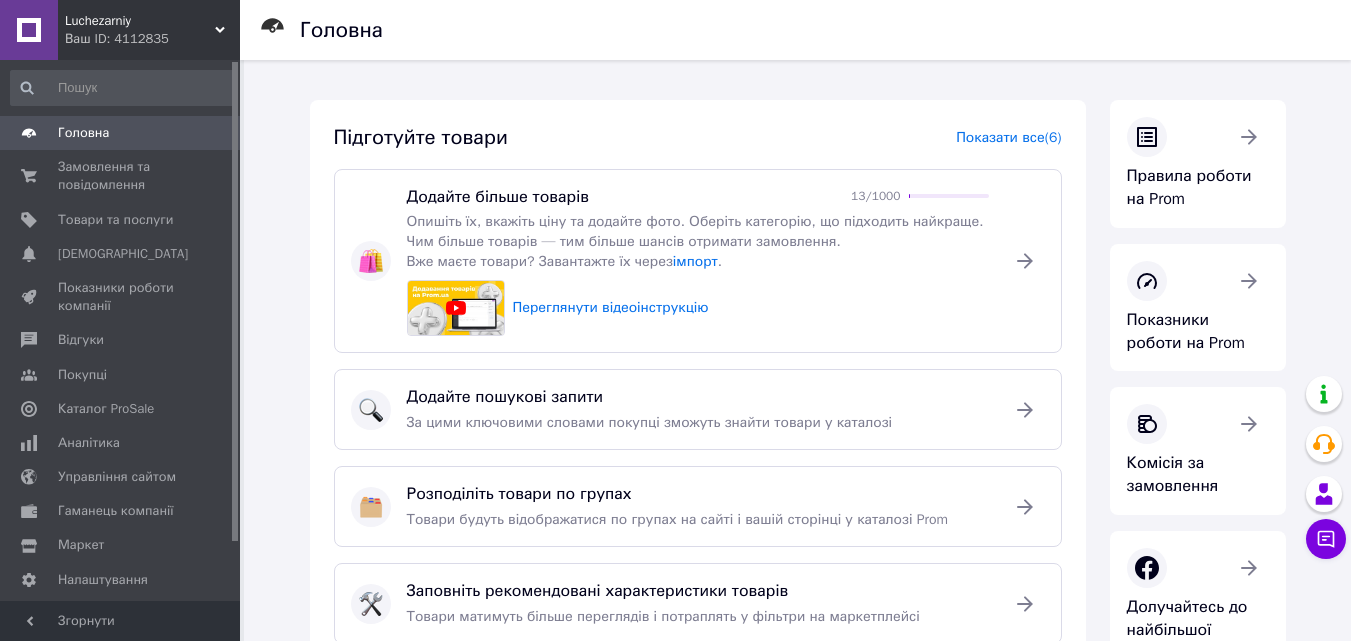 click on "Головна" at bounding box center [83, 133] 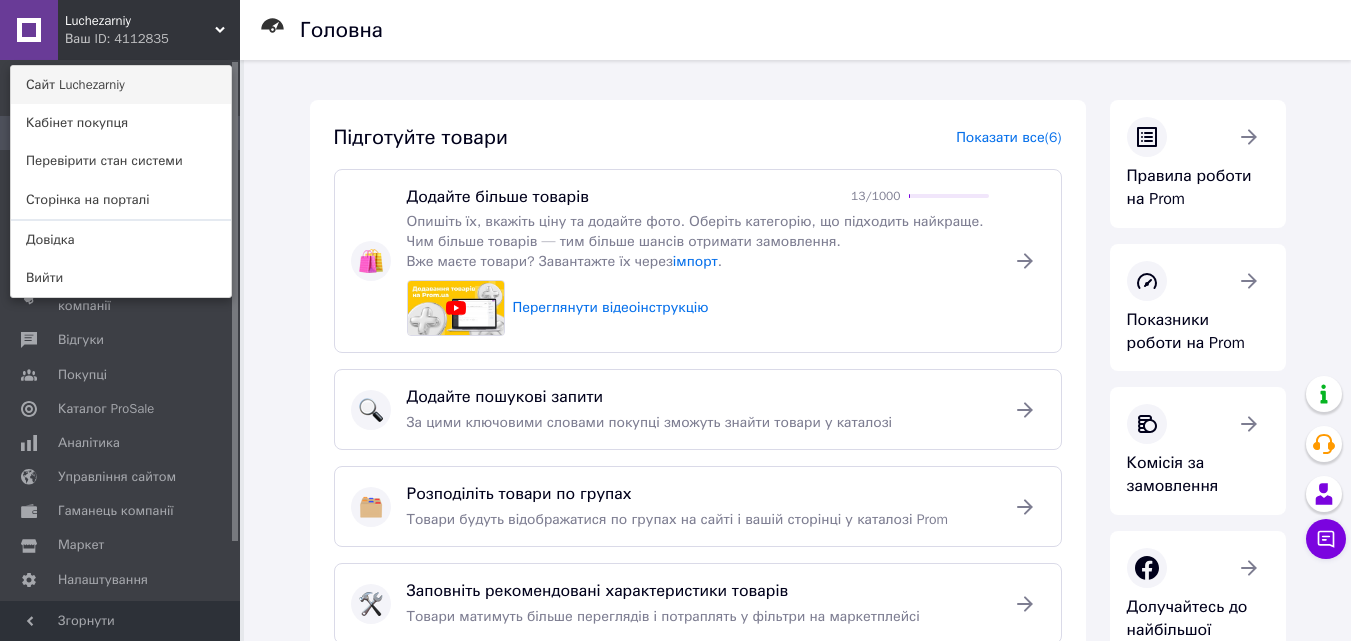 click on "Сайт Luchezarniy" at bounding box center [121, 85] 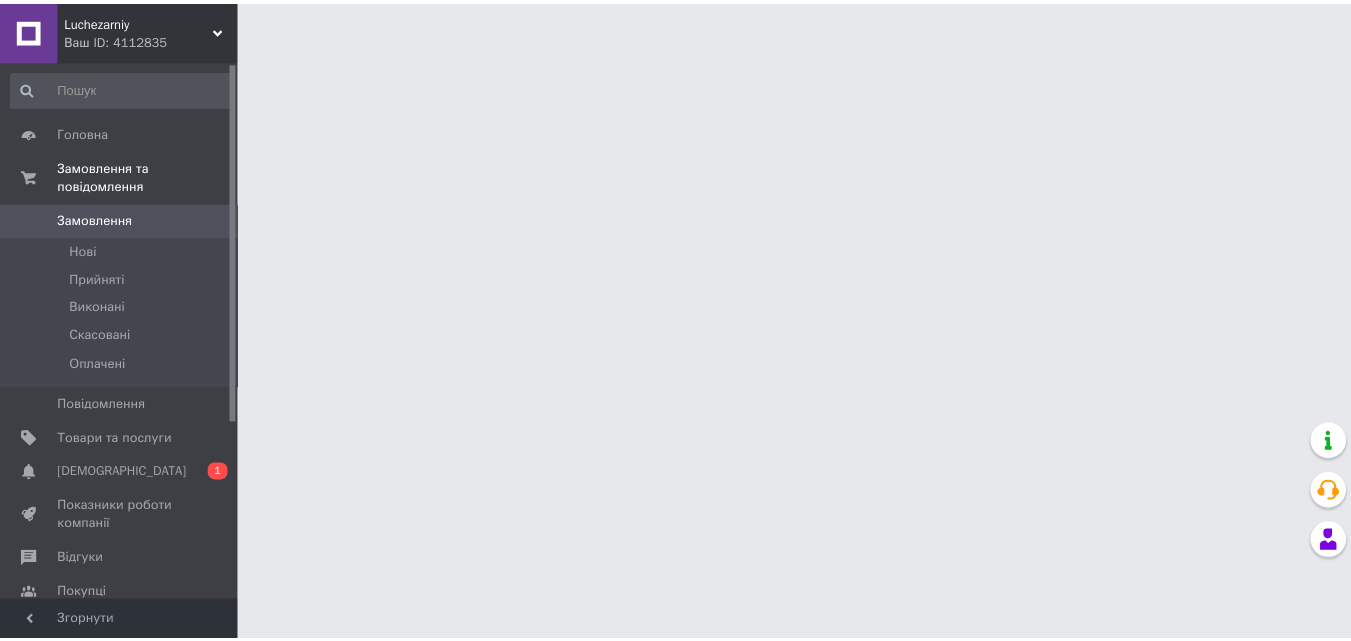 scroll, scrollTop: 0, scrollLeft: 0, axis: both 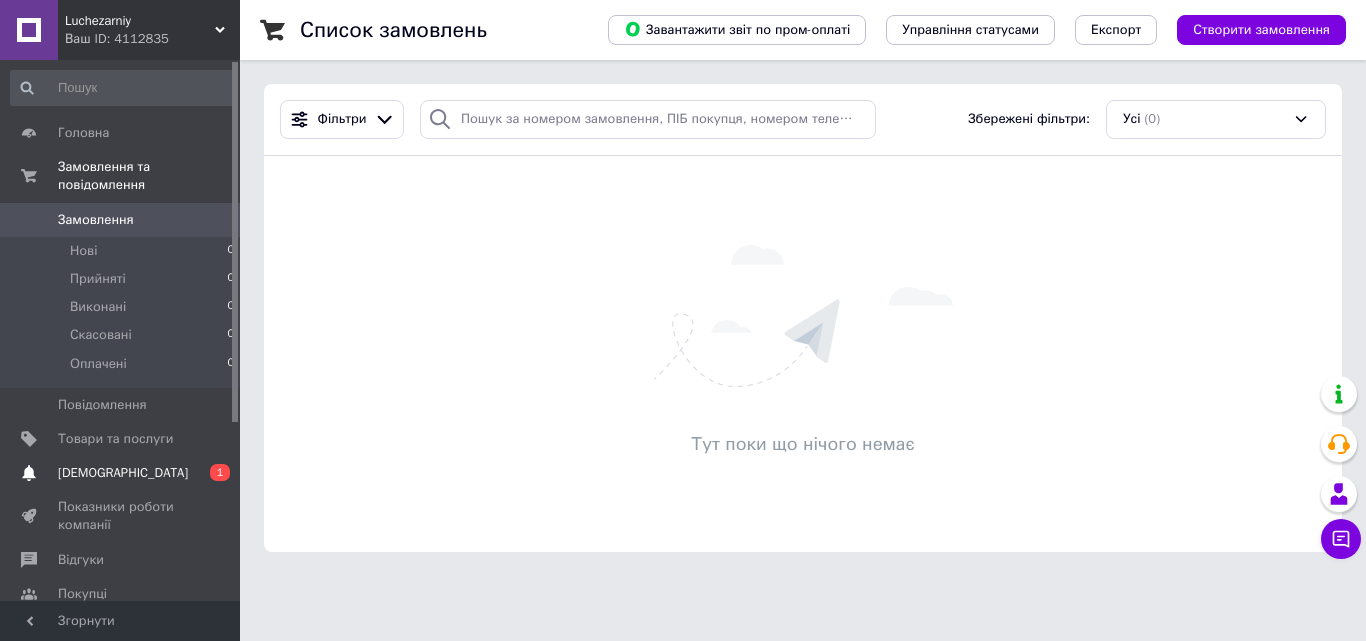 click on "[DEMOGRAPHIC_DATA]" at bounding box center (123, 473) 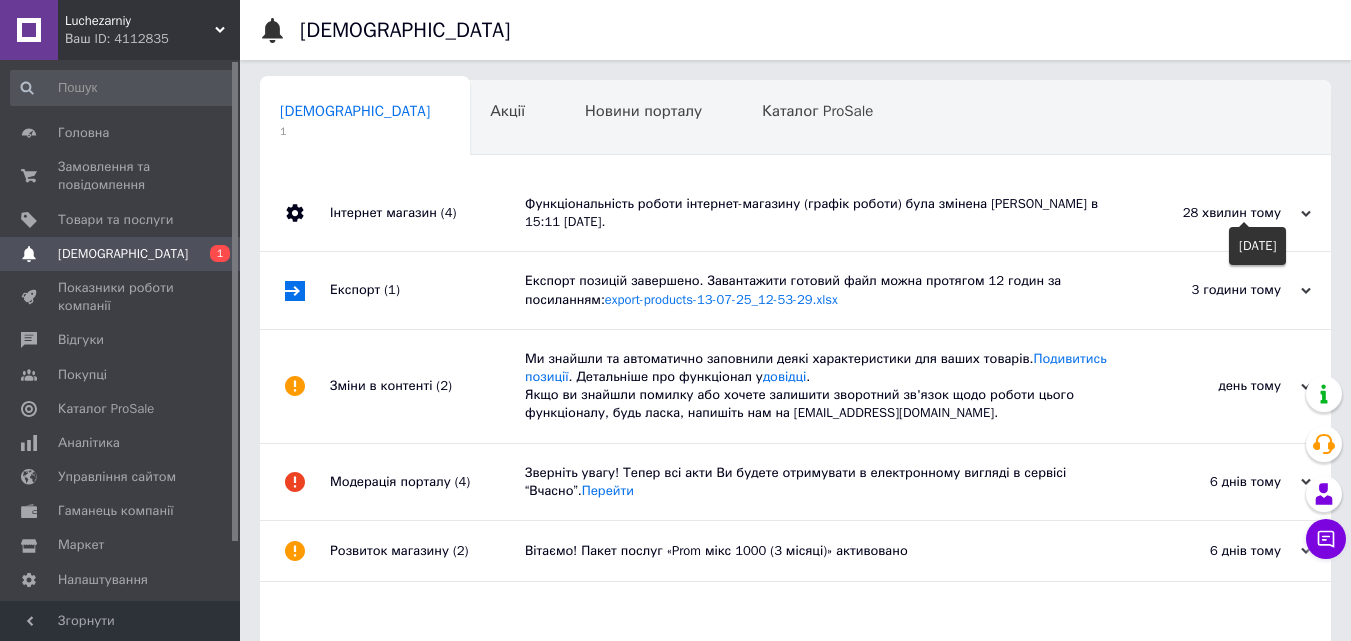 click on "28 хвилин тому" at bounding box center (1211, 213) 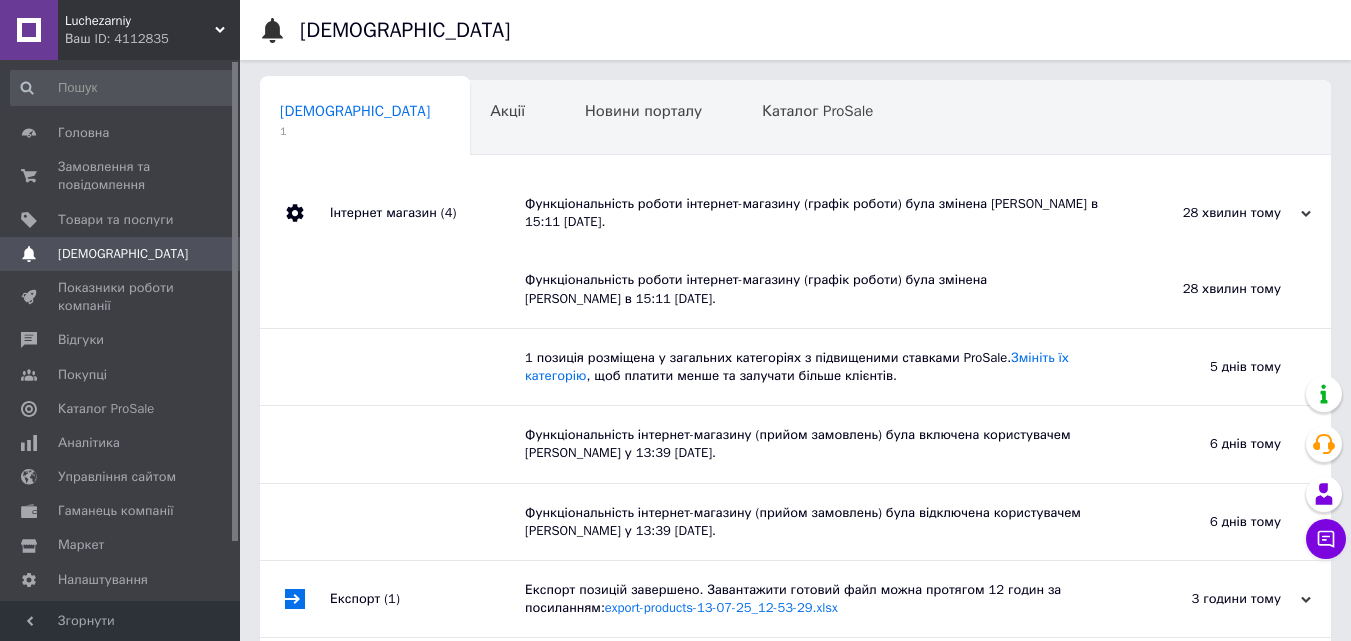 click on "Функціональність роботи інтернет-магазину (графік роботи) була змінена Сергей Лазоренко в 15:11 13-07-2025." at bounding box center (818, 213) 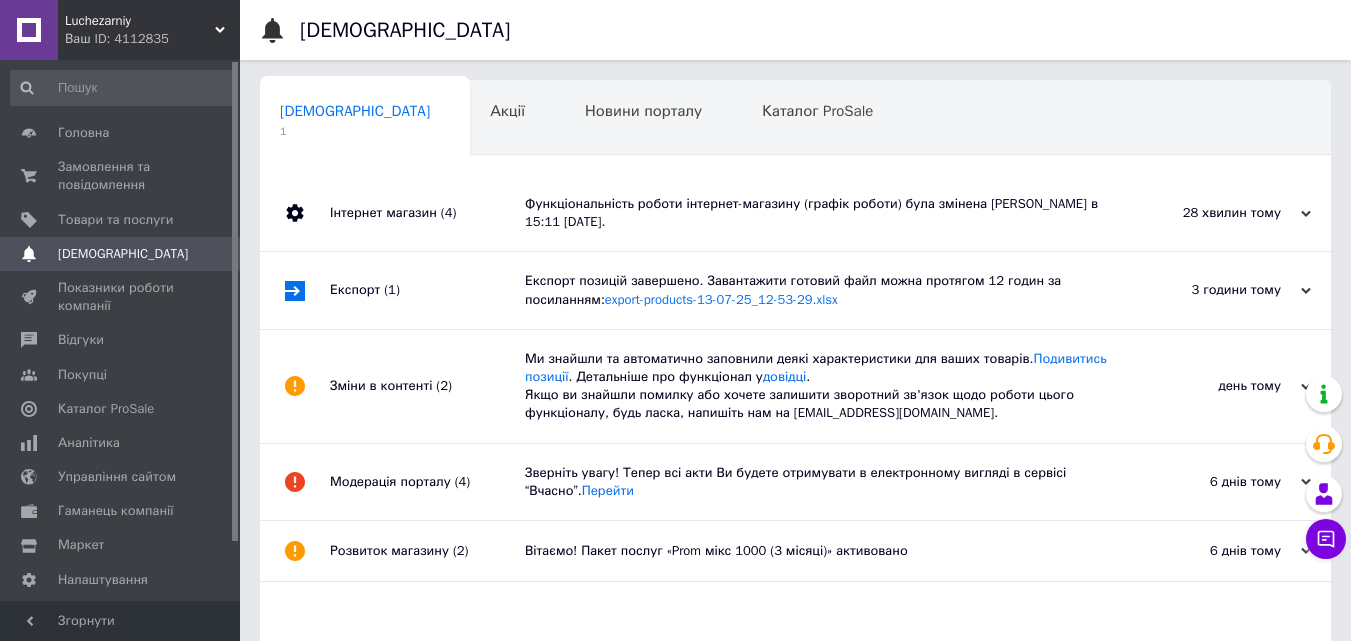 click on "Інтернет магазин   (4)" at bounding box center (427, 213) 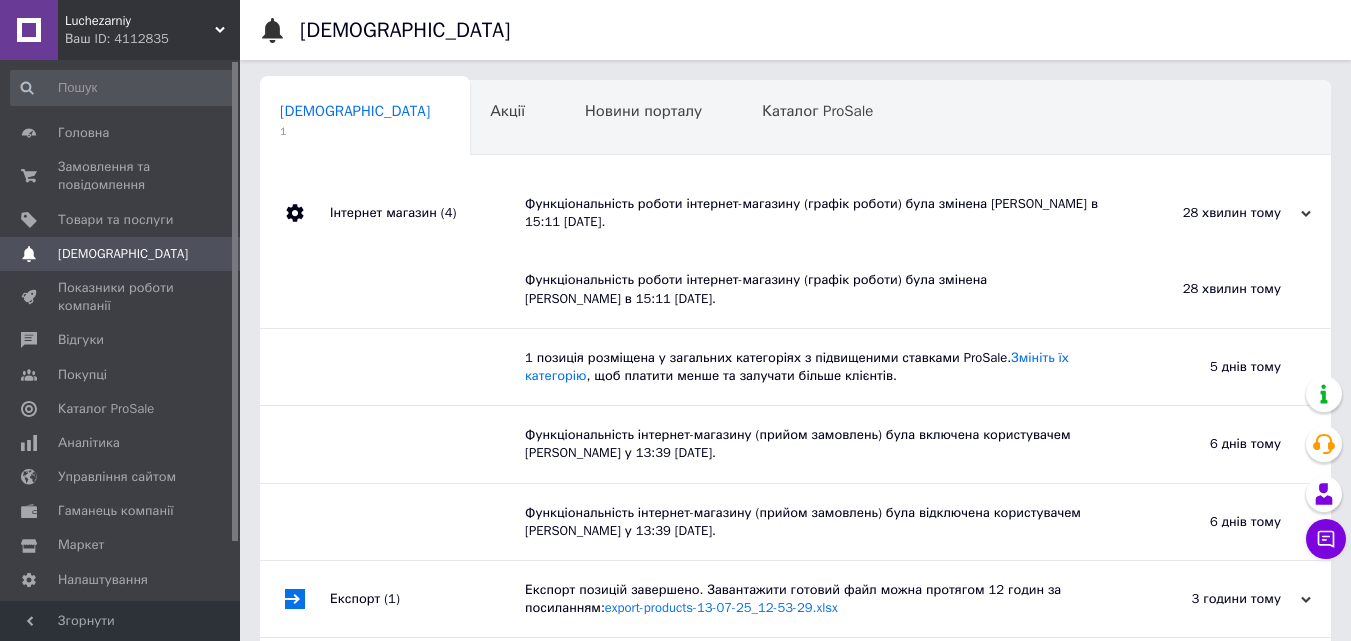 click 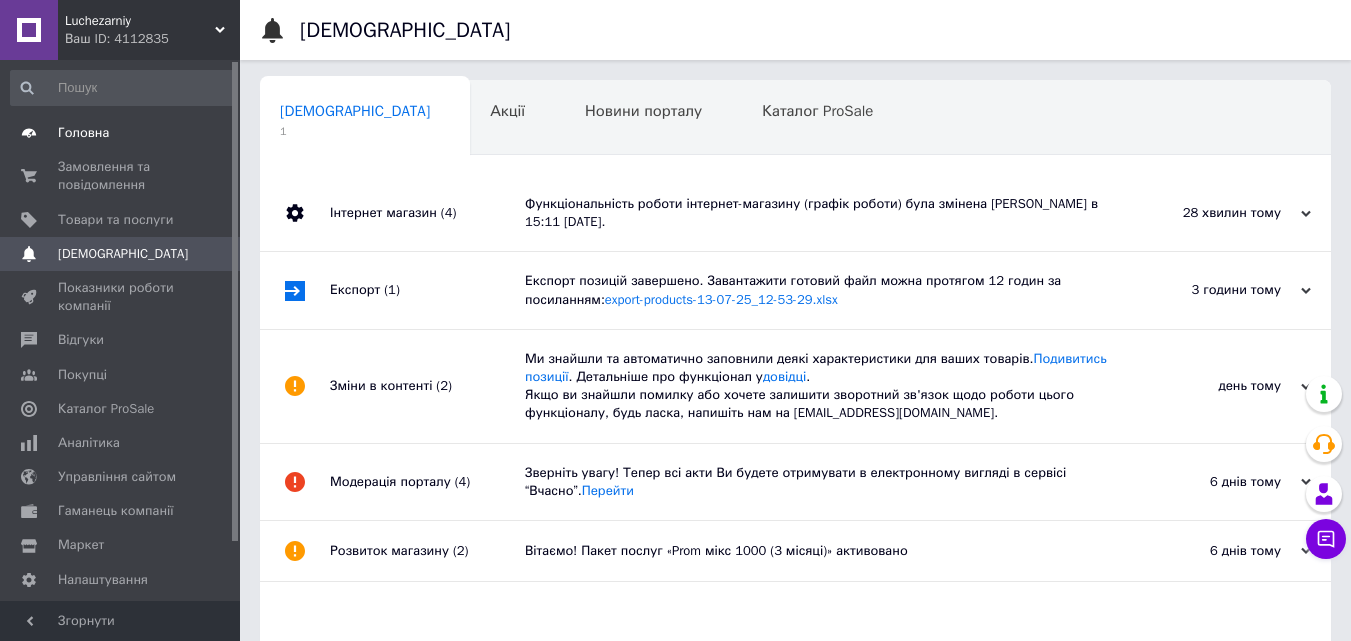 click on "Головна" at bounding box center (83, 133) 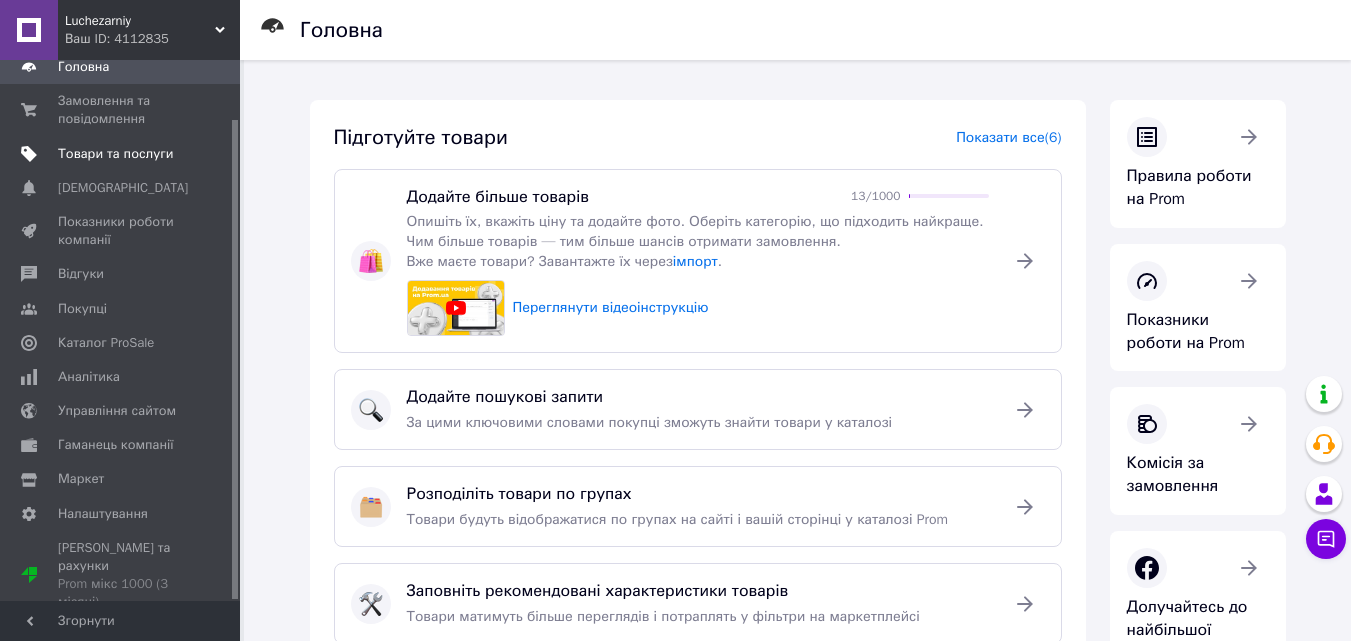 scroll, scrollTop: 0, scrollLeft: 0, axis: both 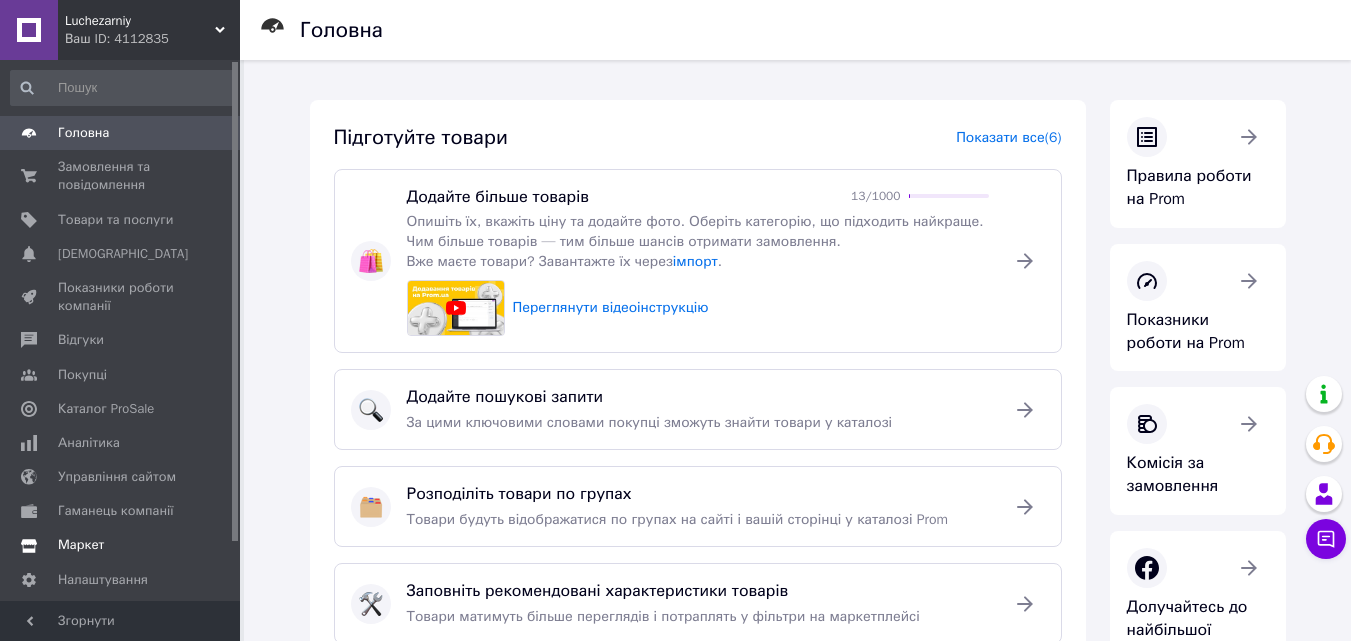 click on "Маркет" at bounding box center [81, 545] 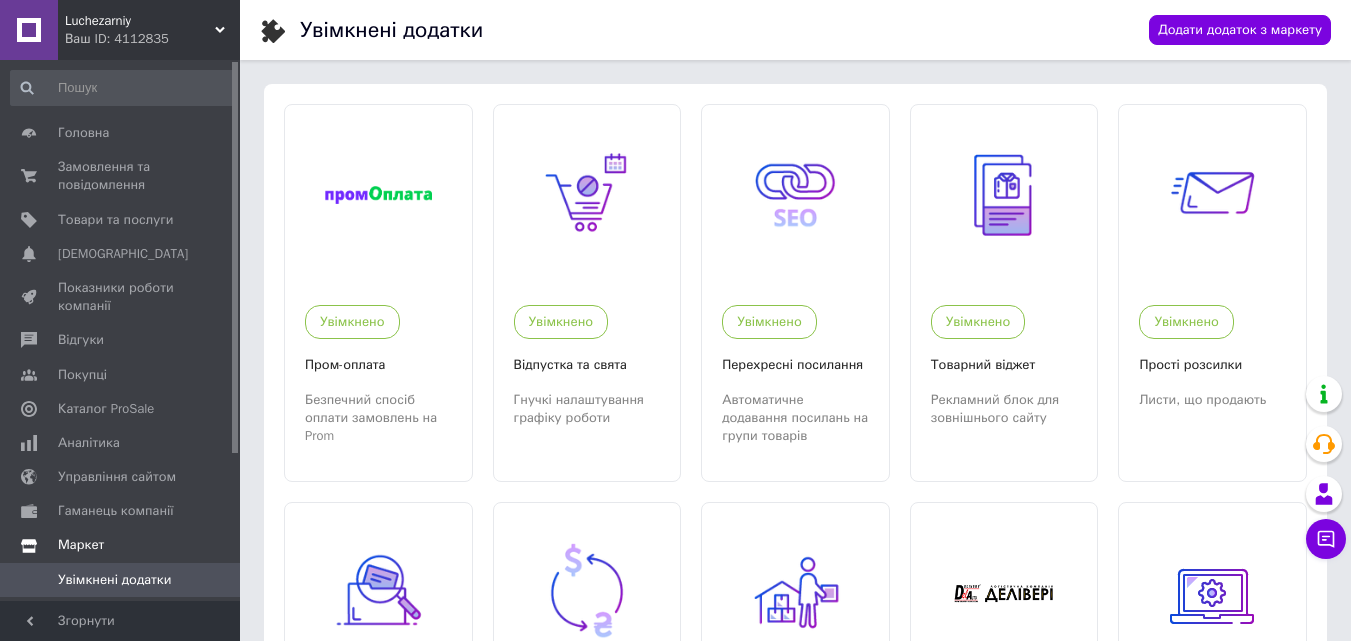 click on "Маркет" at bounding box center [81, 545] 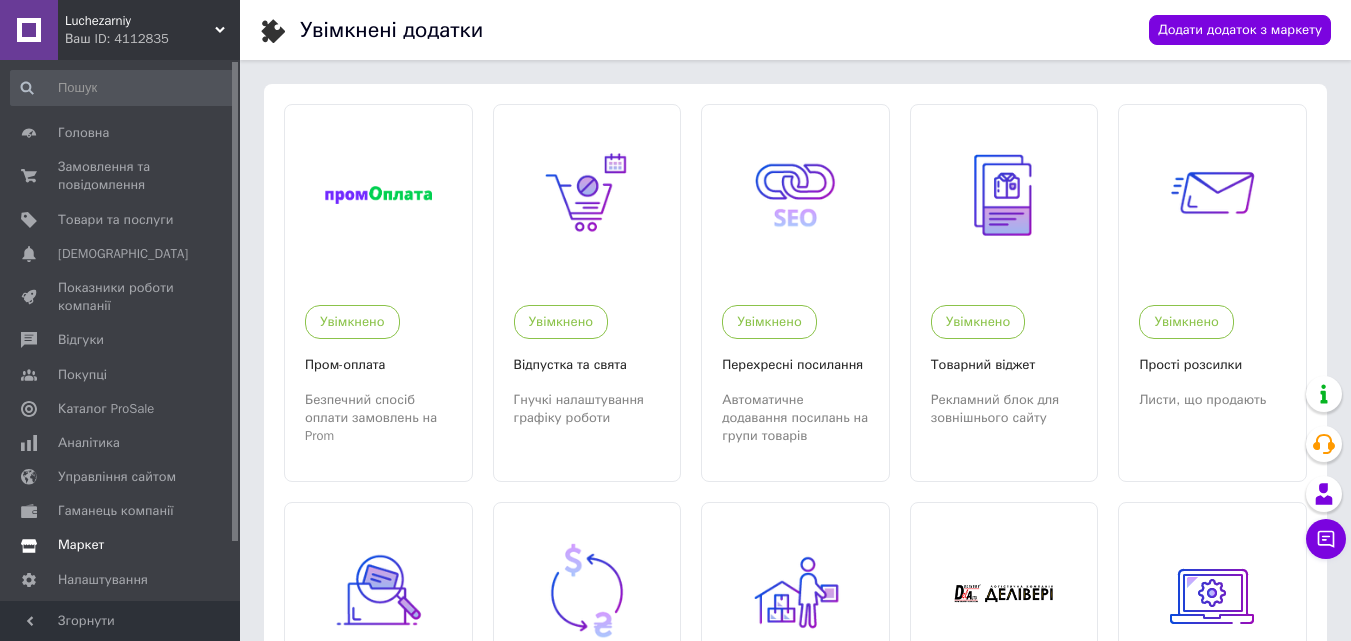 click on "Маркет" at bounding box center (81, 545) 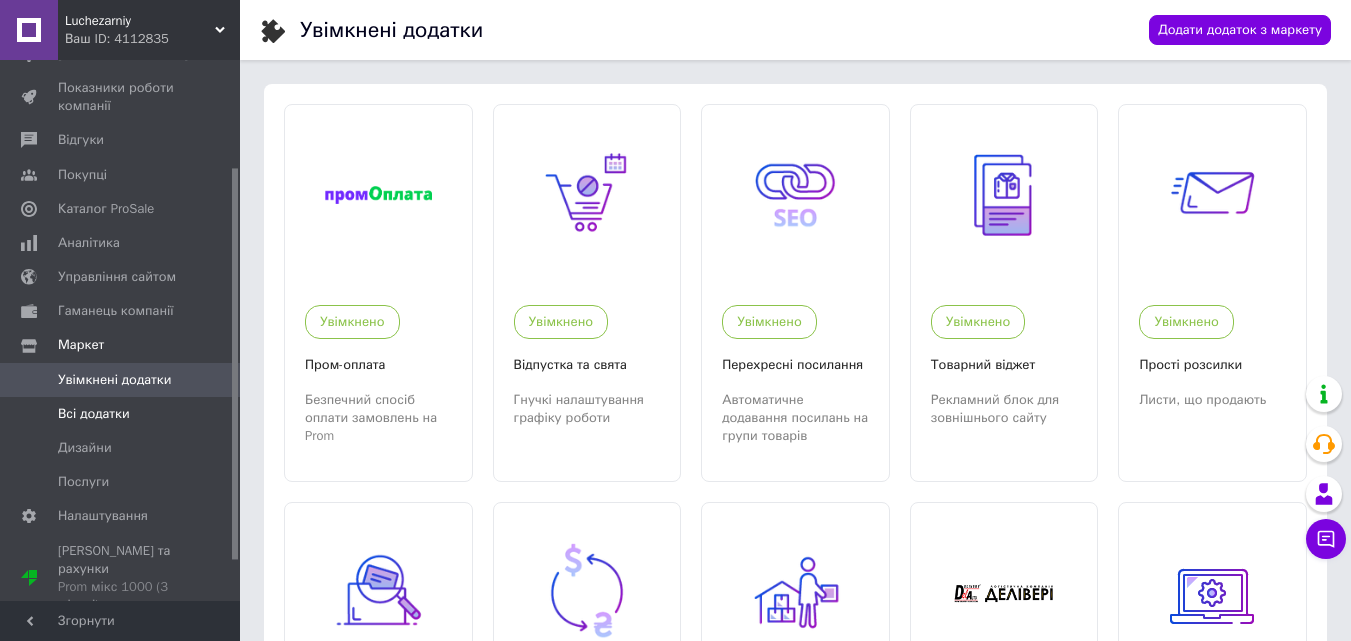 scroll, scrollTop: 0, scrollLeft: 0, axis: both 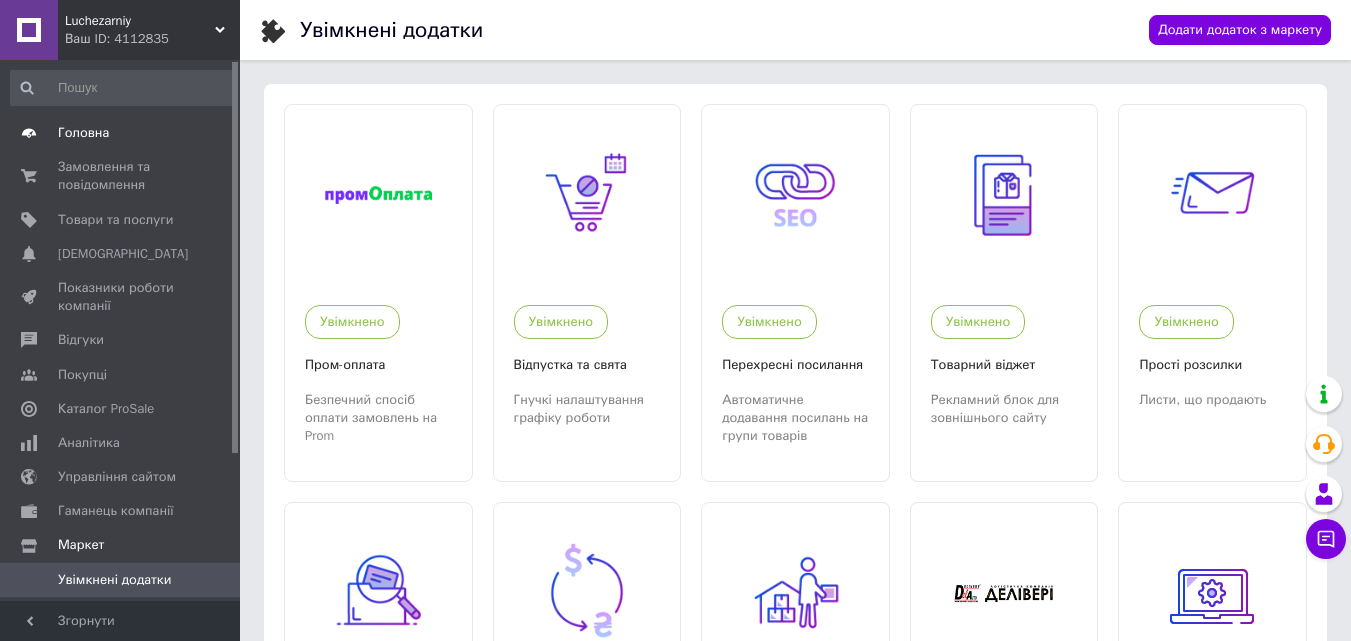 click on "Головна" at bounding box center (83, 133) 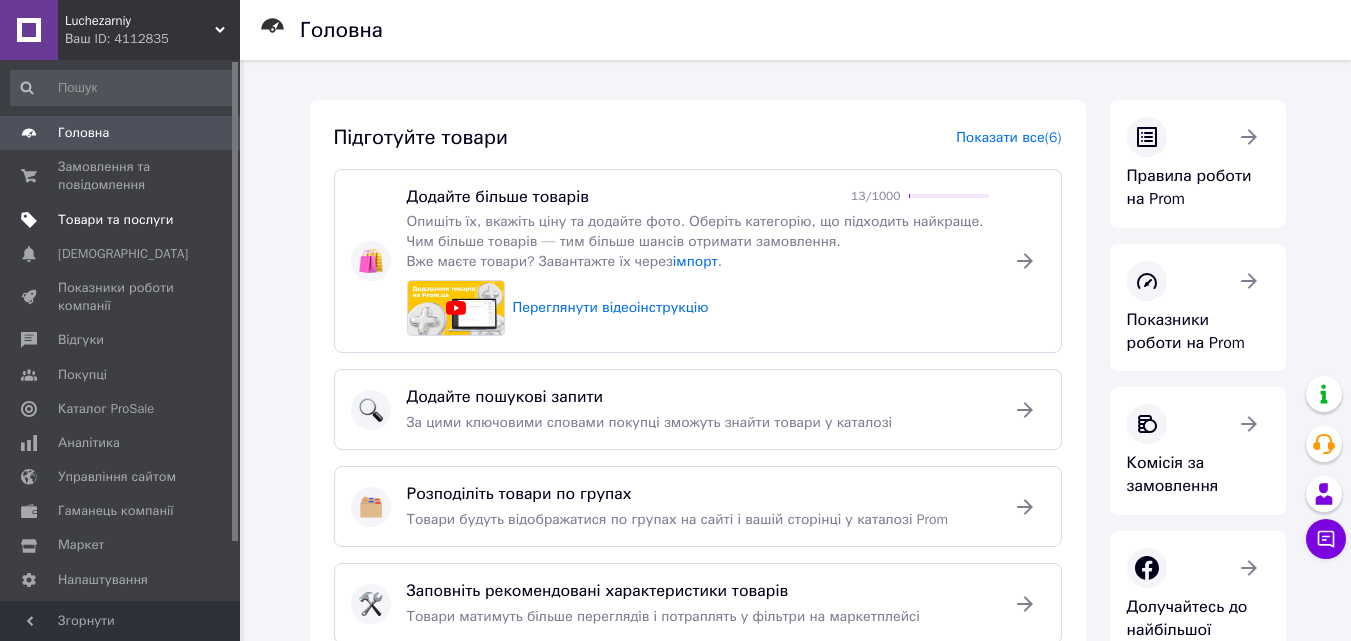 click on "Товари та послуги" at bounding box center (115, 220) 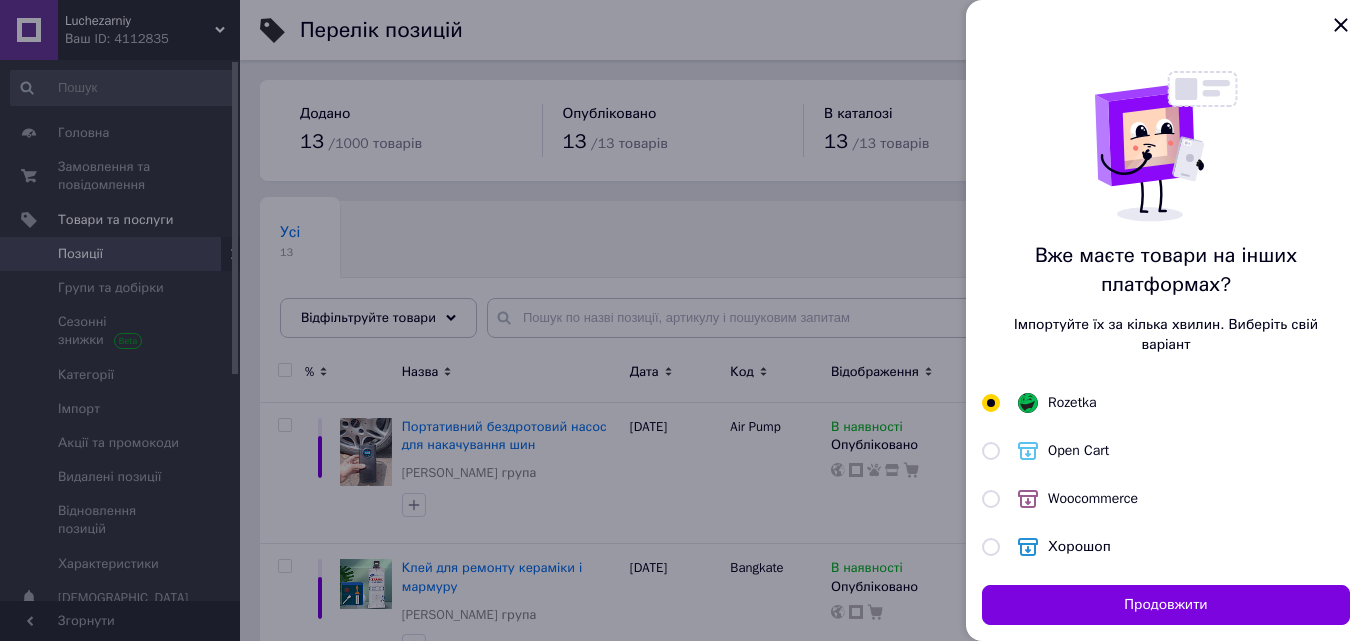 click at bounding box center [683, 320] 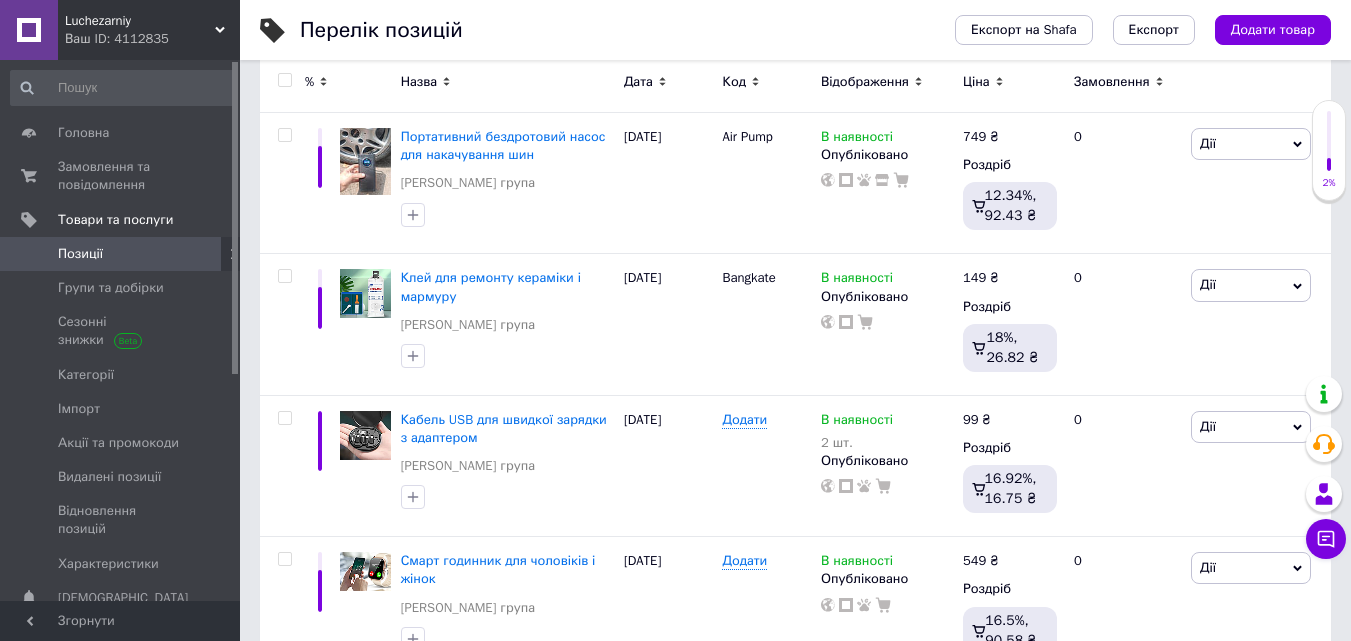 scroll, scrollTop: 300, scrollLeft: 0, axis: vertical 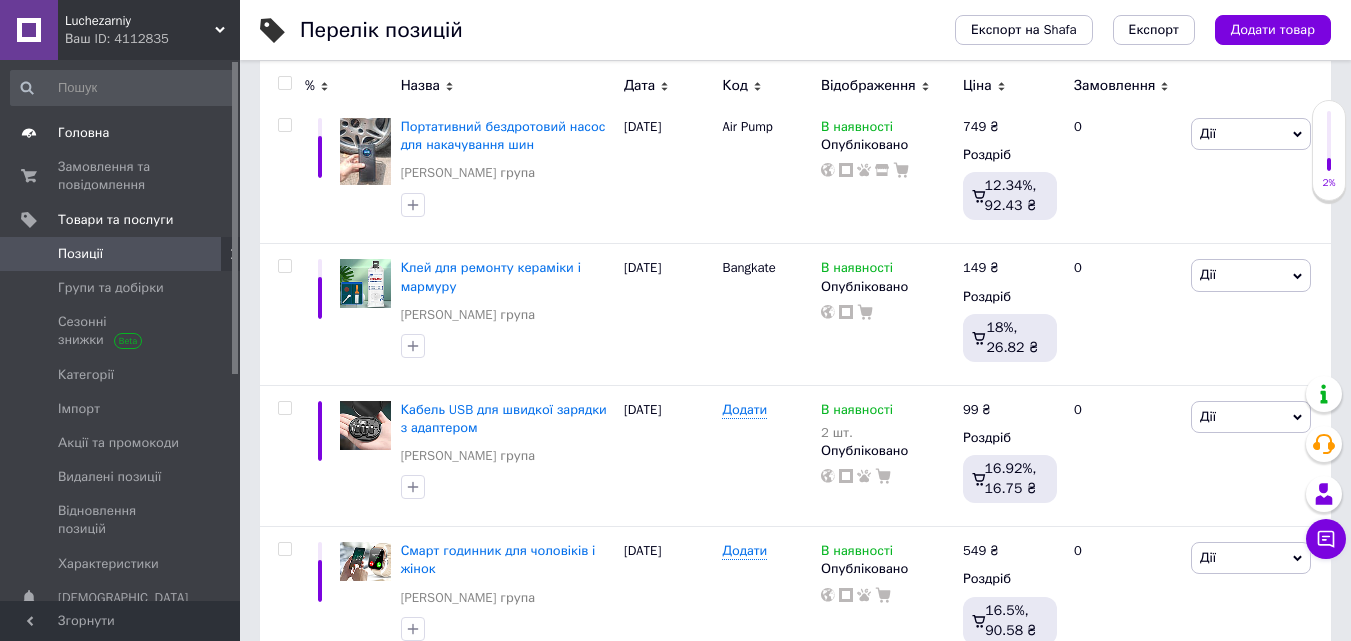 click on "Головна" at bounding box center [83, 133] 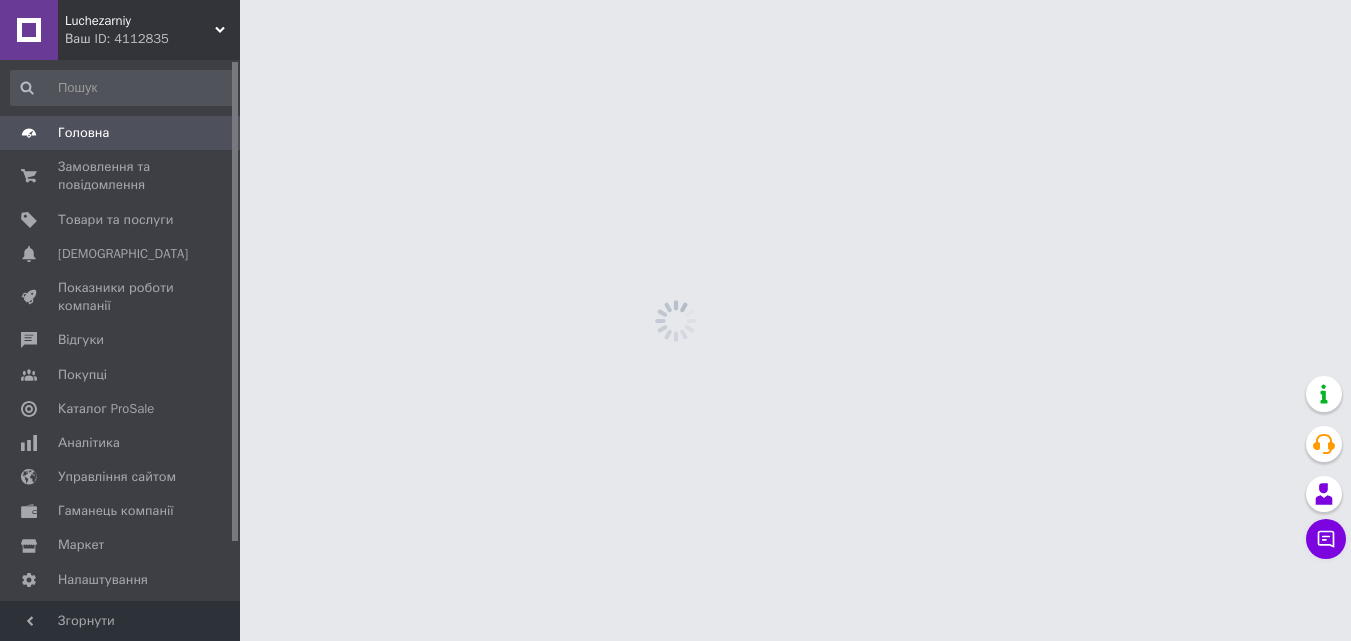scroll, scrollTop: 0, scrollLeft: 0, axis: both 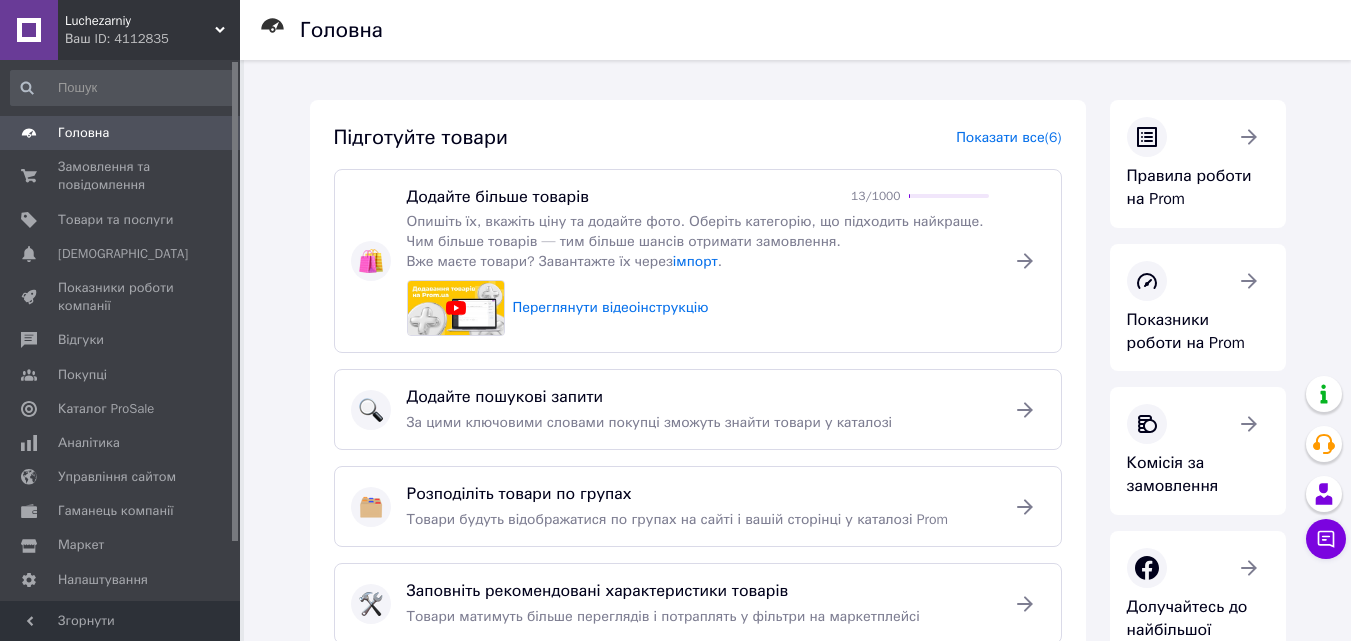 click 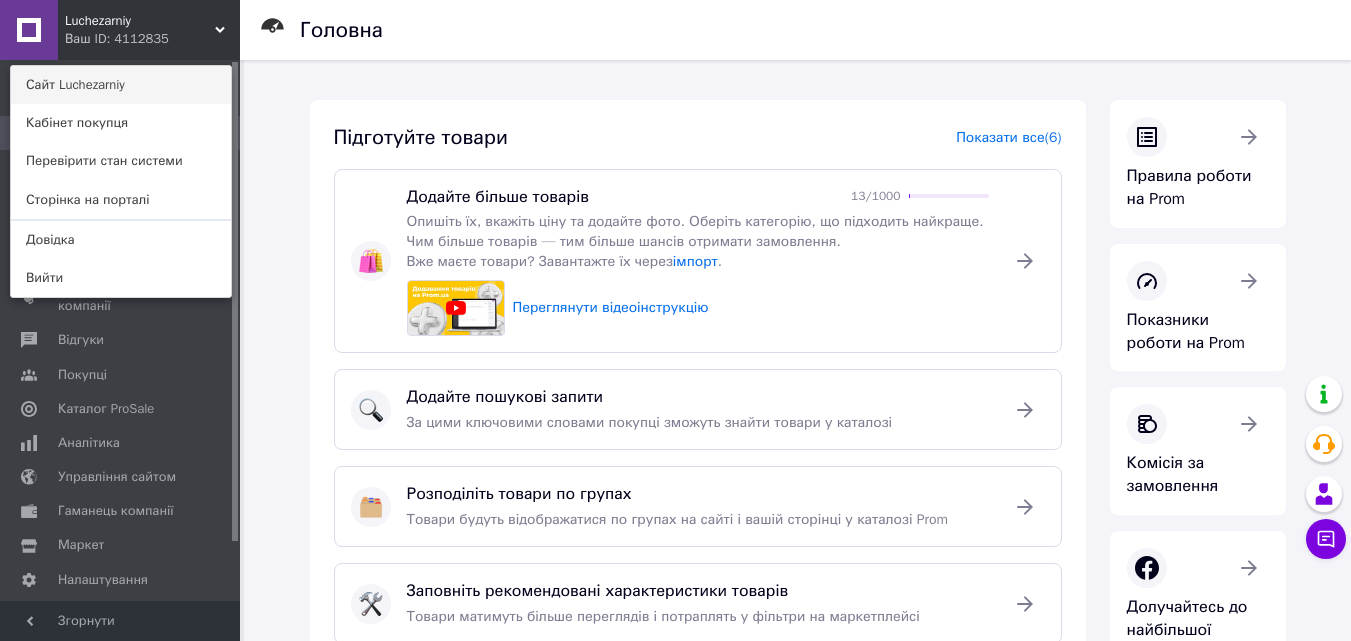 click on "Сайт Luchezarniy" at bounding box center (121, 85) 